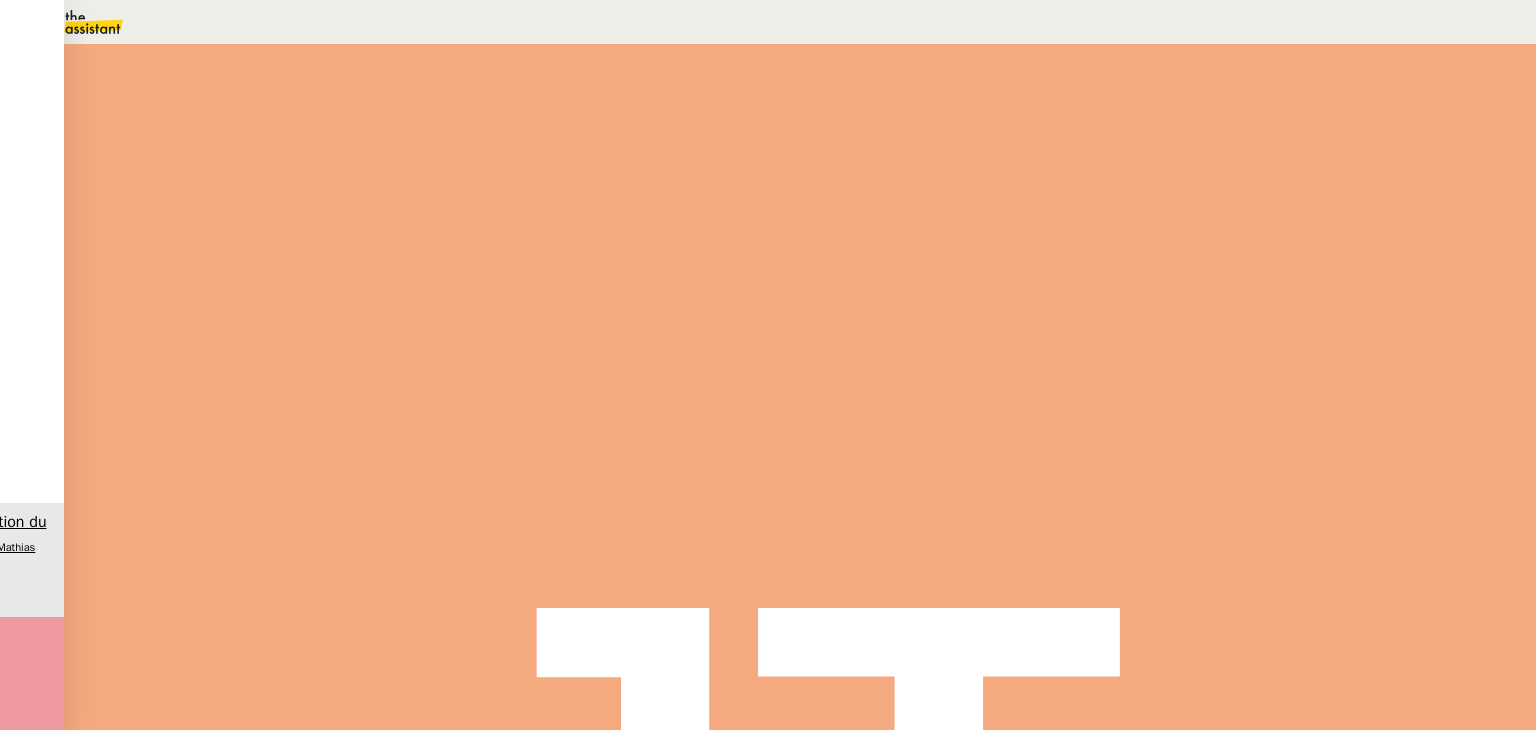 scroll, scrollTop: 0, scrollLeft: 0, axis: both 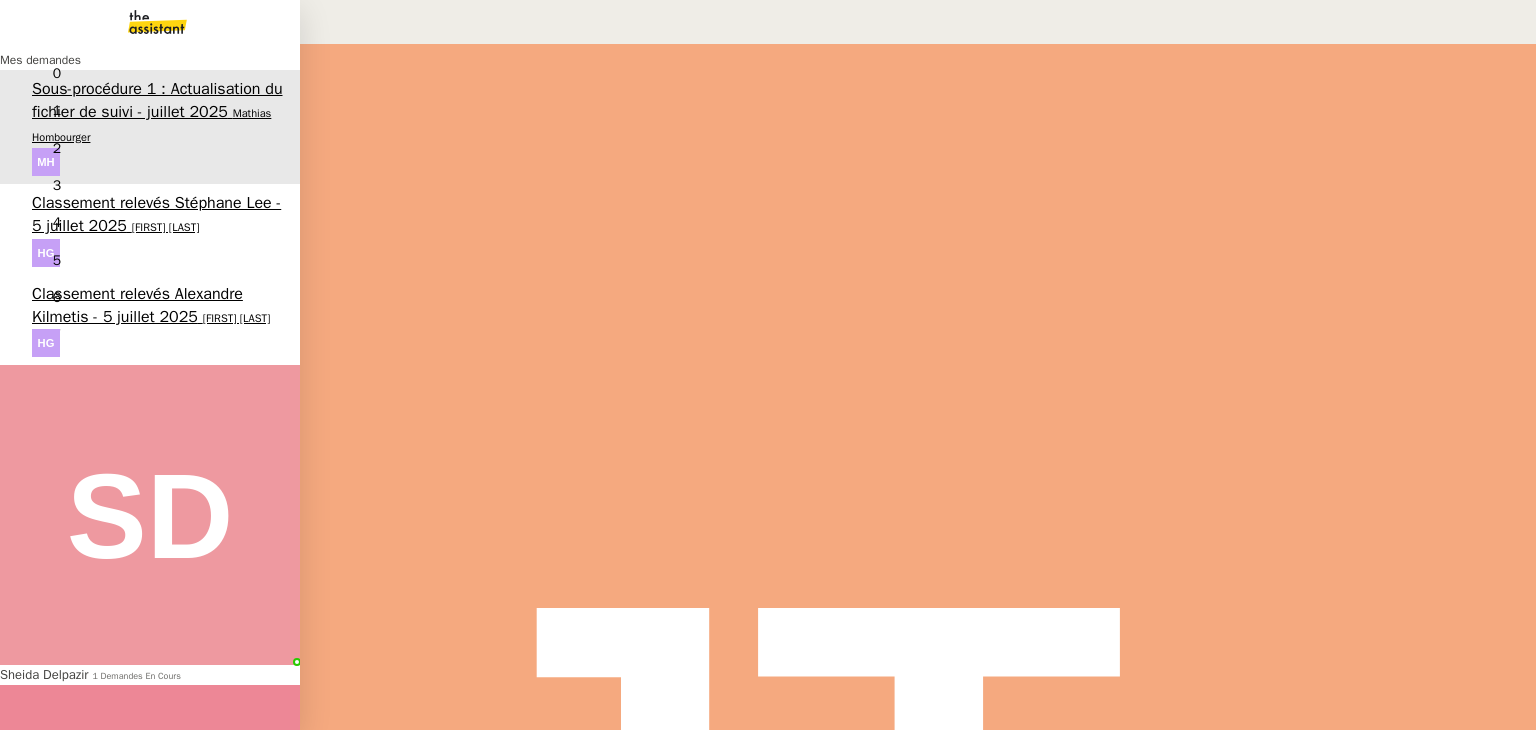 click on "Classement relevés Stéphane Lee - 5 juillet 2025" at bounding box center [156, 214] 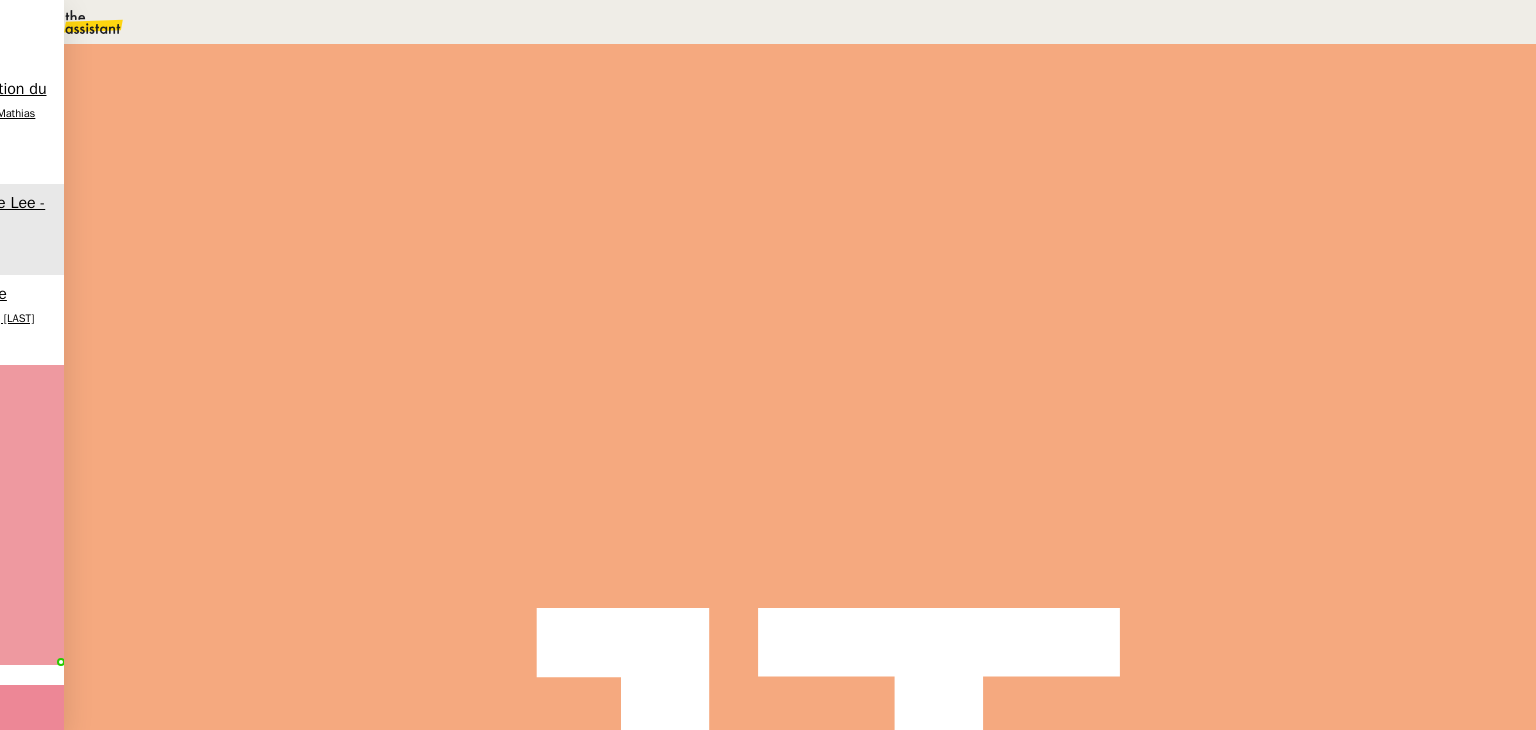 scroll, scrollTop: 400, scrollLeft: 0, axis: vertical 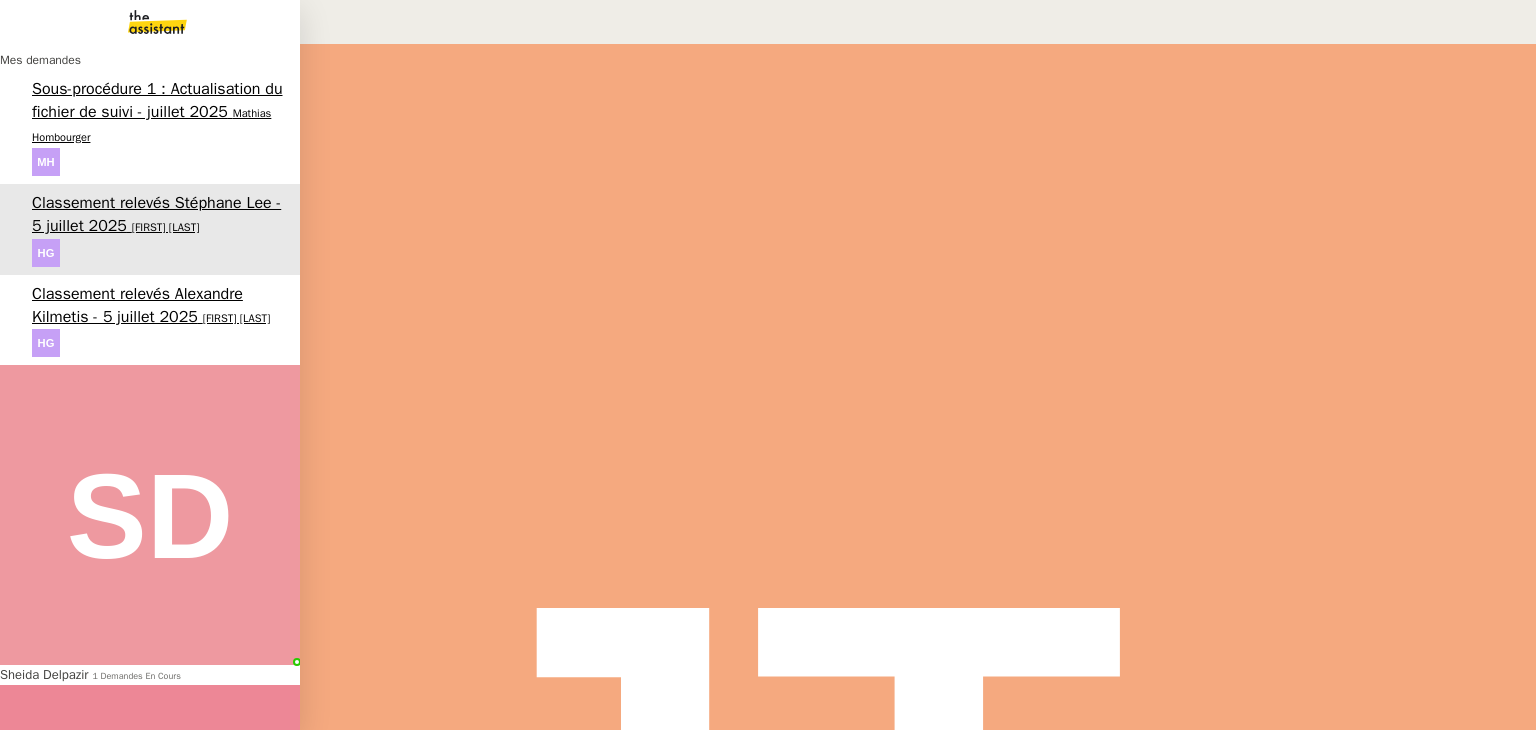 click on "[FIRST] [LAST]" at bounding box center [237, 318] 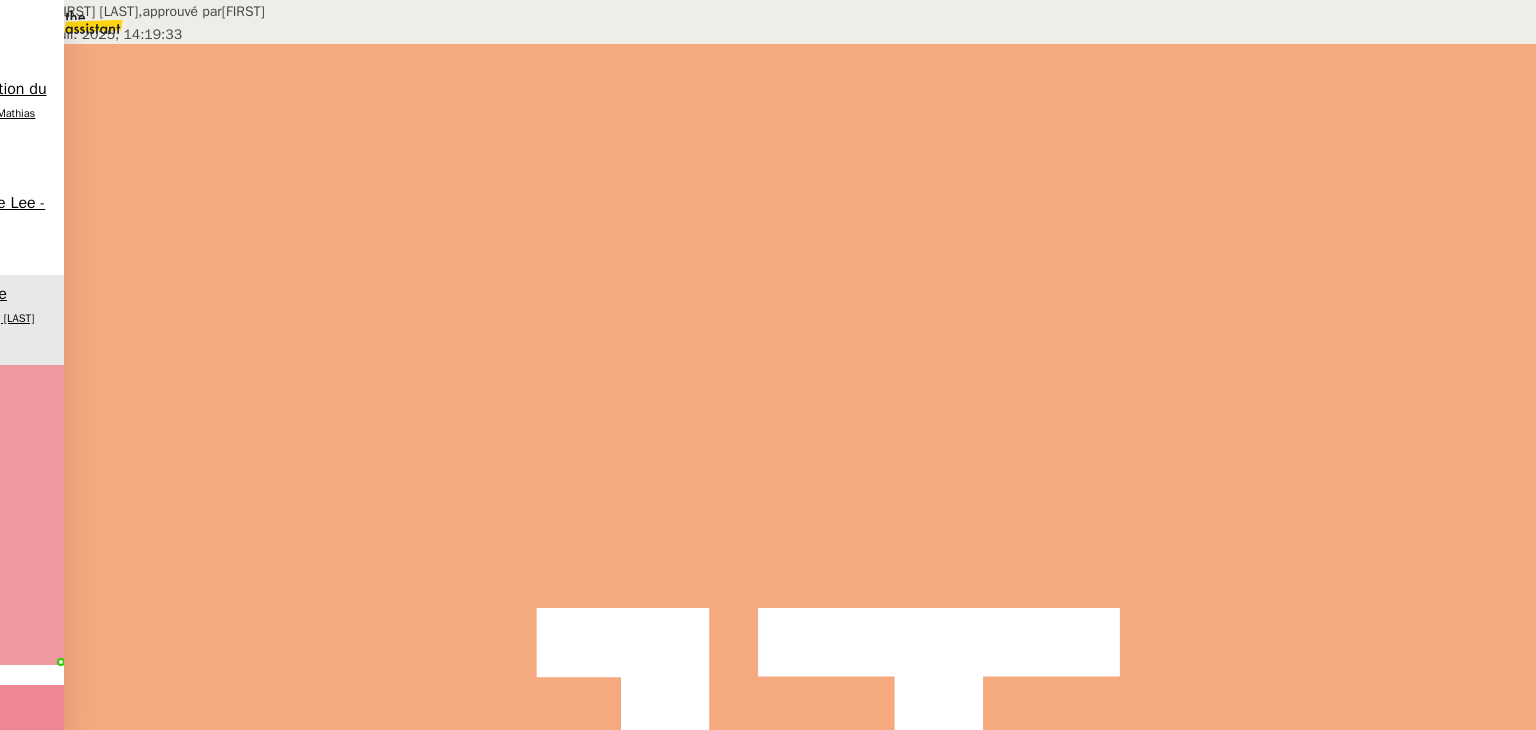 scroll, scrollTop: 0, scrollLeft: 0, axis: both 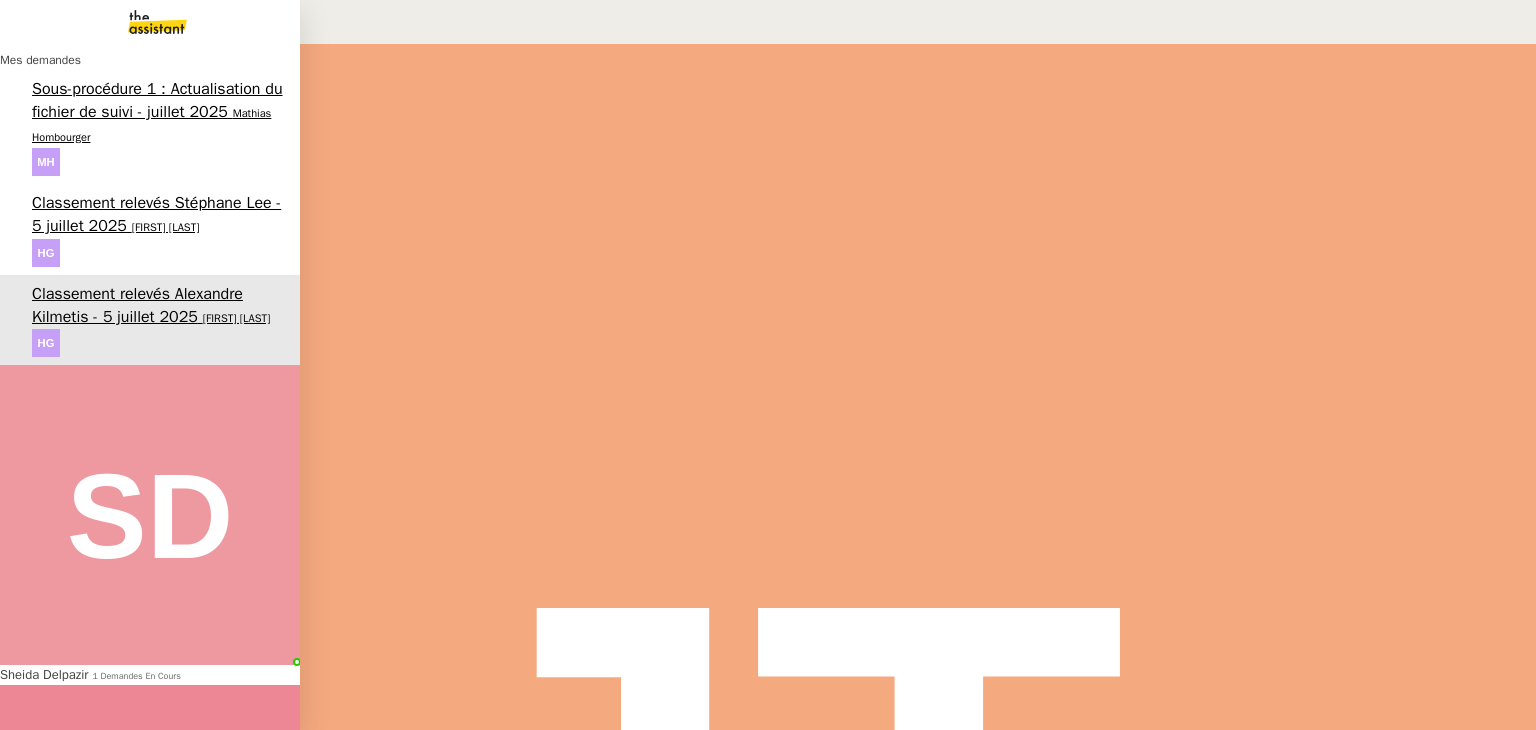 click on "Classement relevés Stéphane Lee - 5 juillet 2025" at bounding box center (156, 214) 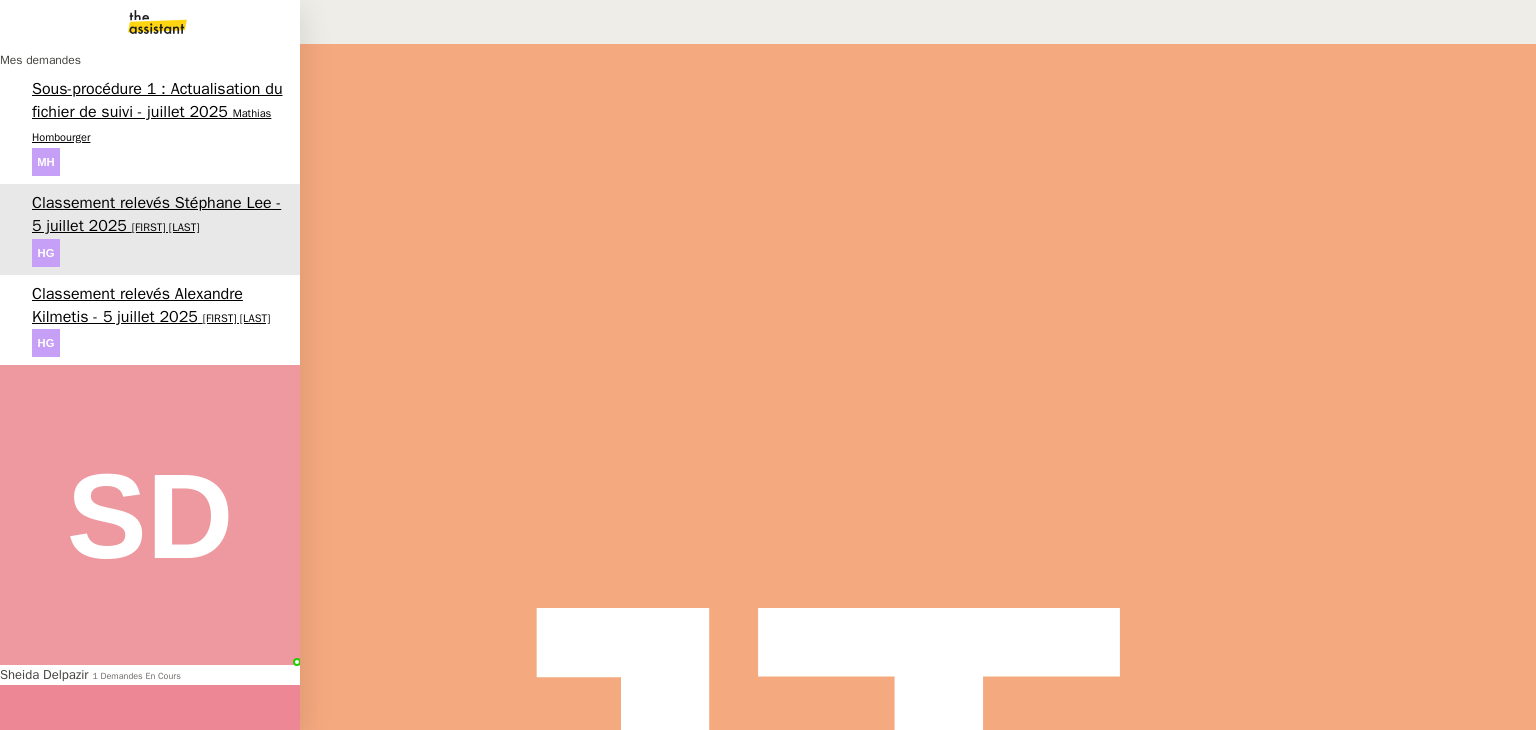 click on "Classement relevés Alexandre Kilmetis - 5 juillet 2025" at bounding box center (137, 305) 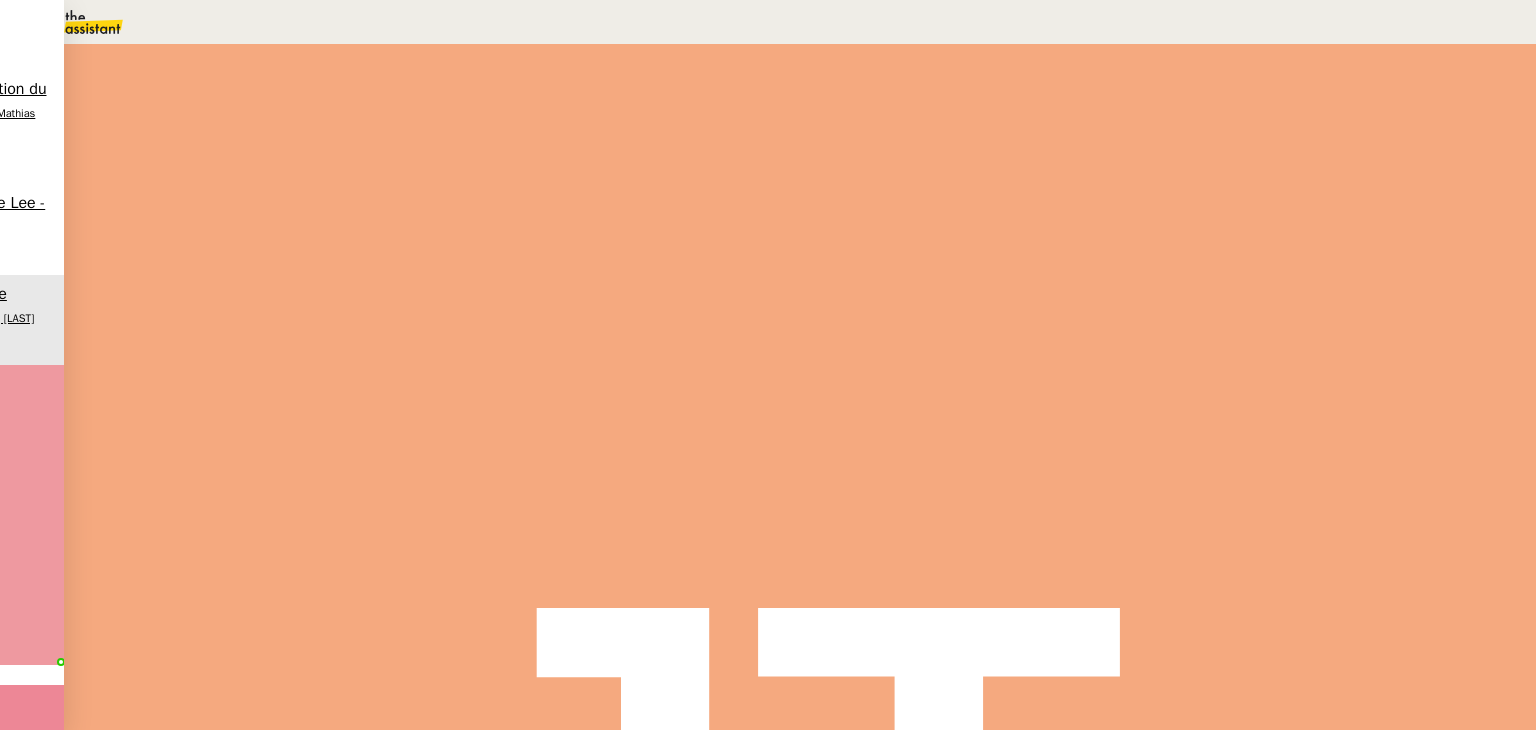 click on "Statut" at bounding box center [800, 129] 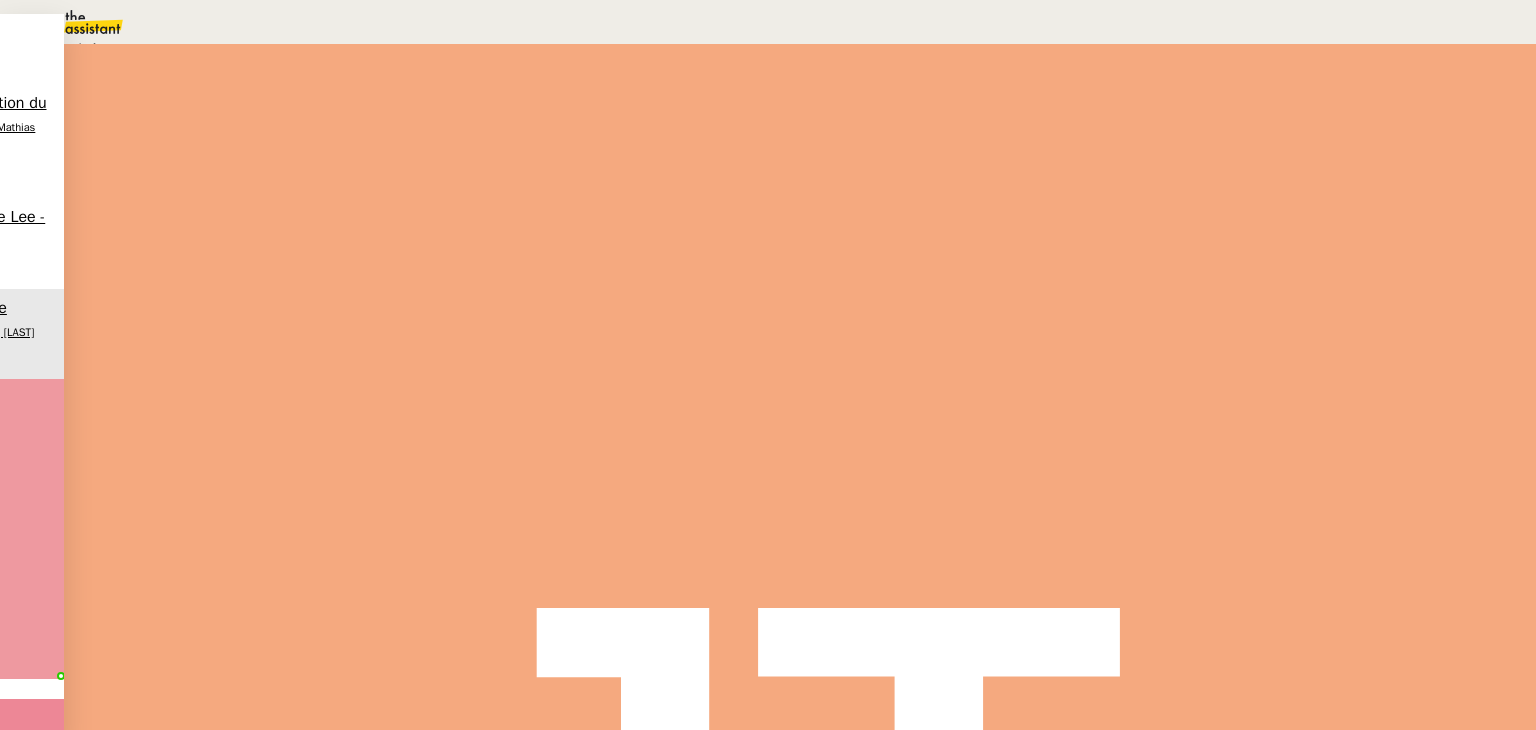 click on "En attente d'une réponse d'un client, d'un contact ou d'un tiers." at bounding box center [213, 49] 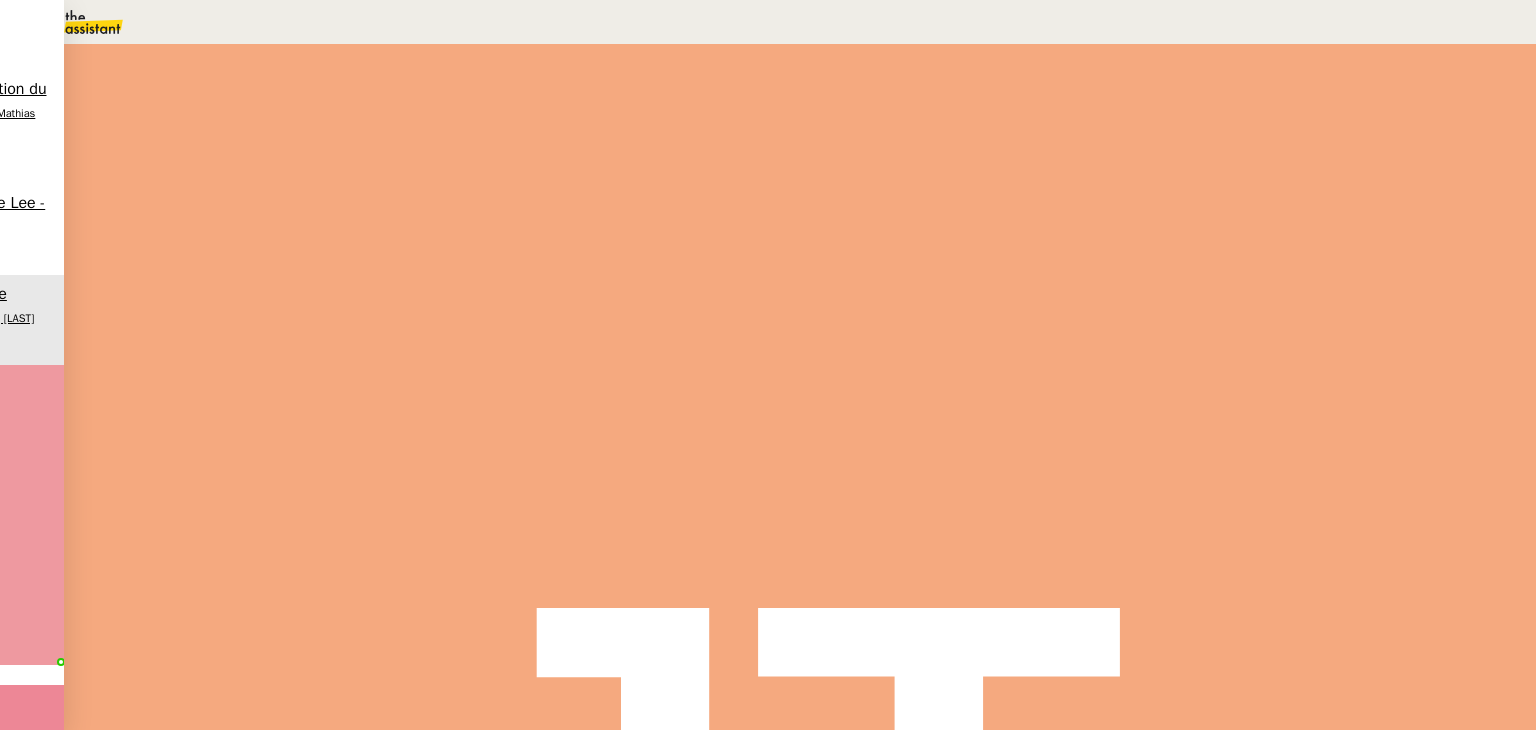 click on "11" at bounding box center (1141, 273) 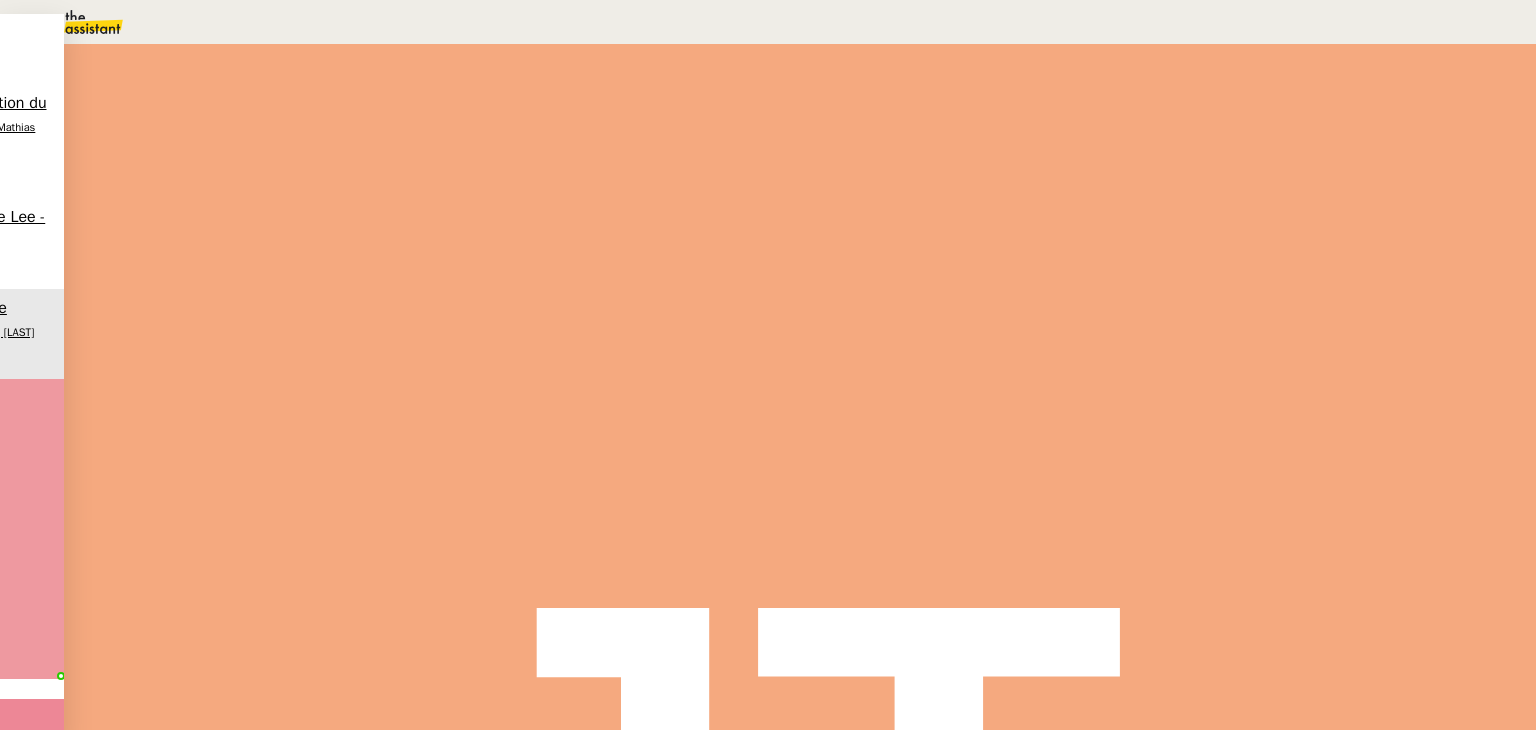click on "09" at bounding box center (788, 22) 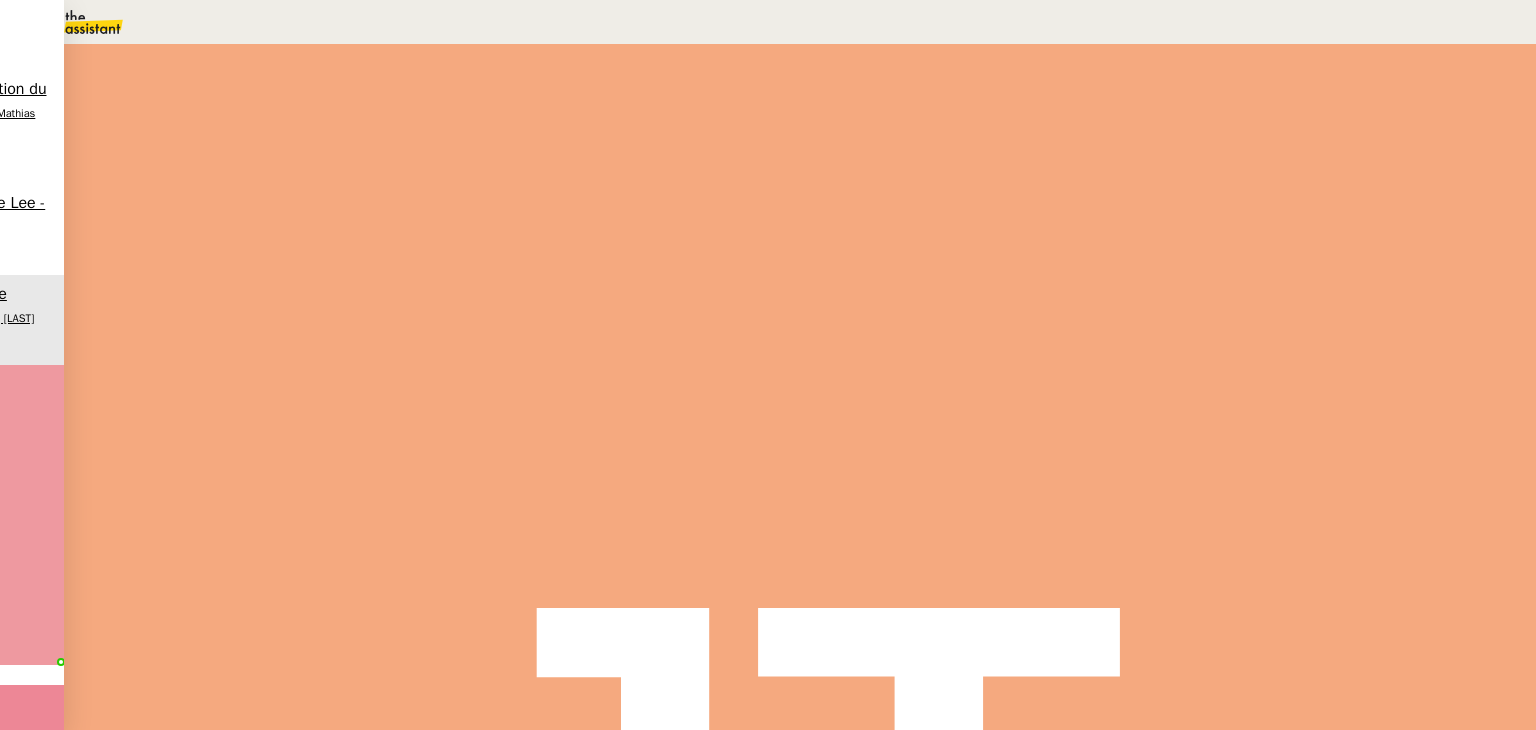 click on "Sauver" at bounding box center [1139, 505] 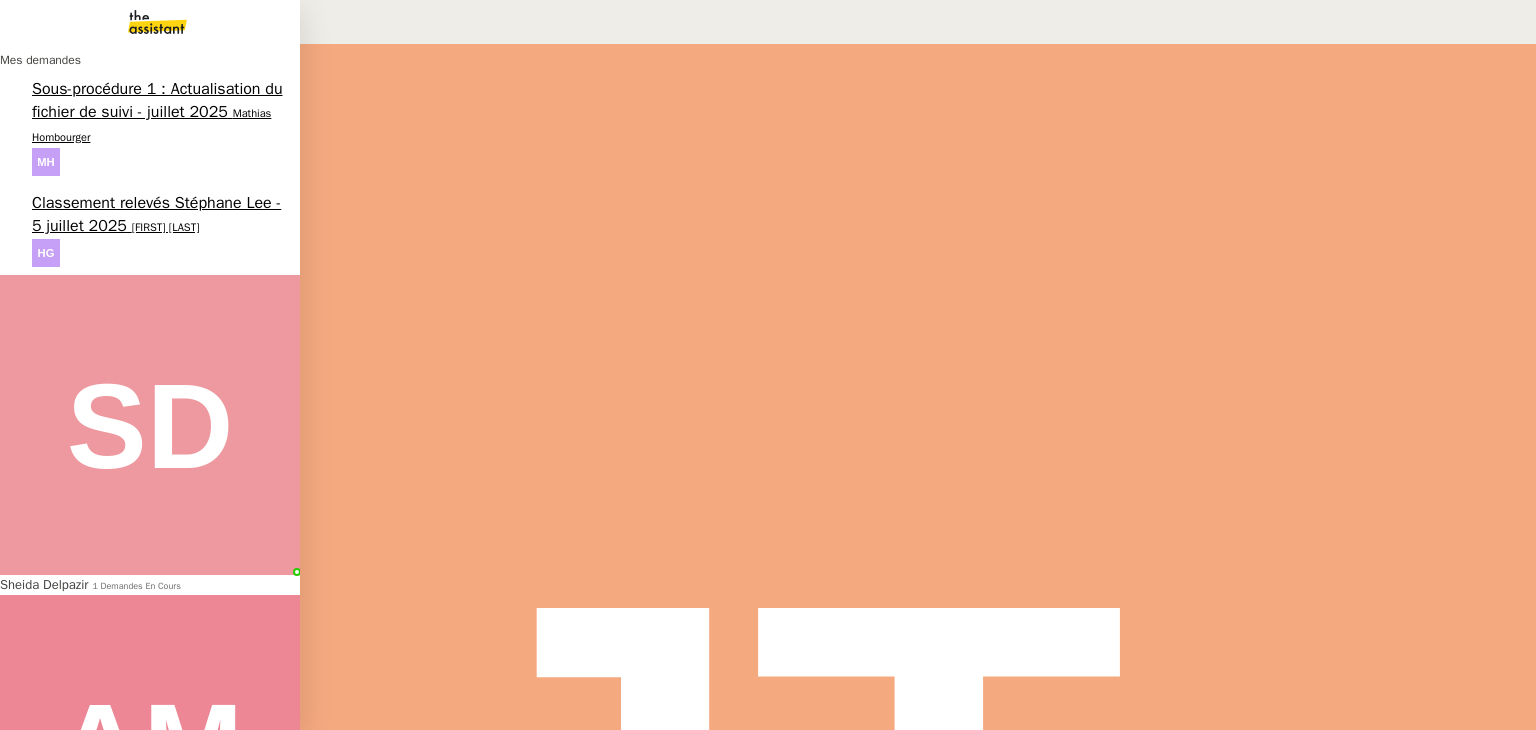 click on "[FIRST] [LAST]" at bounding box center [166, 227] 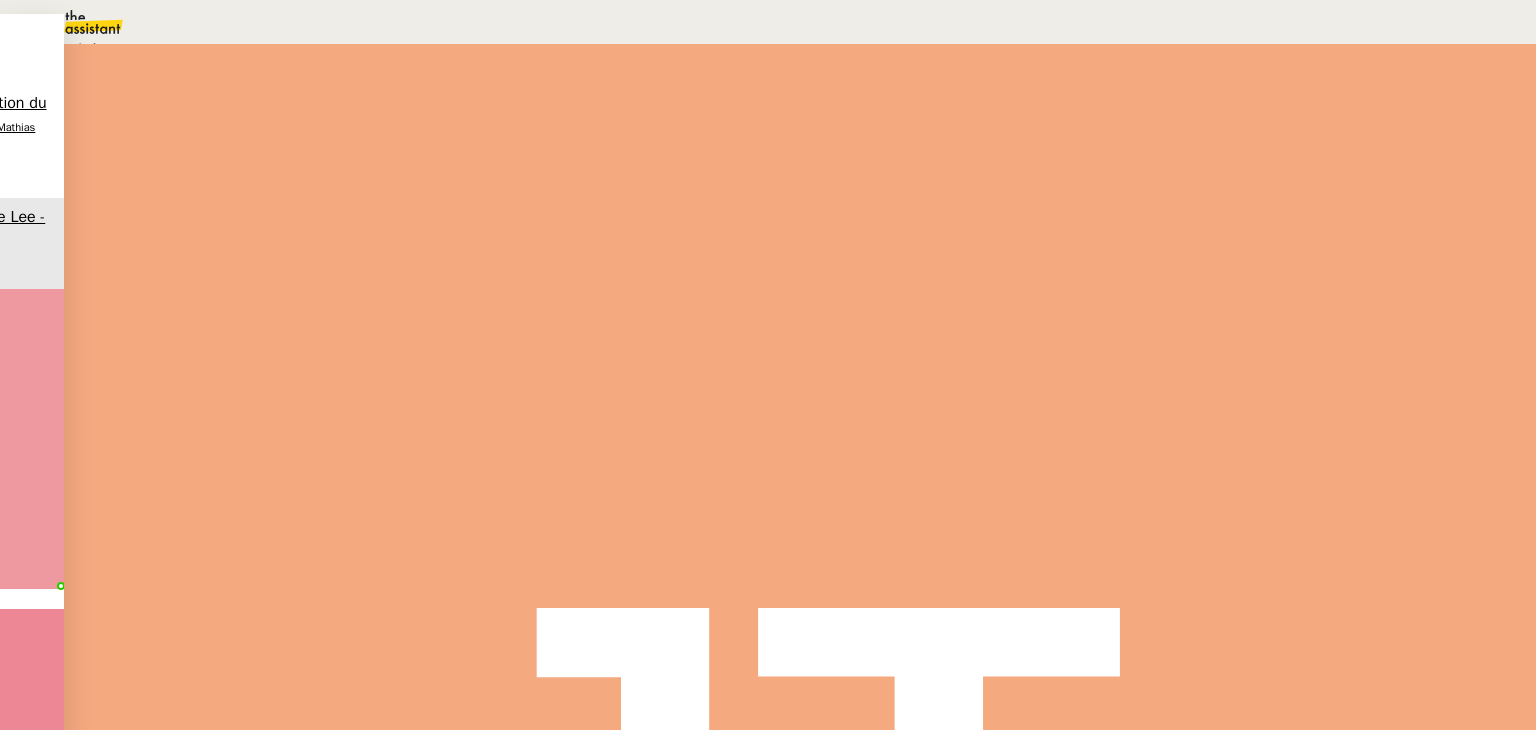 click on "Statut" at bounding box center [290, 130] 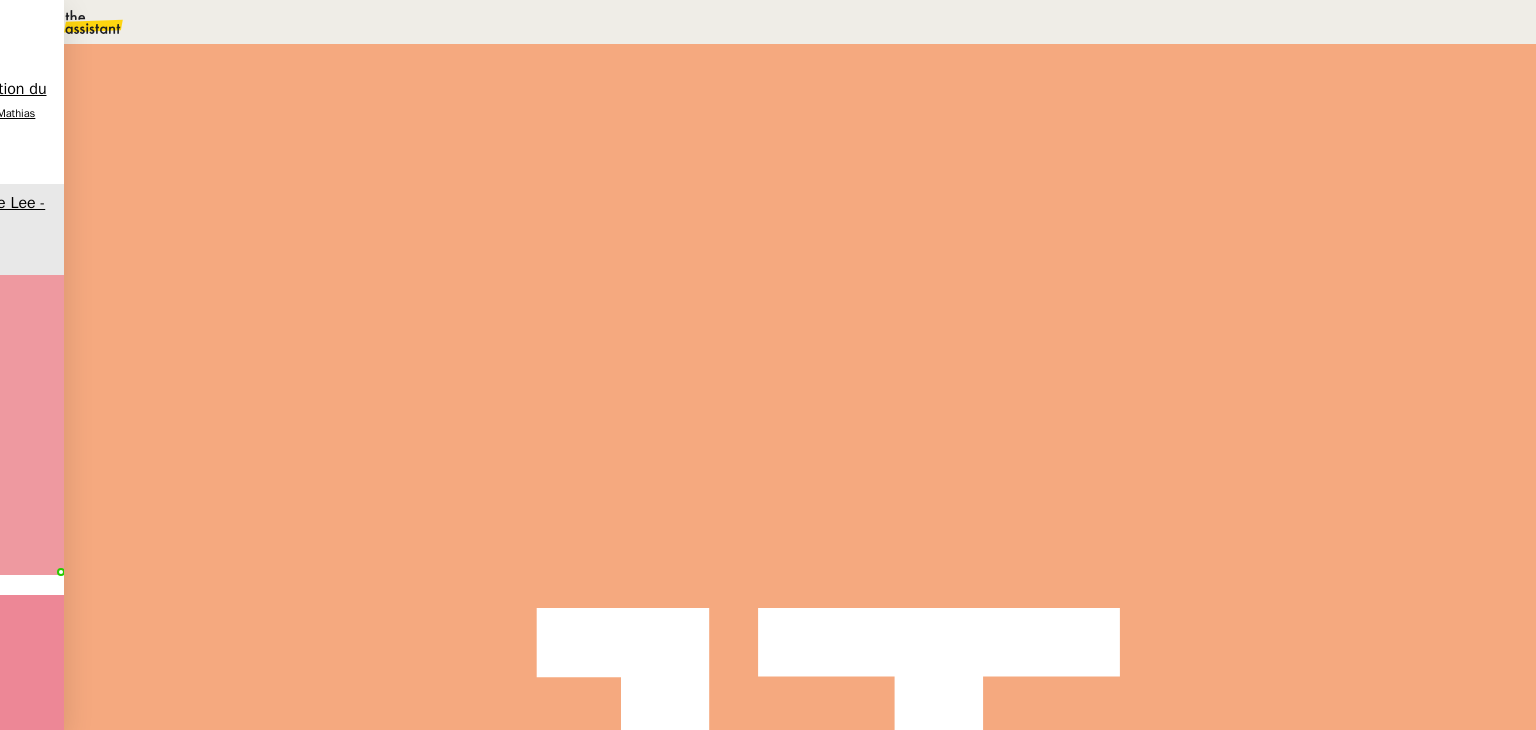 click on "11" at bounding box center (1141, 273) 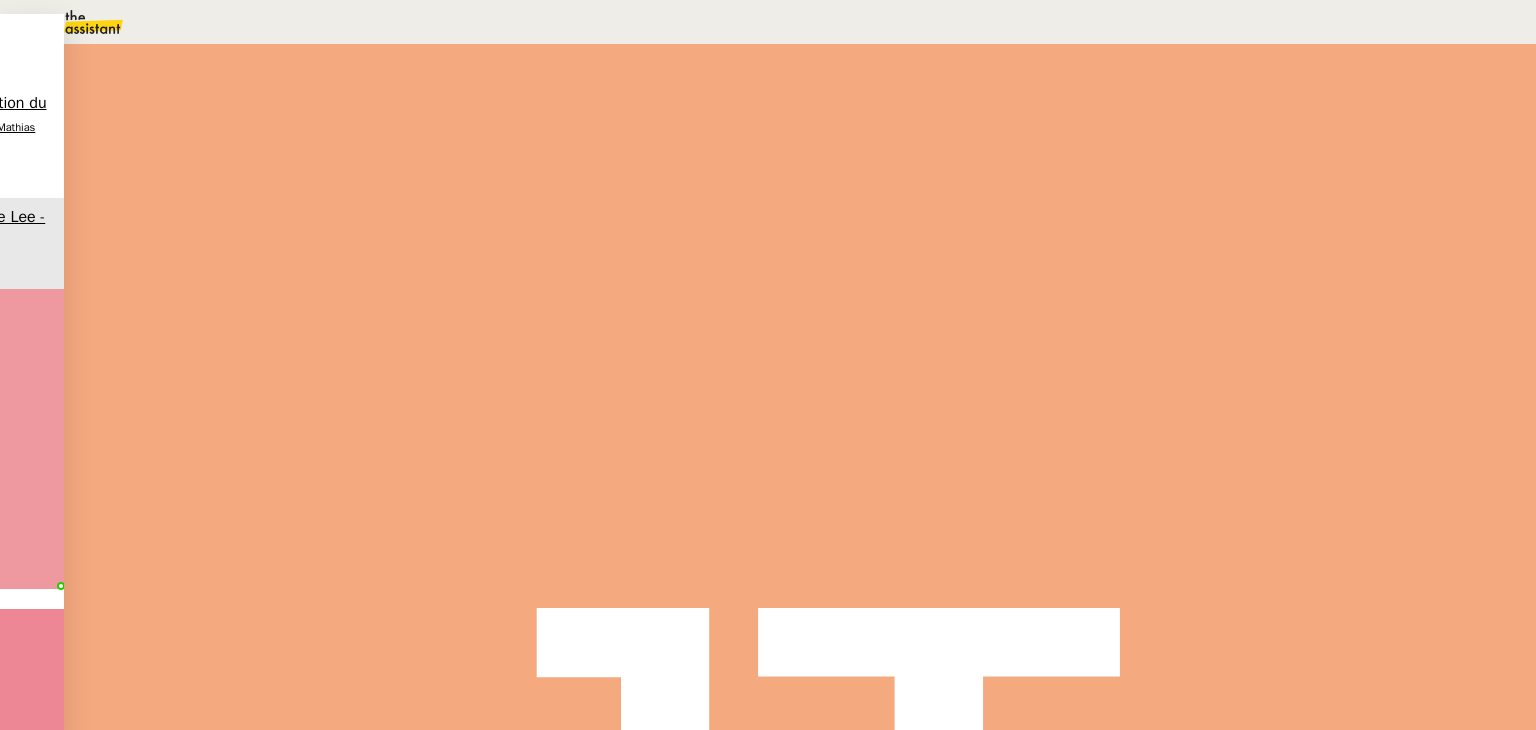 click on "09" at bounding box center (788, 22) 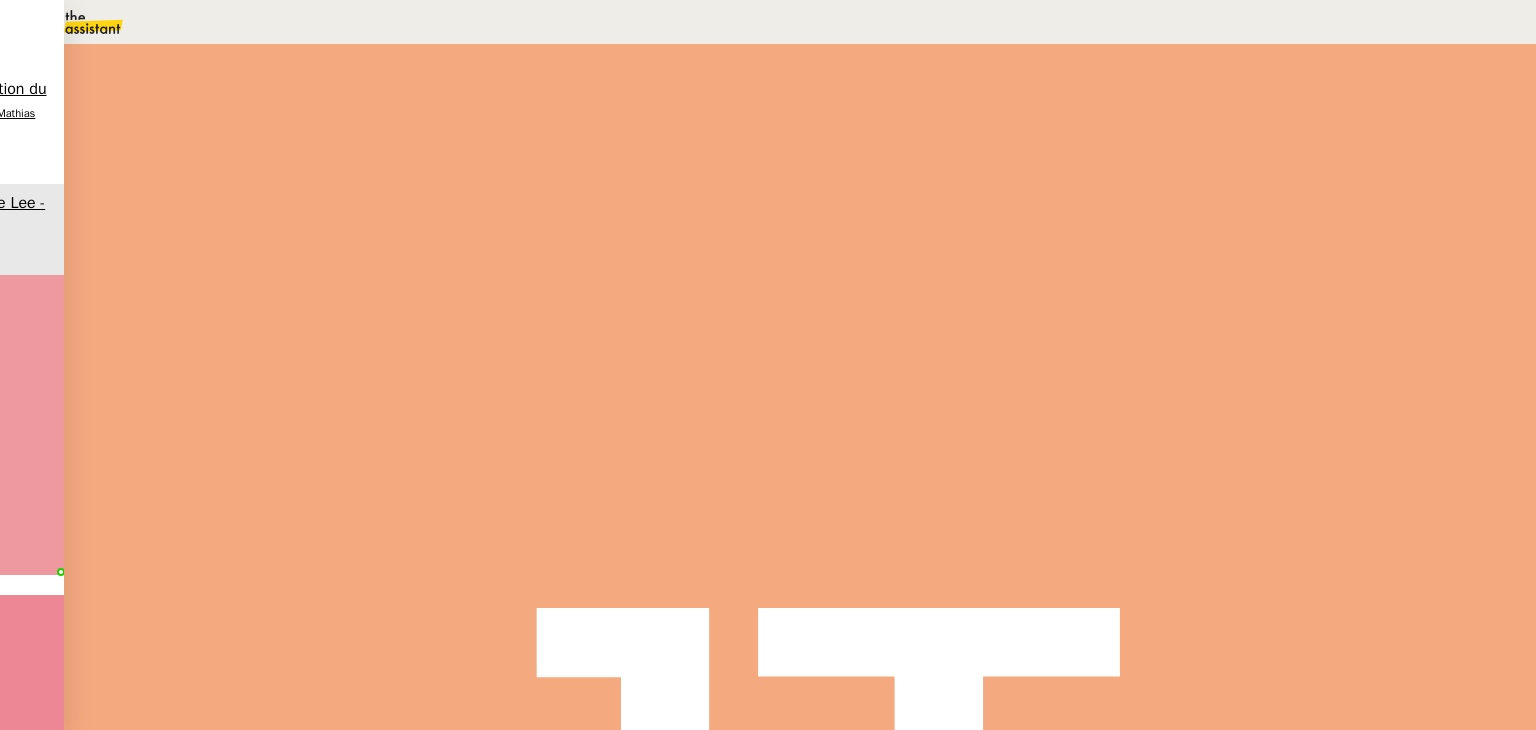 click on "Sauver" at bounding box center [1139, 505] 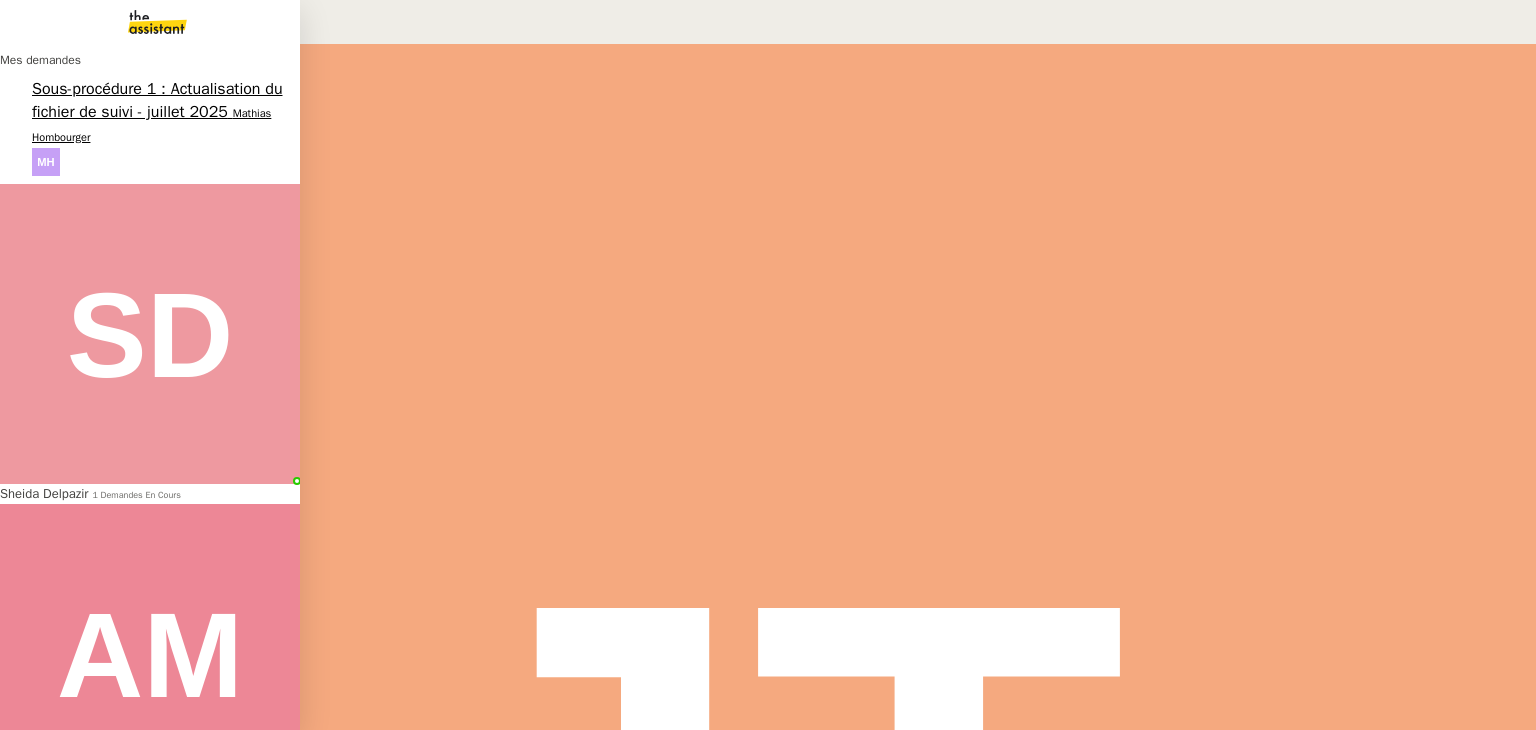 click on "Sous-procédure 1 : Actualisation du fichier de suivi - juillet 2025" at bounding box center [157, 100] 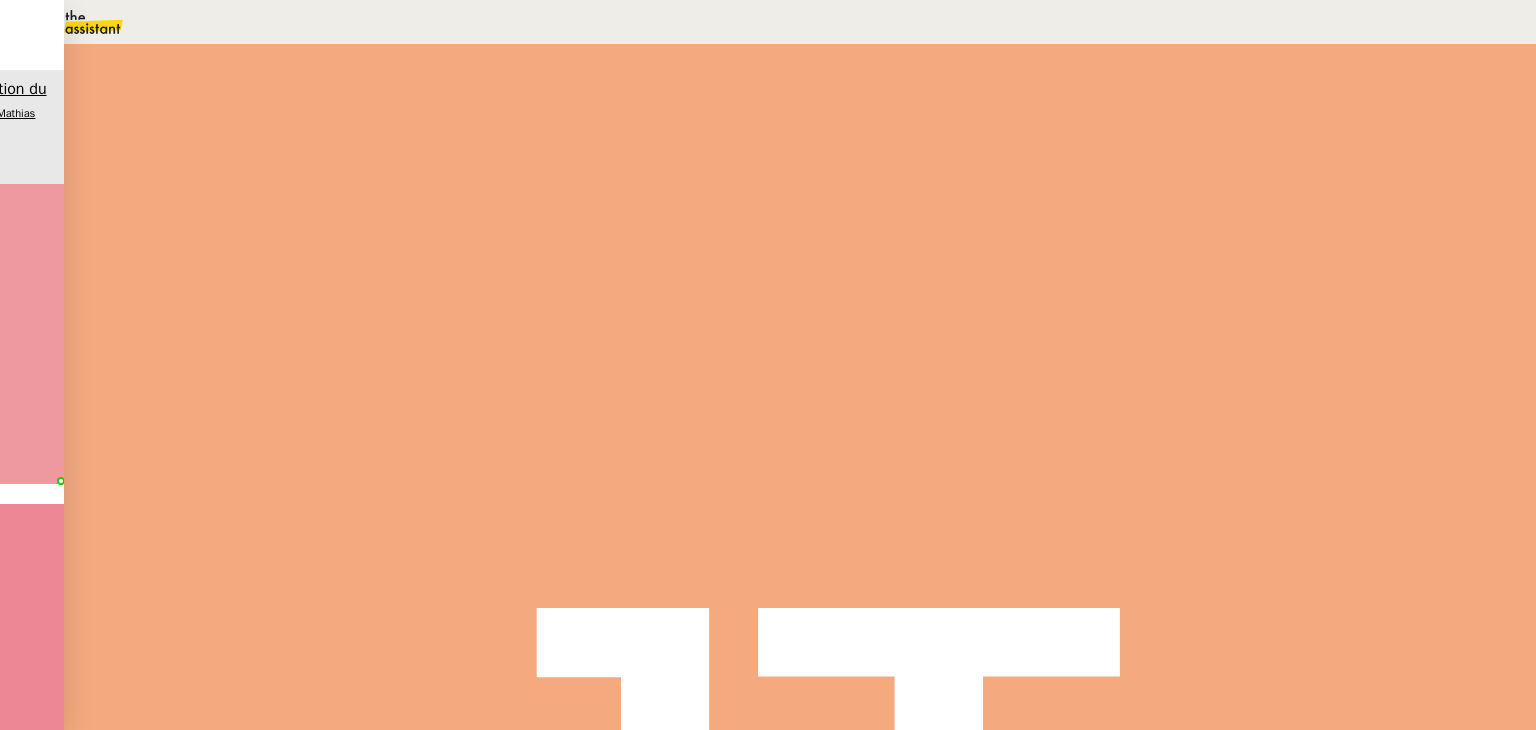 click on "Programmé Action nécessaire  il y a [TIME]  false par   [FIRST]-[LAST].   il y a [TIME]" at bounding box center (800, 502) 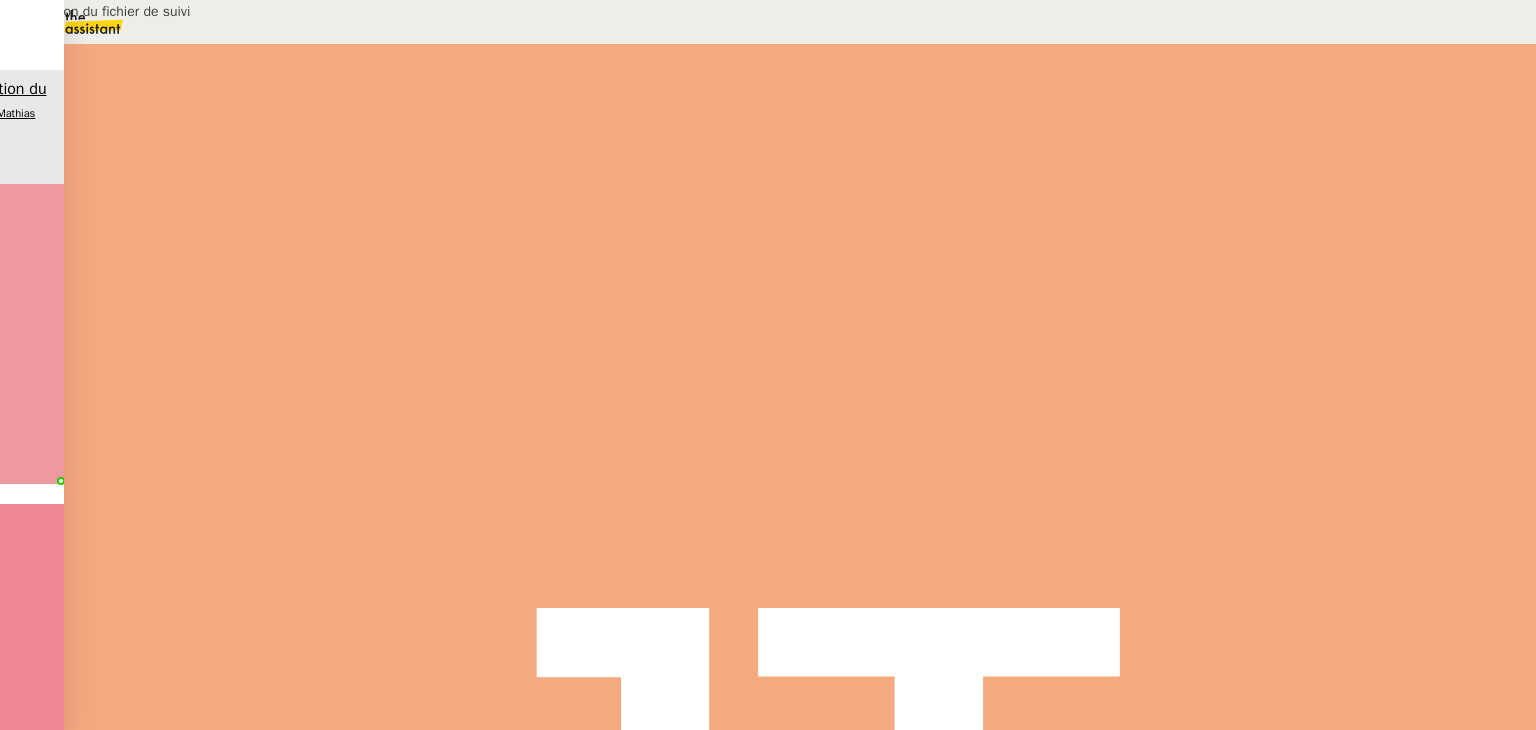 drag, startPoint x: 1350, startPoint y: 145, endPoint x: 1101, endPoint y: 157, distance: 249.28899 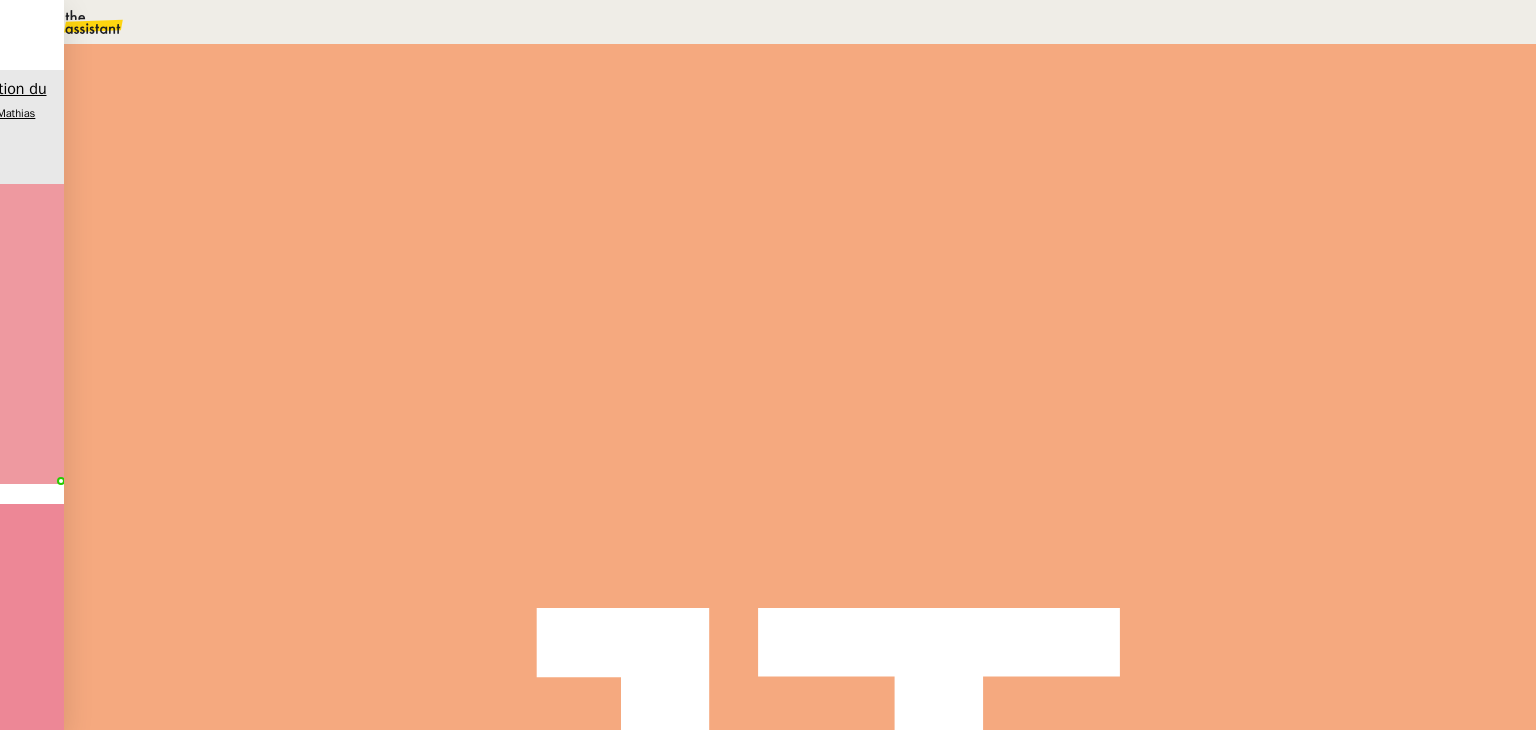 click on "Actualisation du fichier de suivi     [TIME] false par   [FIRST]-[LAST].   il y a [TIME]" at bounding box center (800, 673) 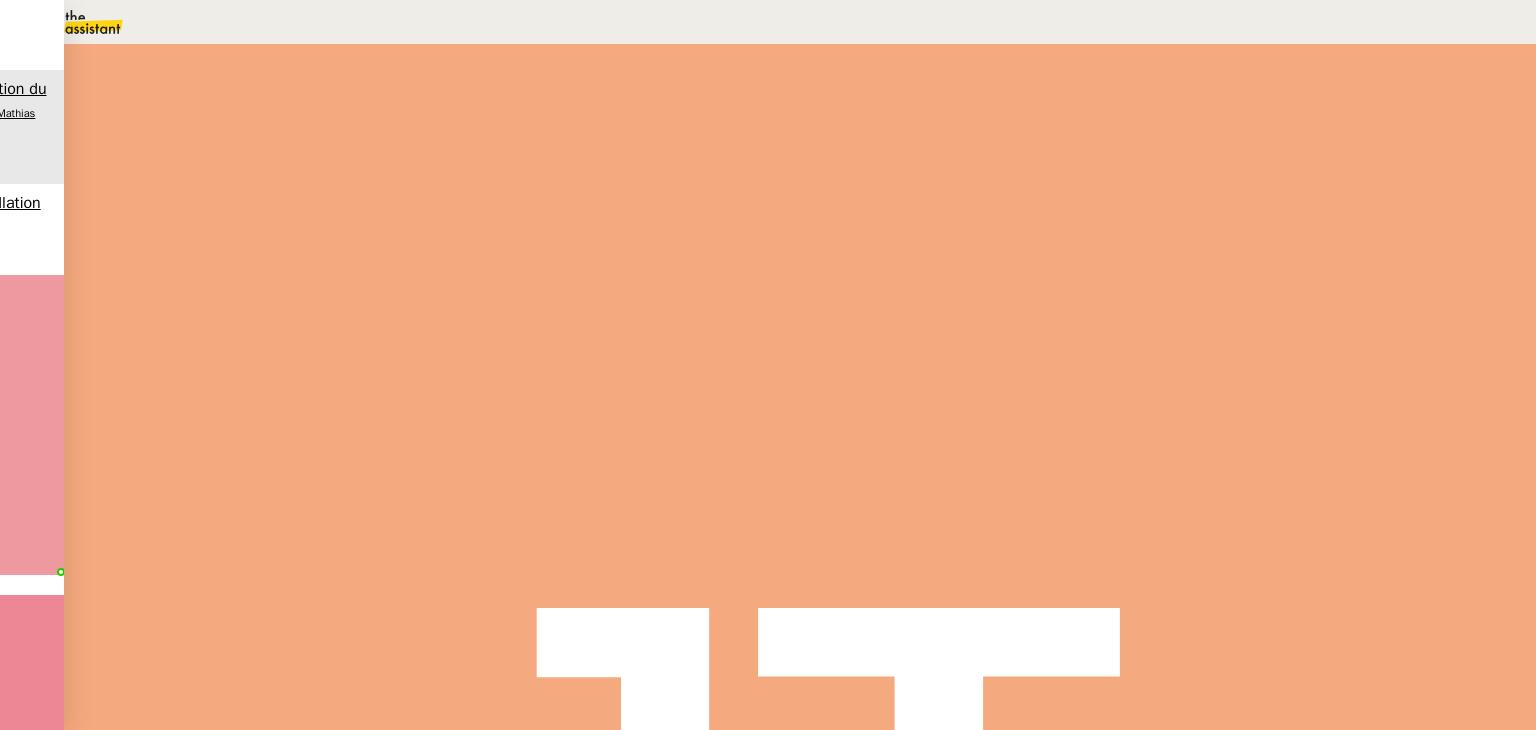 click on "Sous-procédure 1 : Actualisation du fichier de suivi" at bounding box center (211, 2409) 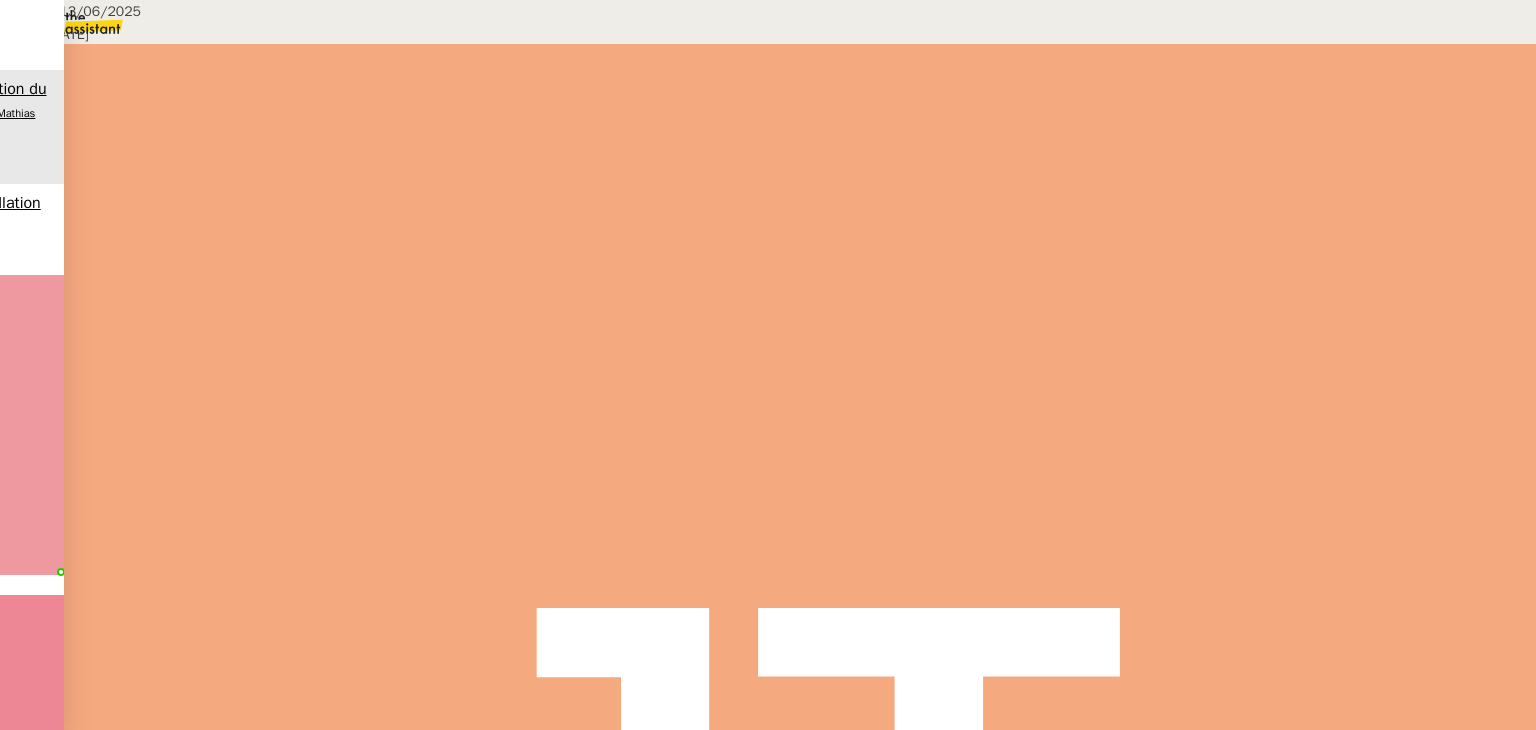 click on "Suivi Invoice For Customs (facture fret)" at bounding box center (348, 468) 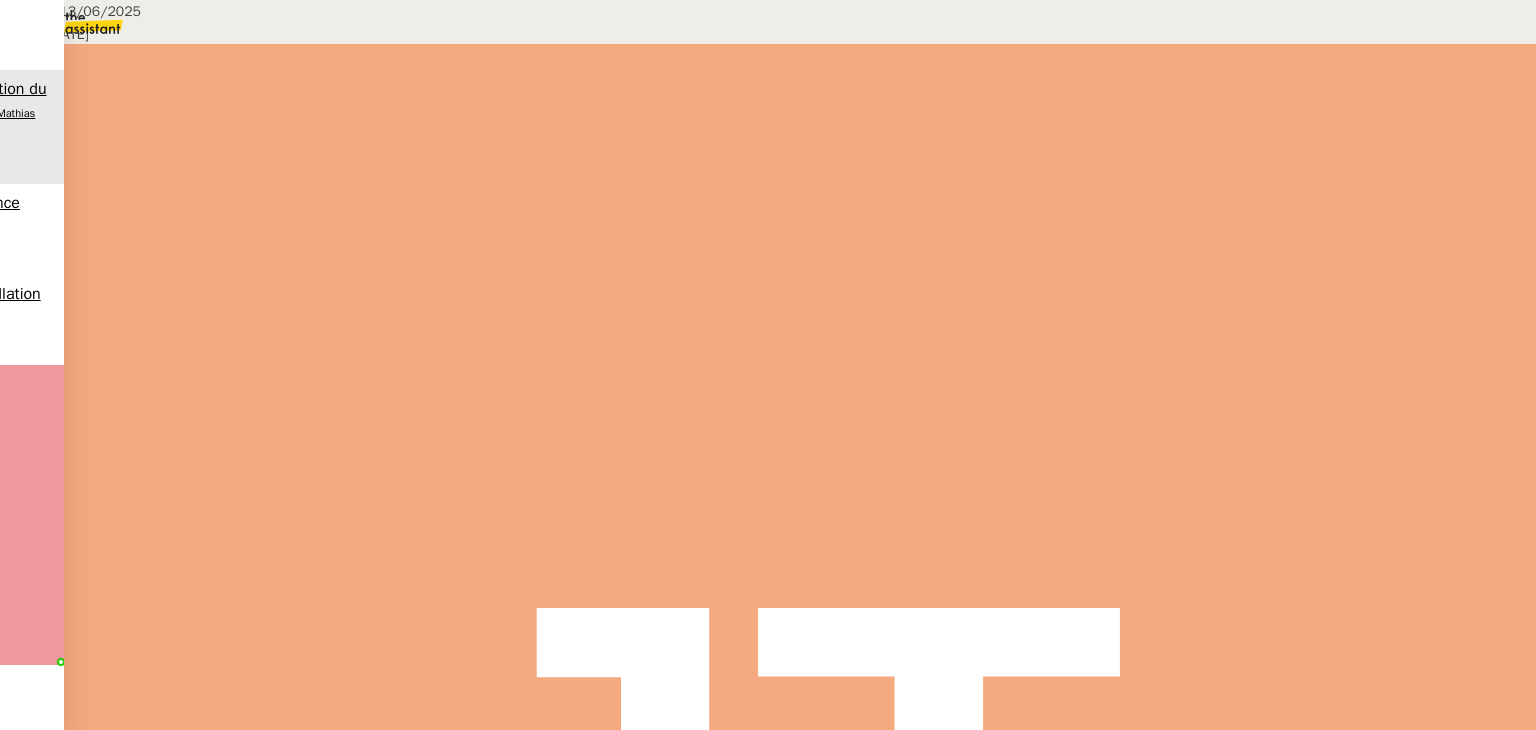 scroll, scrollTop: 100, scrollLeft: 0, axis: vertical 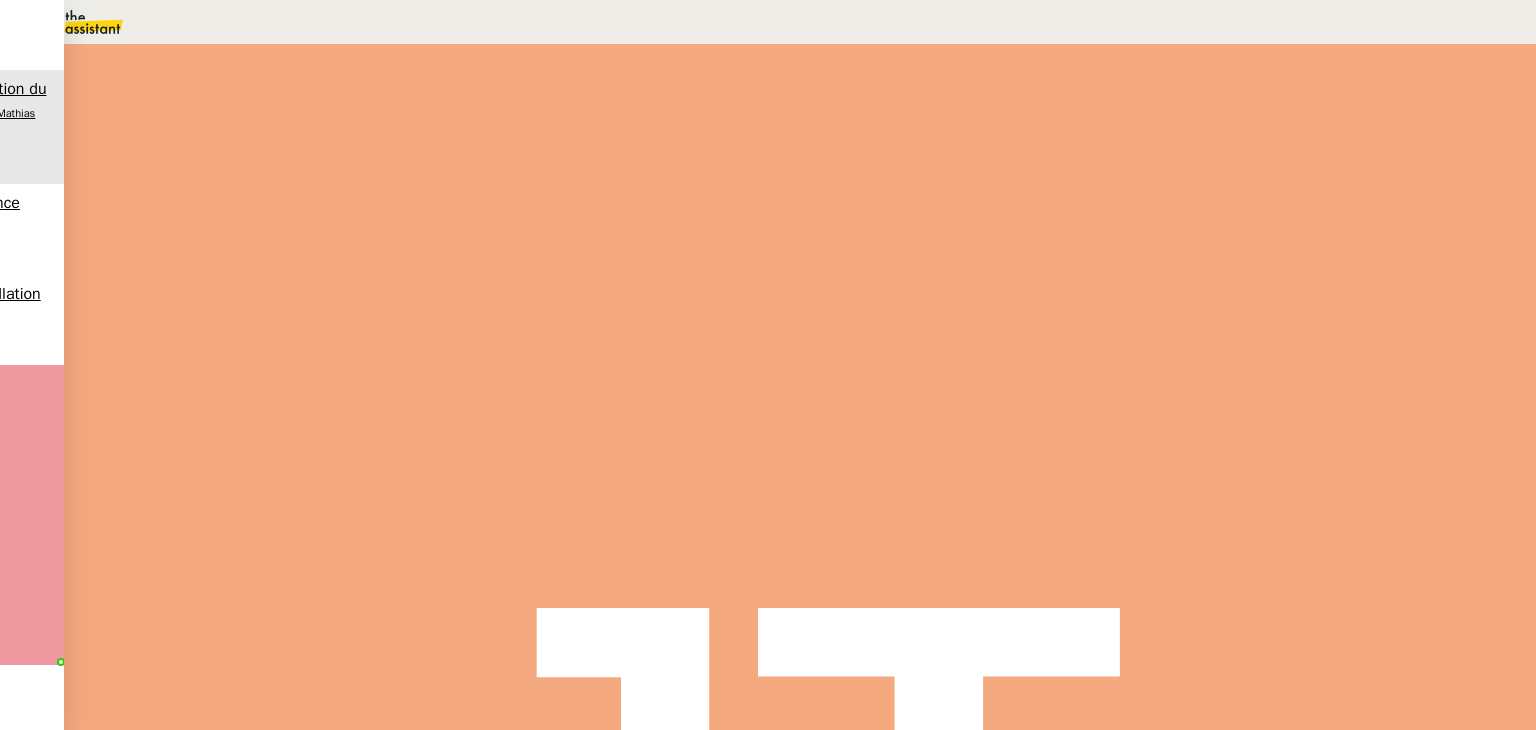 click on "Sous-procédure 1 : Actualisation du fichier de suivi" at bounding box center (211, 2409) 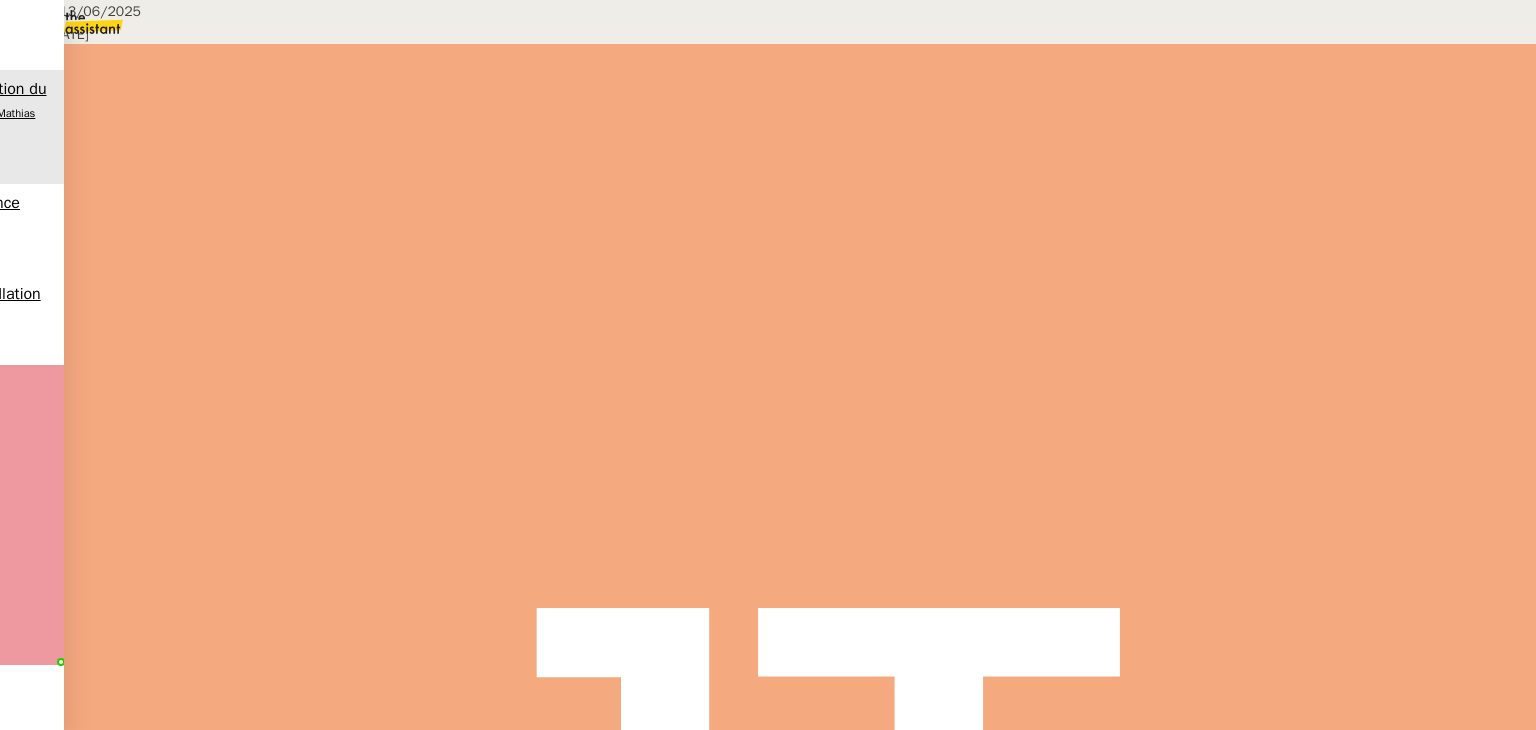 scroll, scrollTop: 200, scrollLeft: 0, axis: vertical 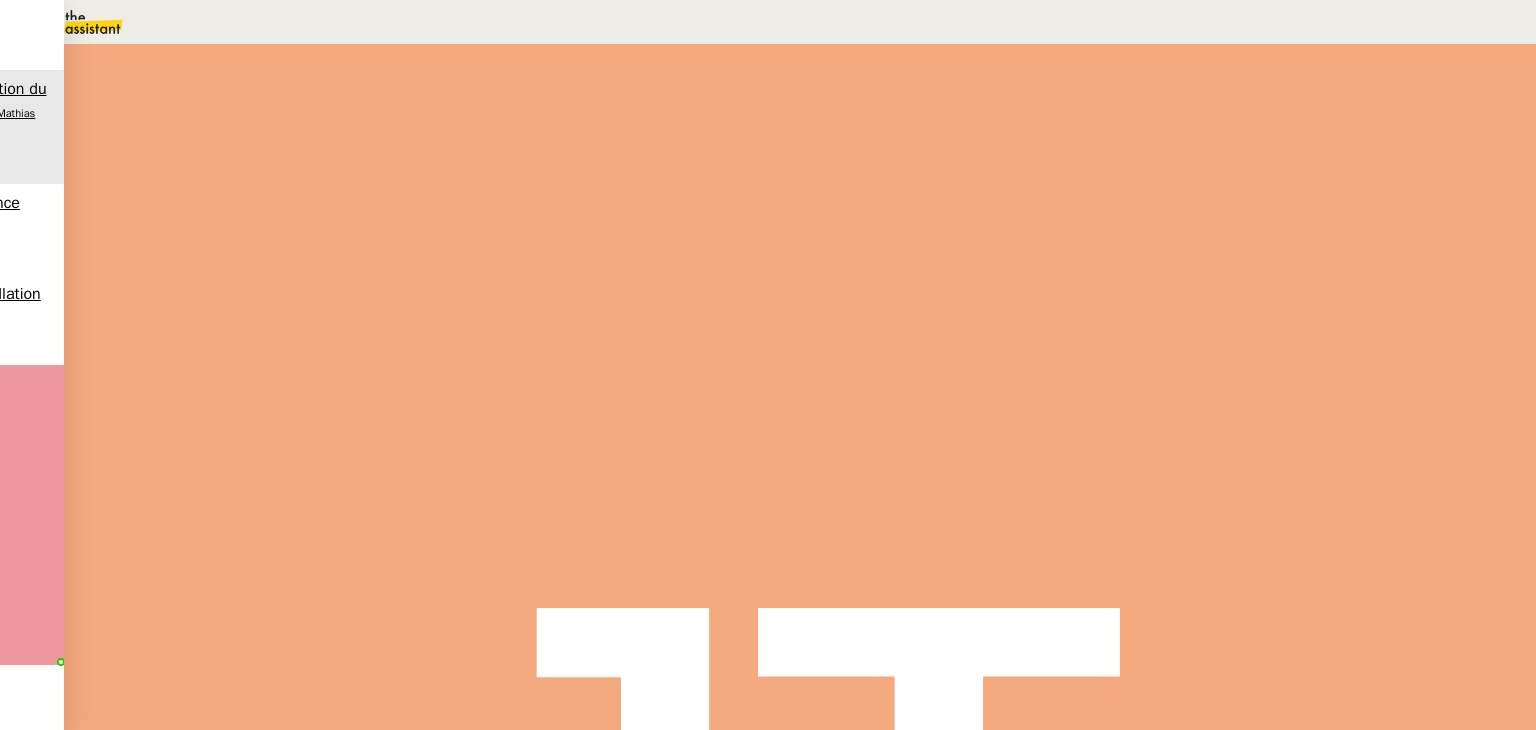 click at bounding box center (158, 2479) 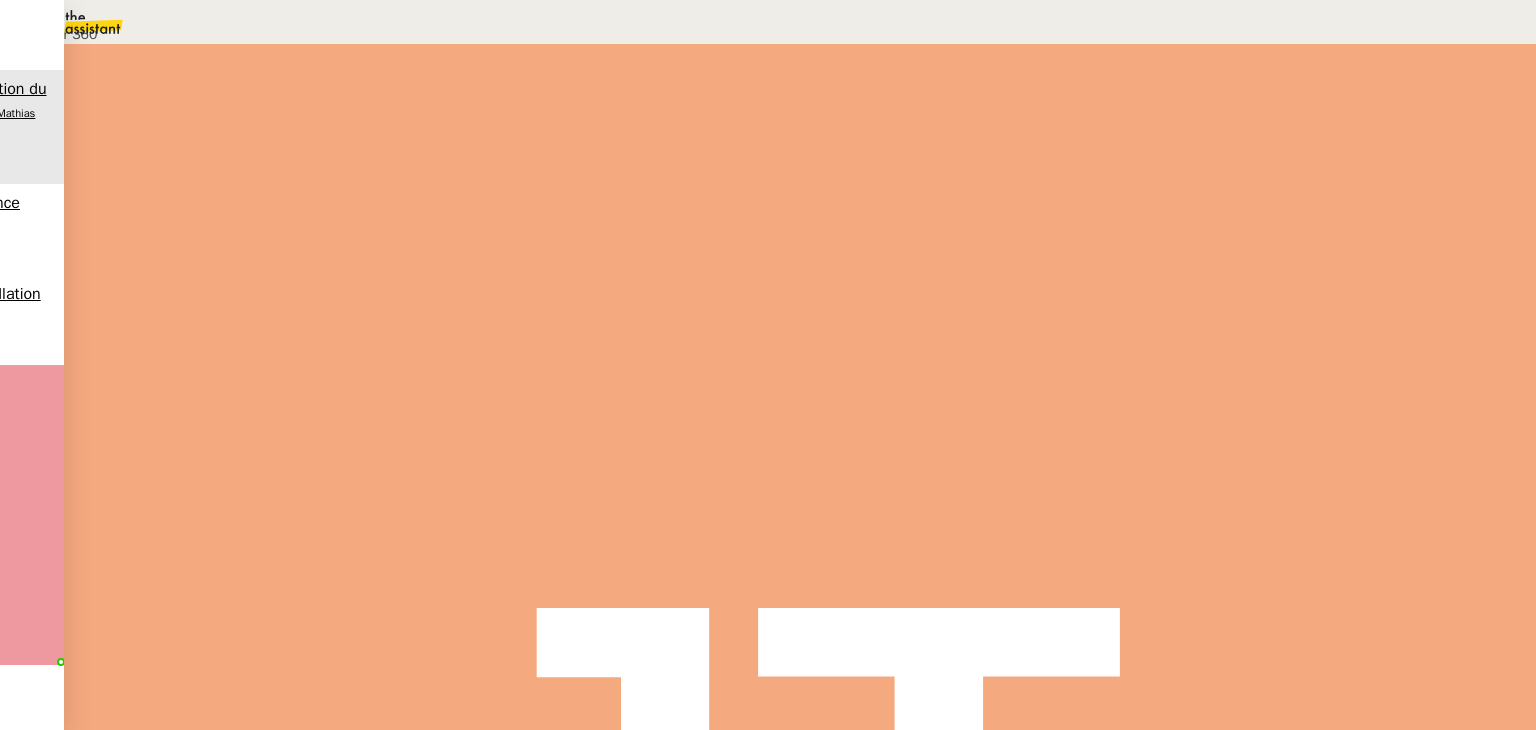 click on "Déverrouiller" at bounding box center (57, 98) 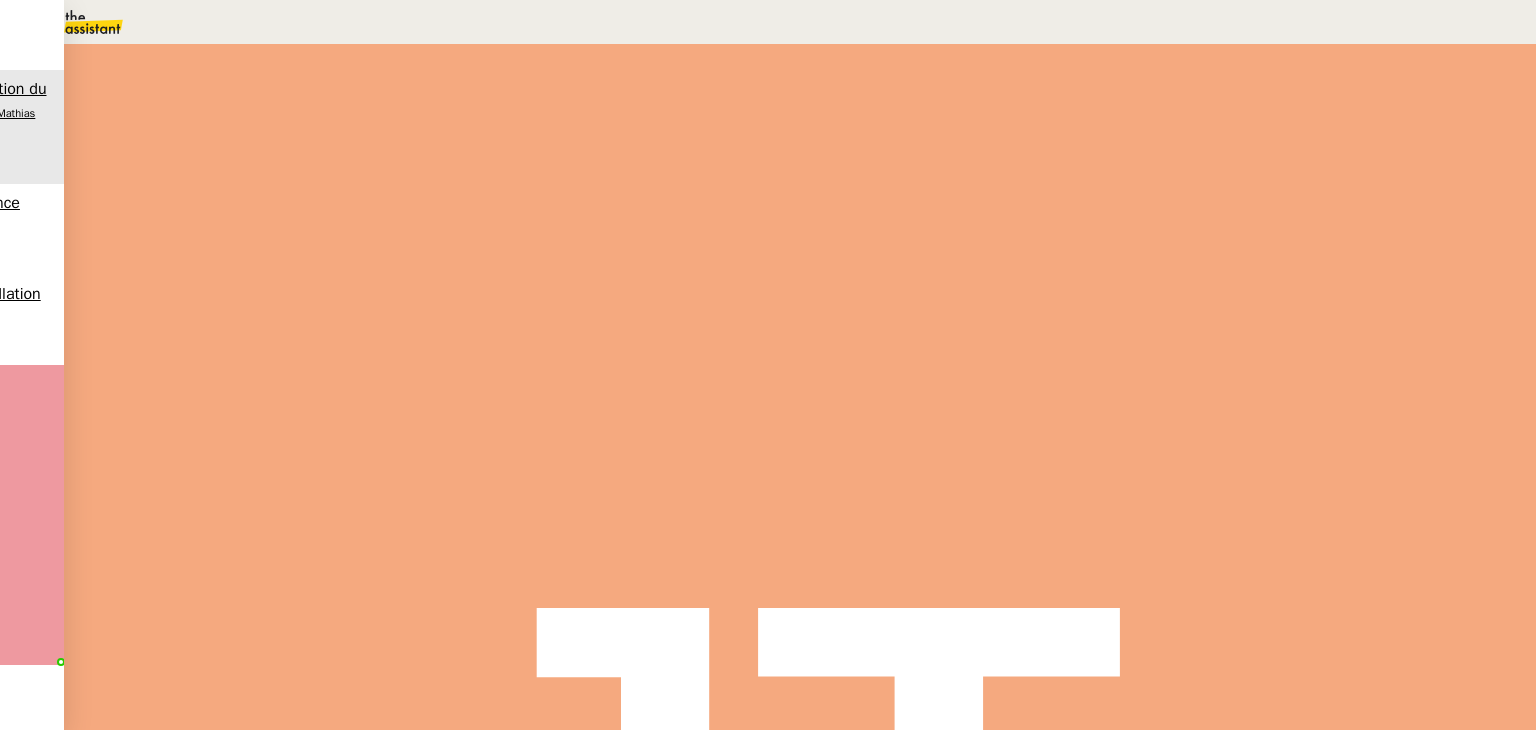 click on "Sous-procédure 1 : Actualisation du fichier de suivi" at bounding box center [211, 2409] 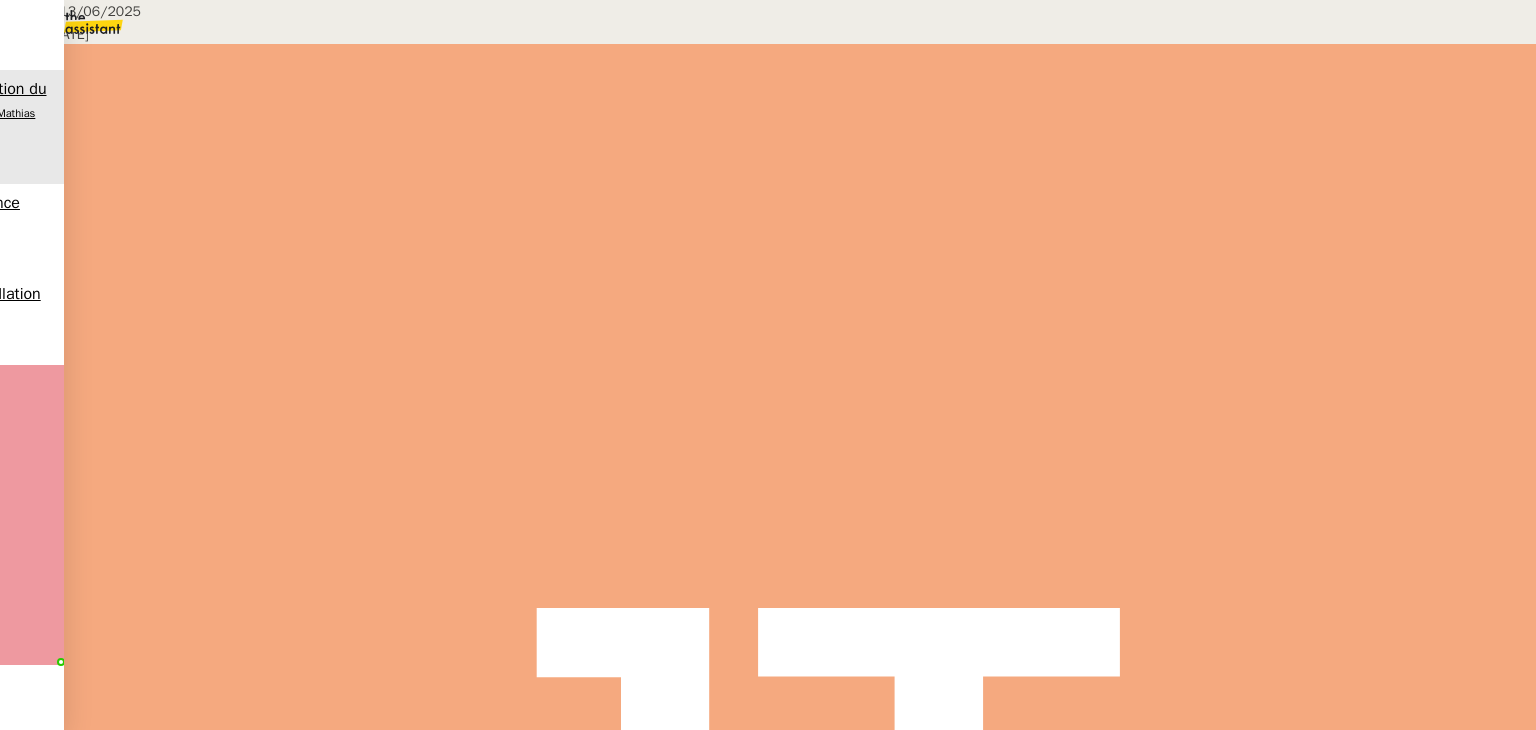 scroll, scrollTop: 700, scrollLeft: 0, axis: vertical 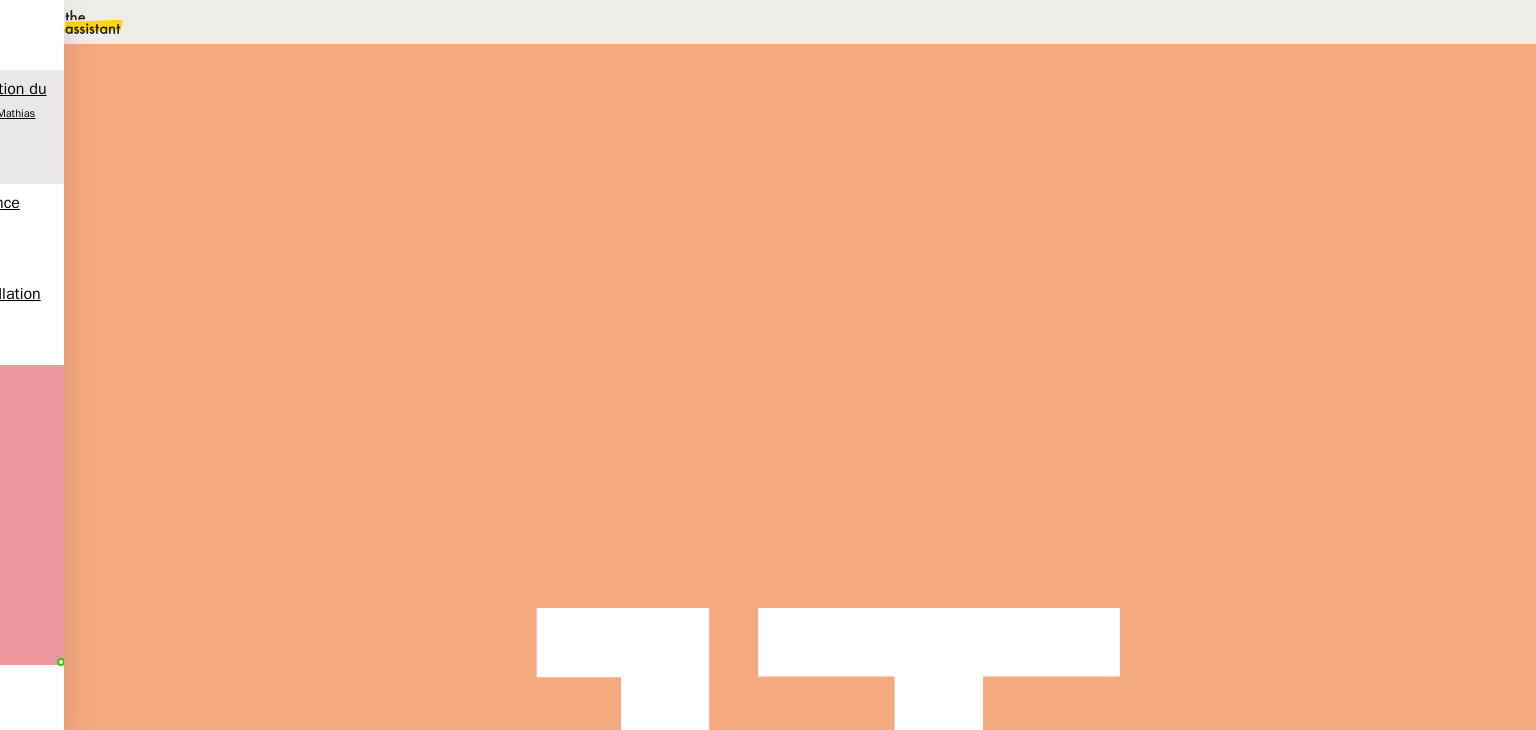 click at bounding box center (287, 240) 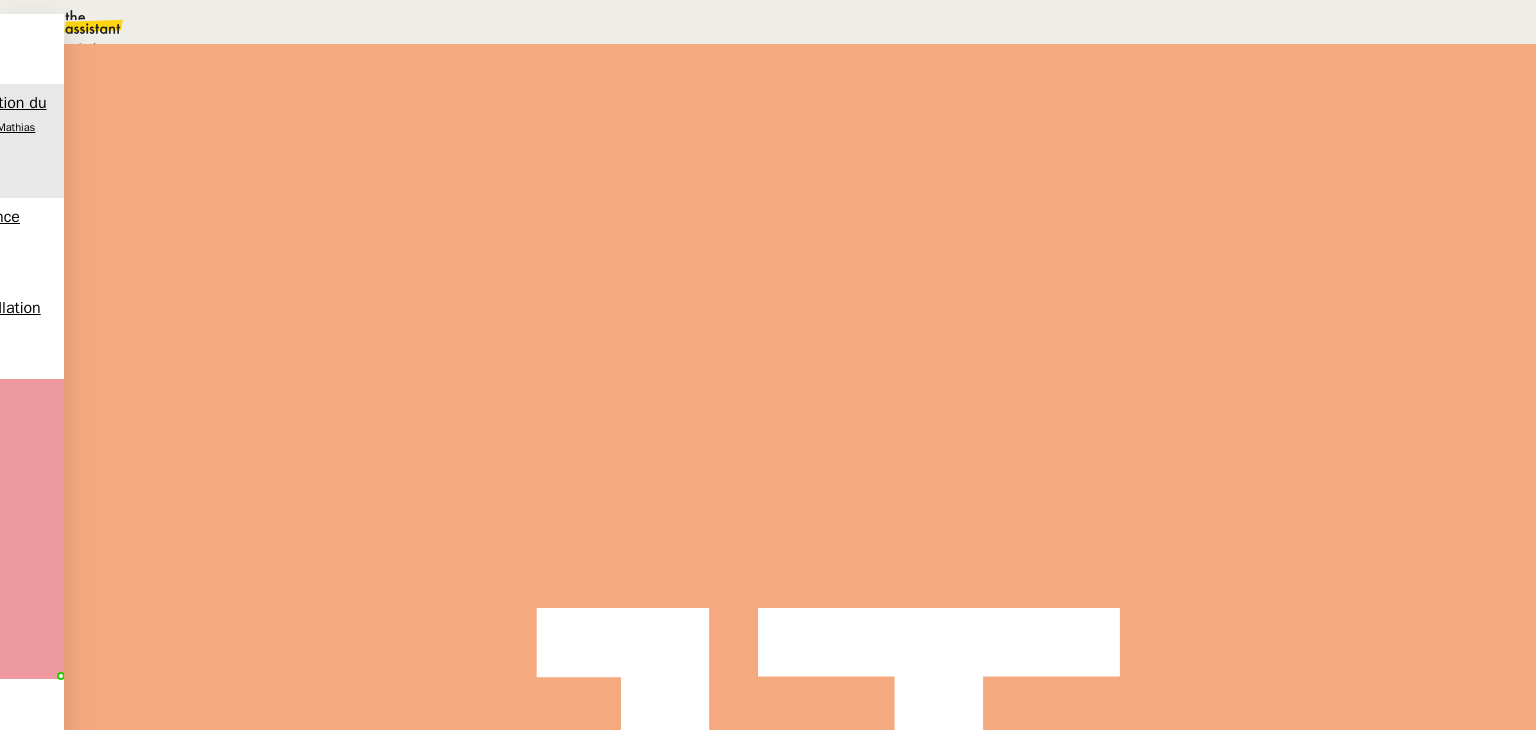click on "Actualisation du fichier de suivi     [TIME] false par   [FIRST]-[LAST].   il y a [TIME]" at bounding box center (800, 370) 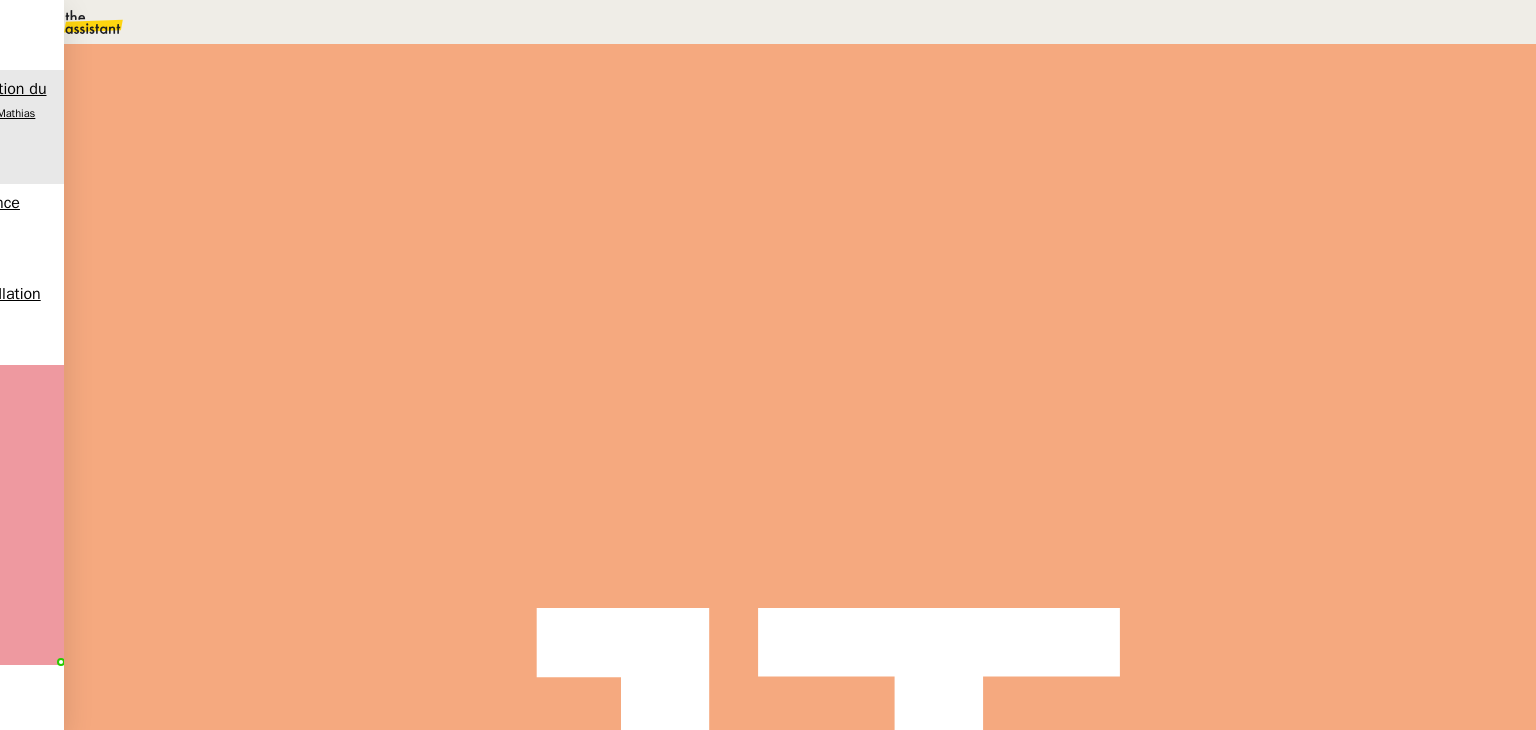 scroll, scrollTop: 1100, scrollLeft: 0, axis: vertical 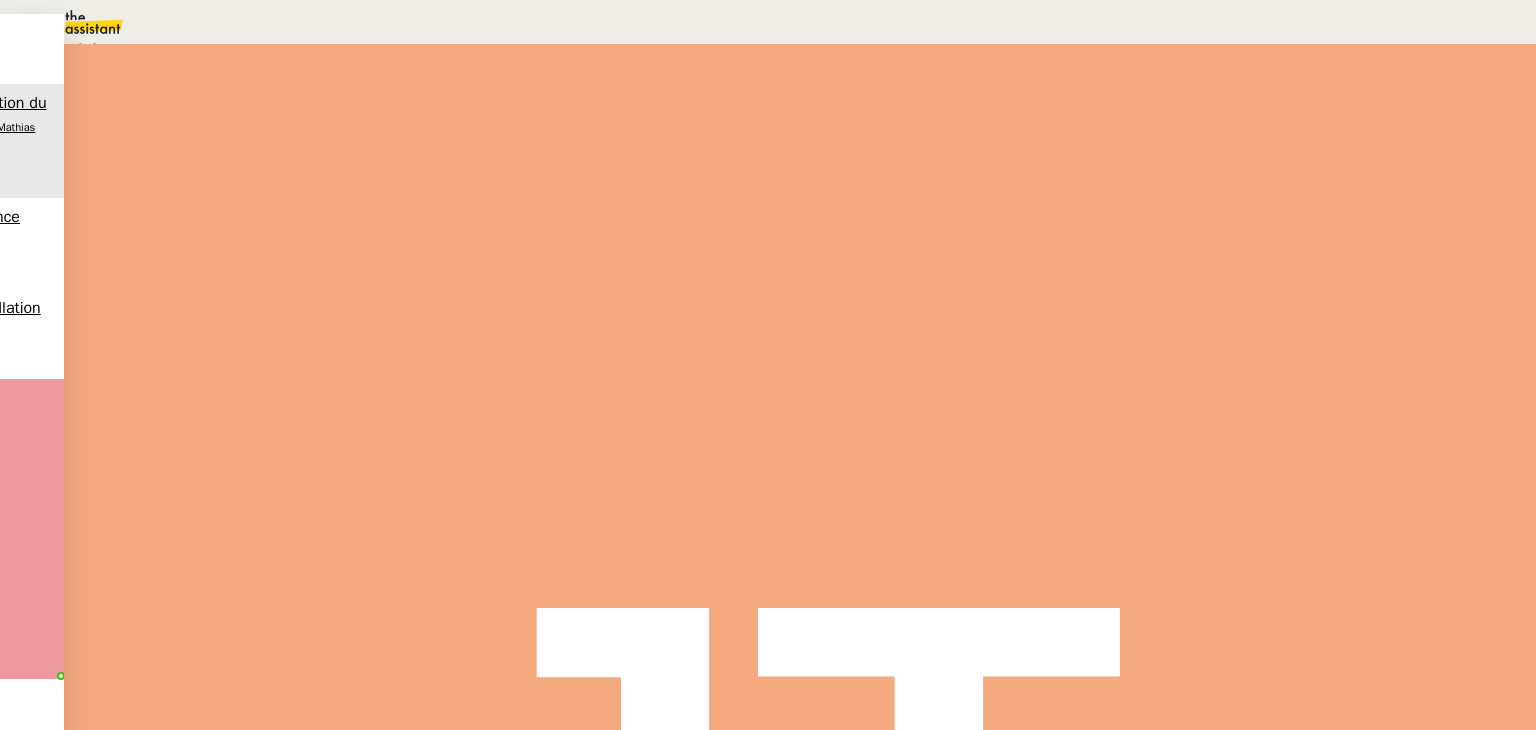click on "Aide" at bounding box center (72, 48) 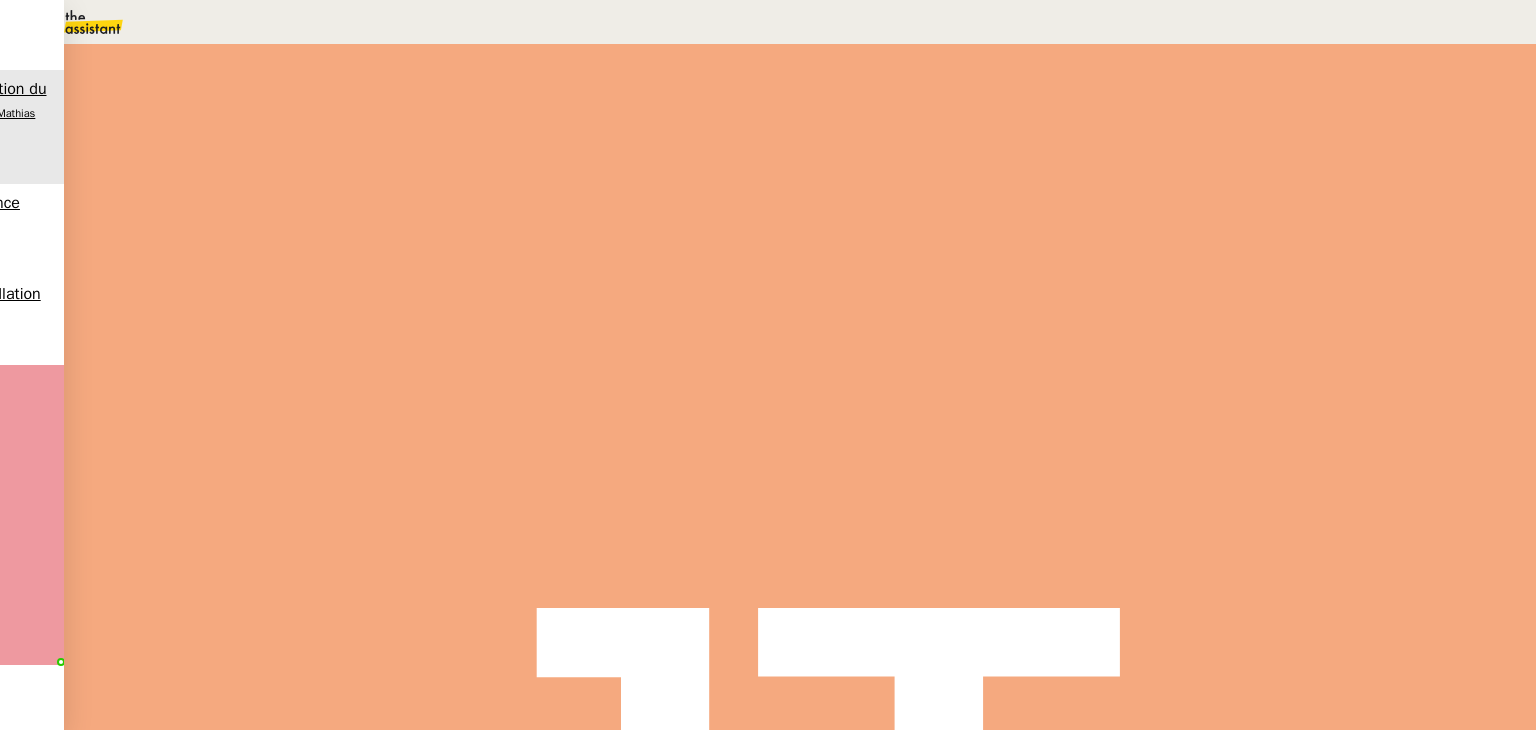 click at bounding box center [1184, 133] 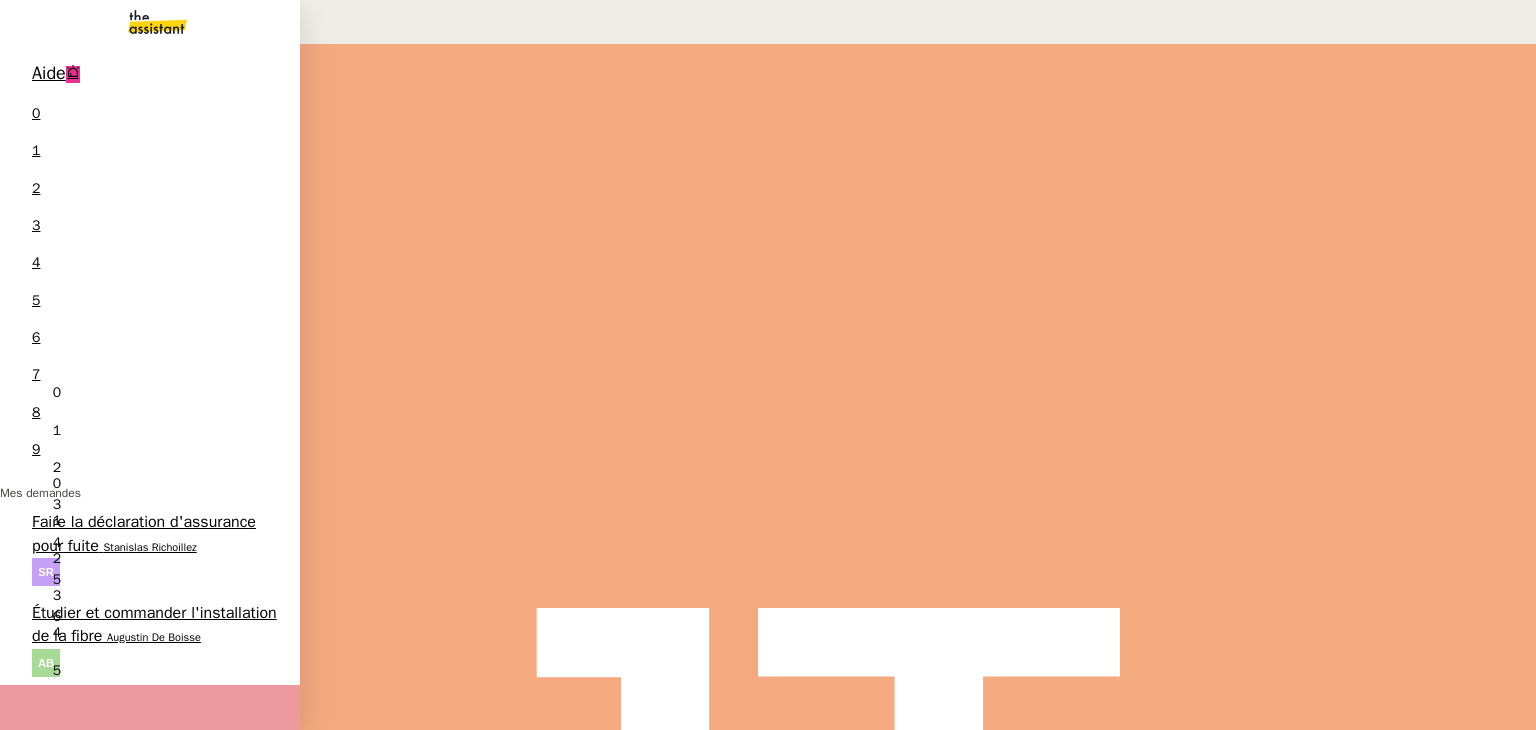 click on "Faire la déclaration d'assurance pour fuite" at bounding box center (144, 533) 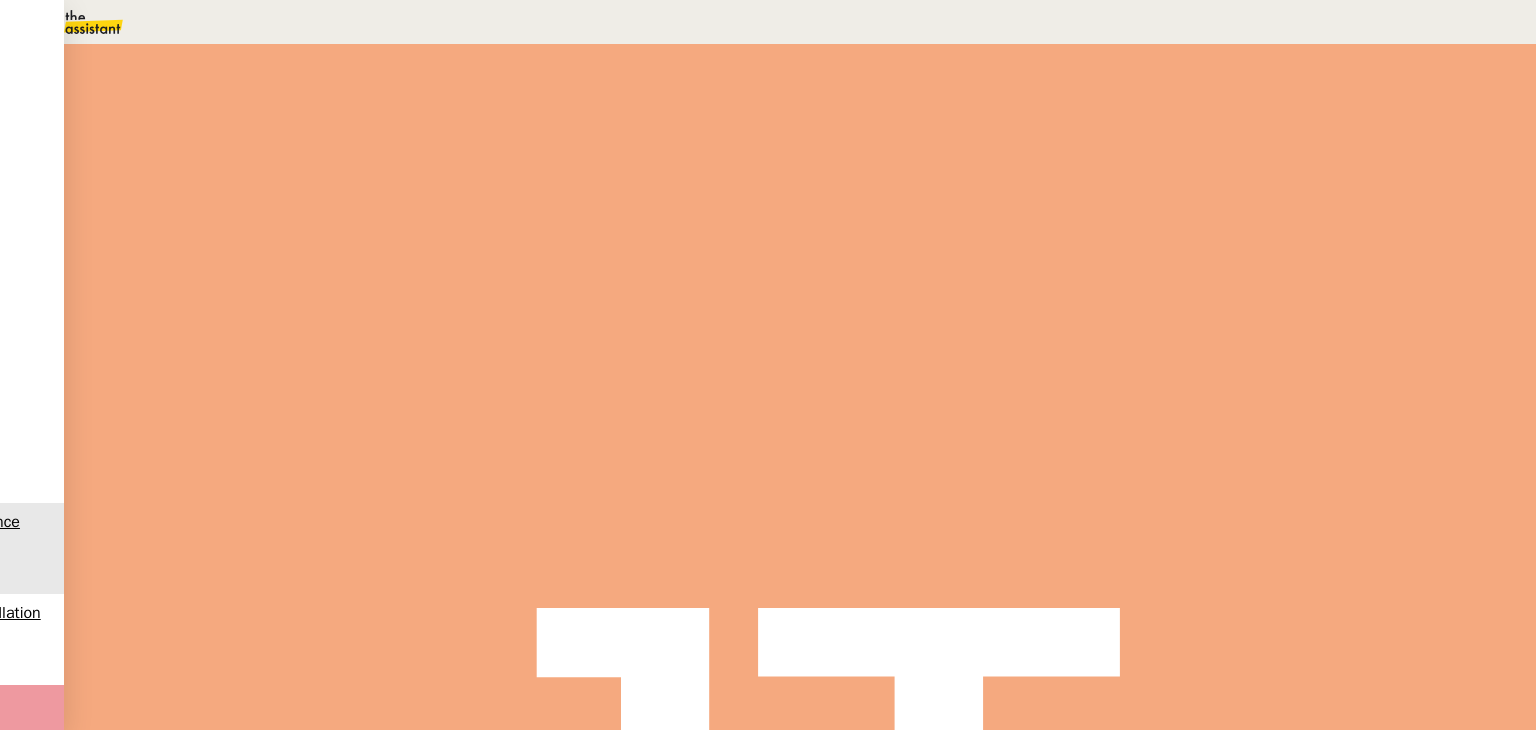 scroll, scrollTop: 3300, scrollLeft: 0, axis: vertical 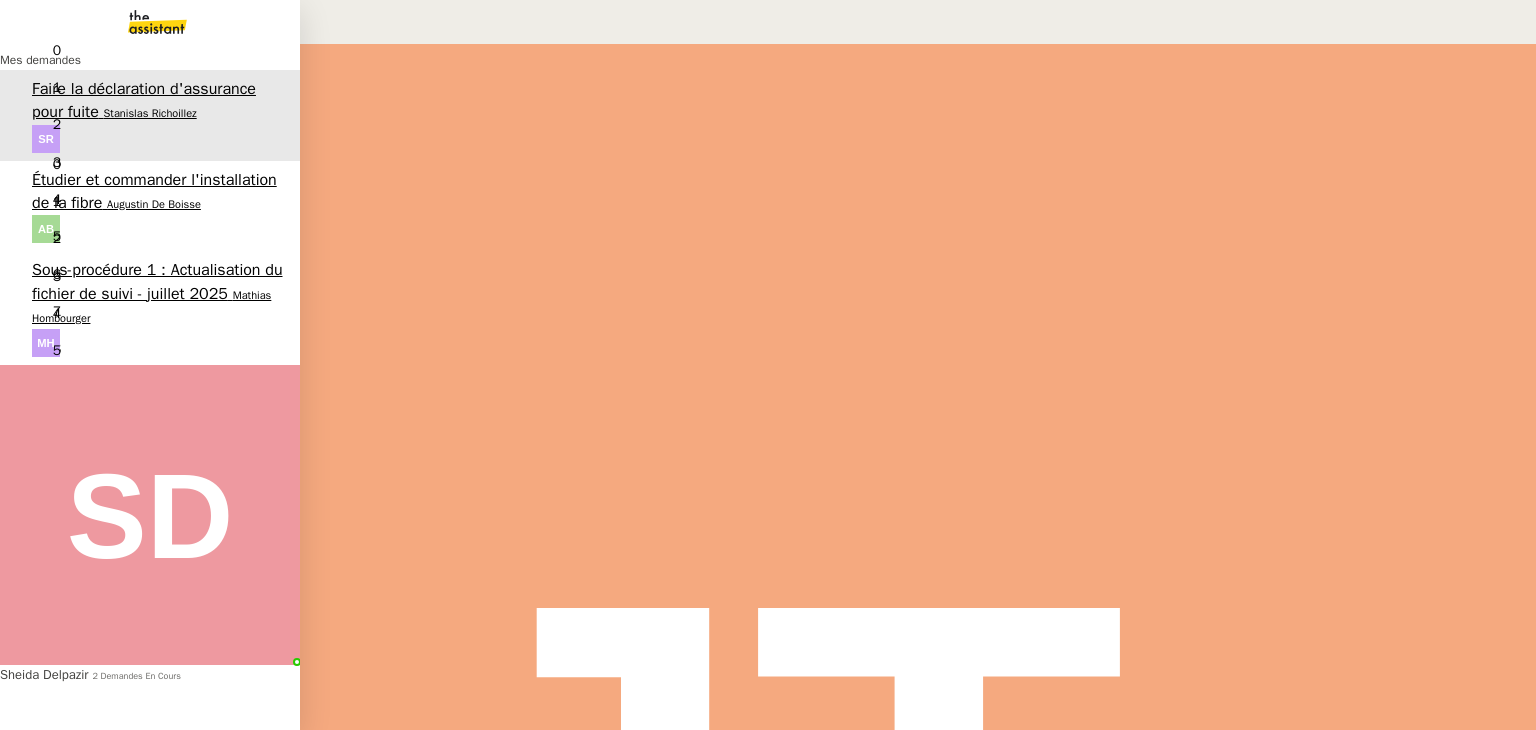 click on "Sous-procédure 1 : Actualisation du fichier de suivi - juillet 2025" at bounding box center [157, 281] 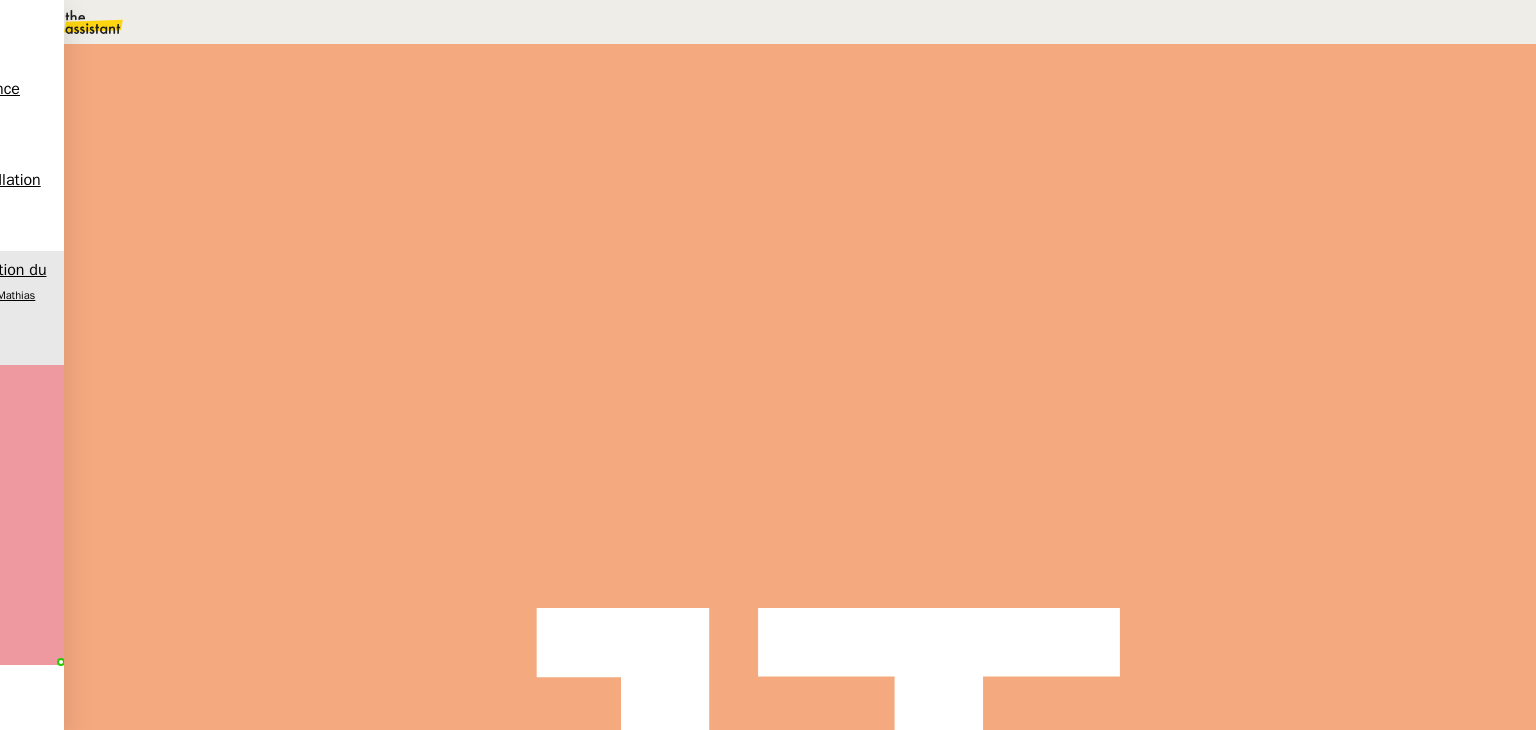 scroll, scrollTop: 200, scrollLeft: 0, axis: vertical 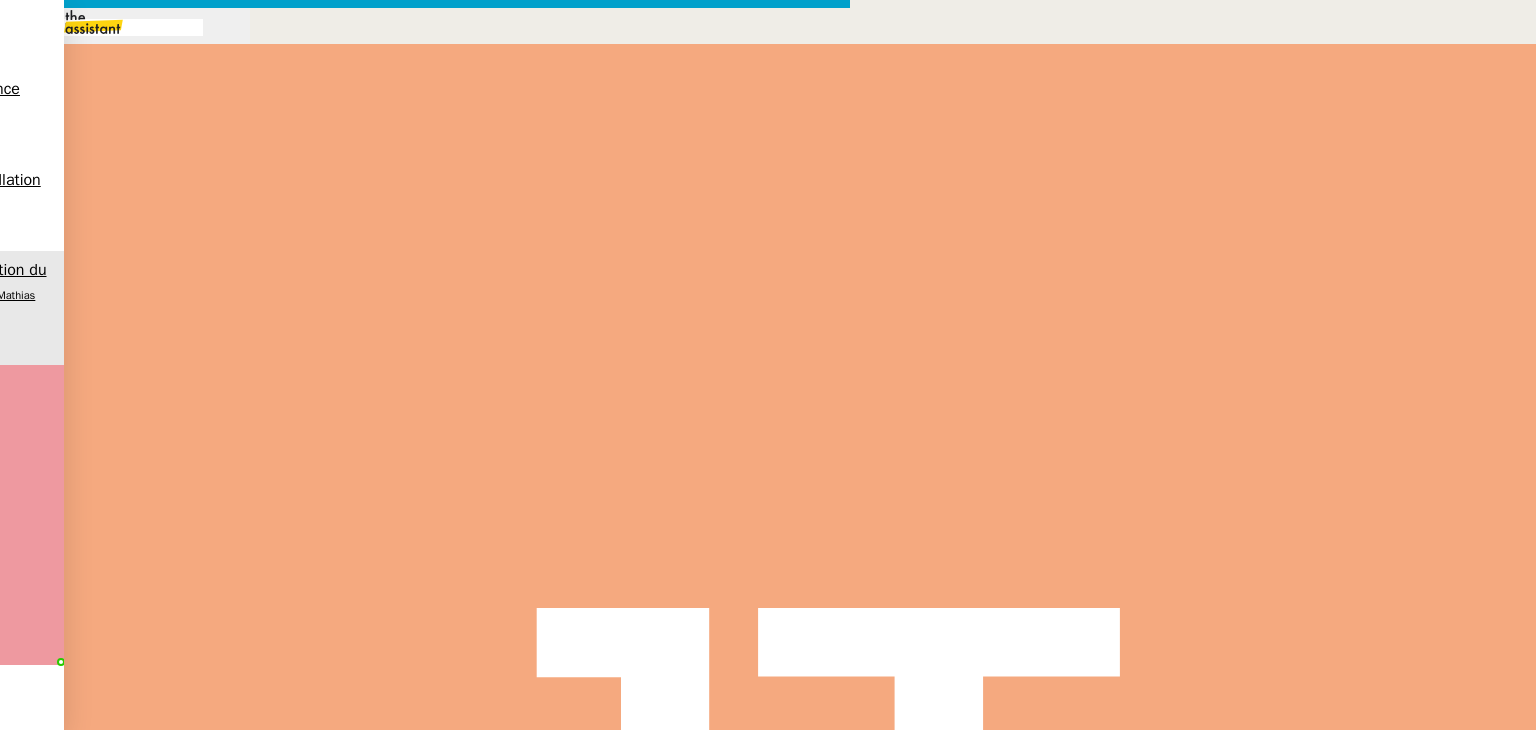 click at bounding box center [425, 837] 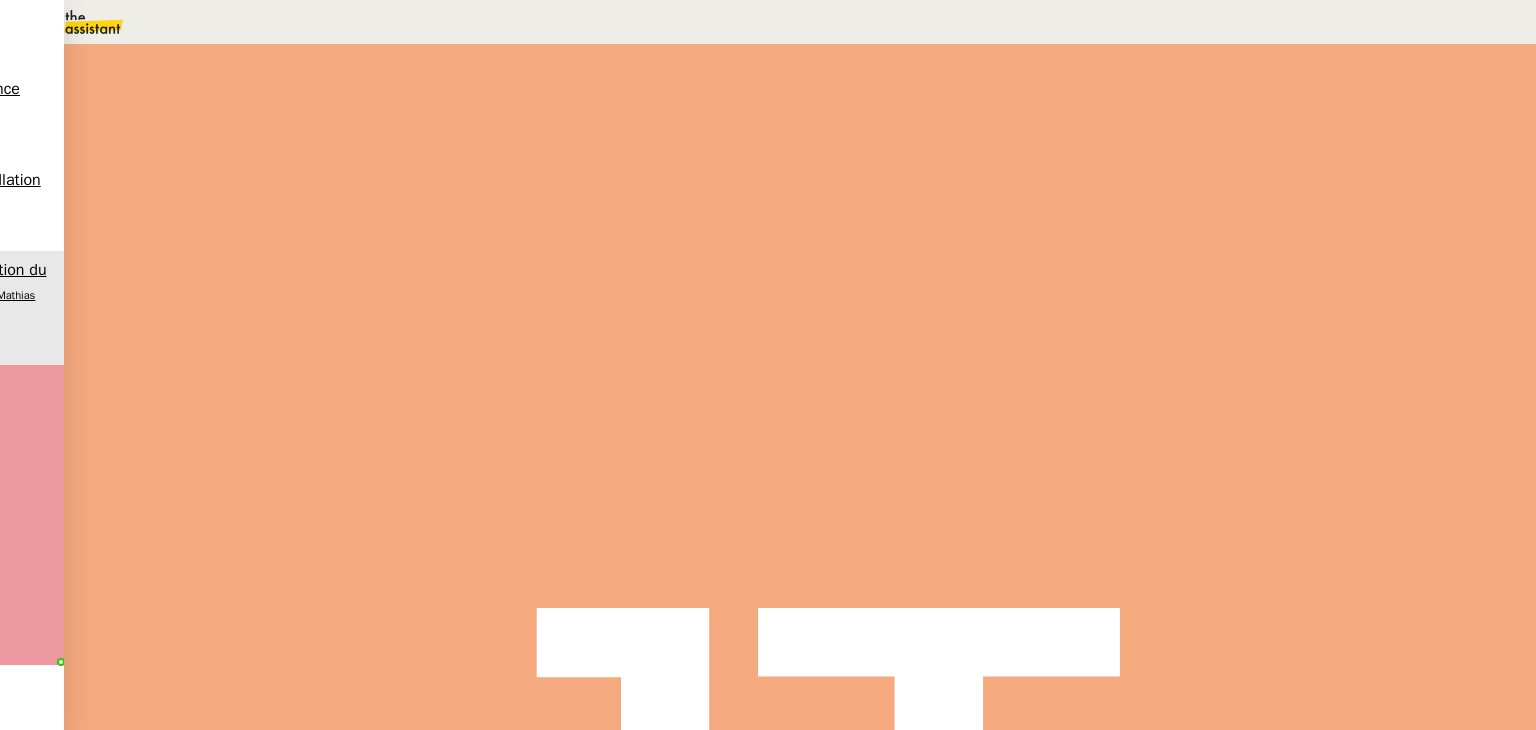 scroll, scrollTop: 0, scrollLeft: 0, axis: both 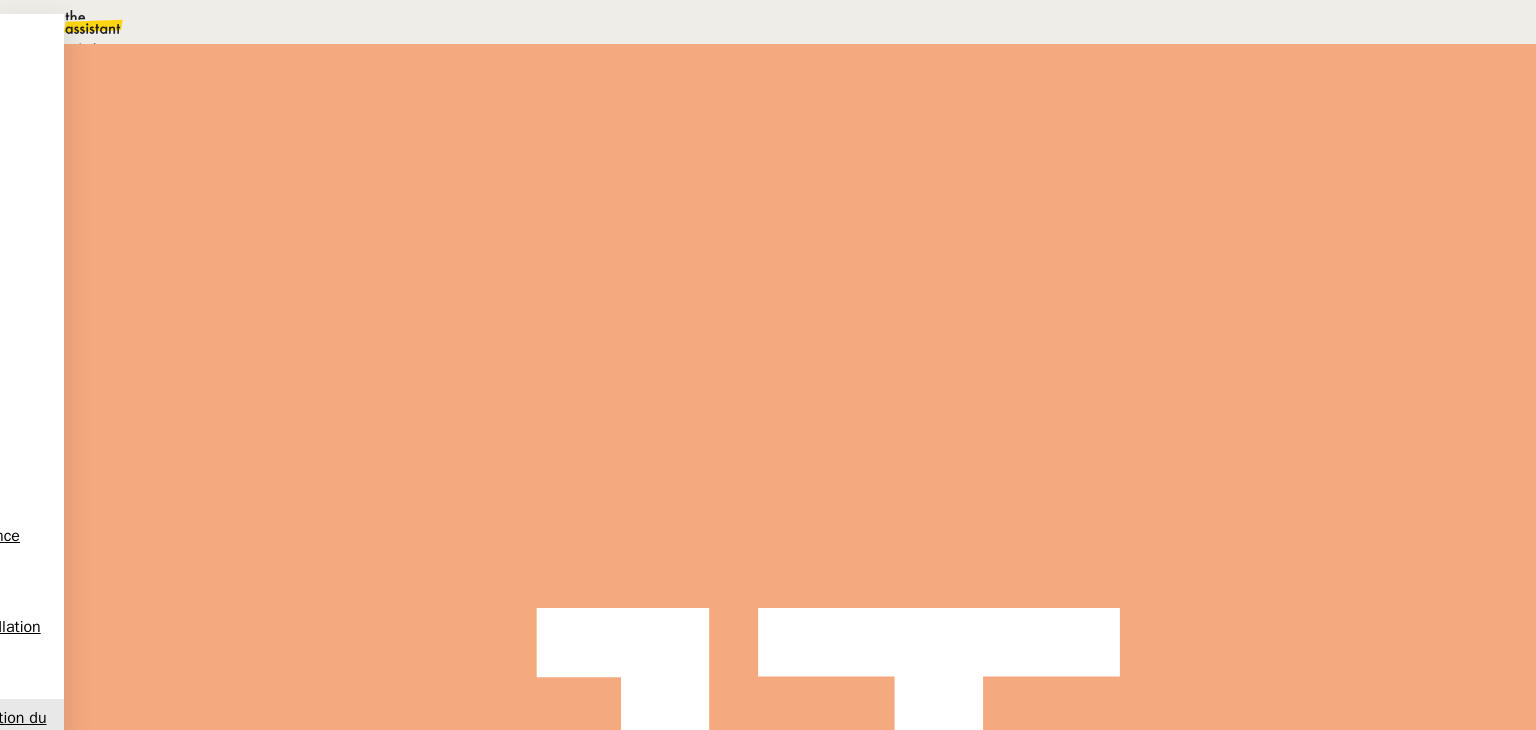 click on "Programmé" at bounding box center (72, 48) 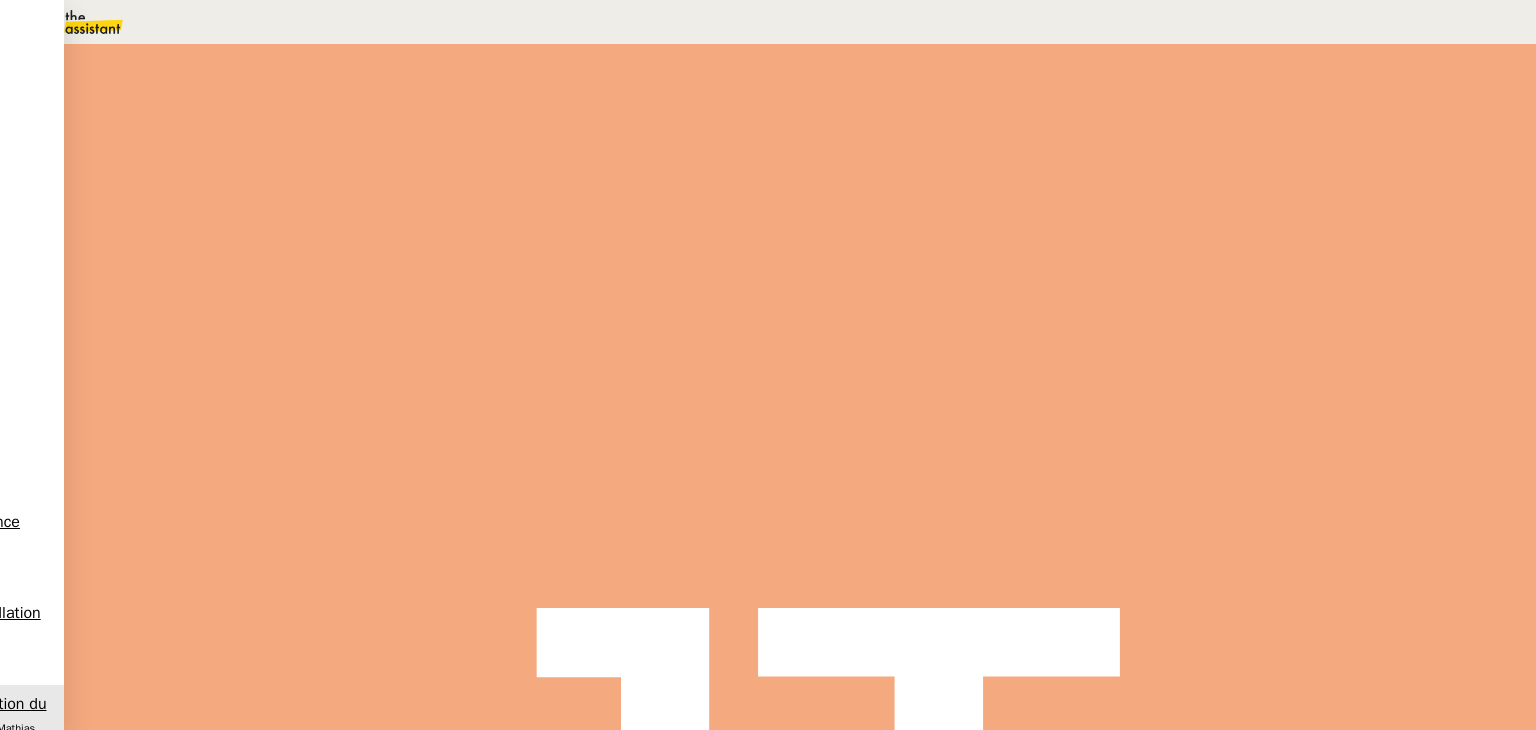 click on "11" at bounding box center [1141, 250] 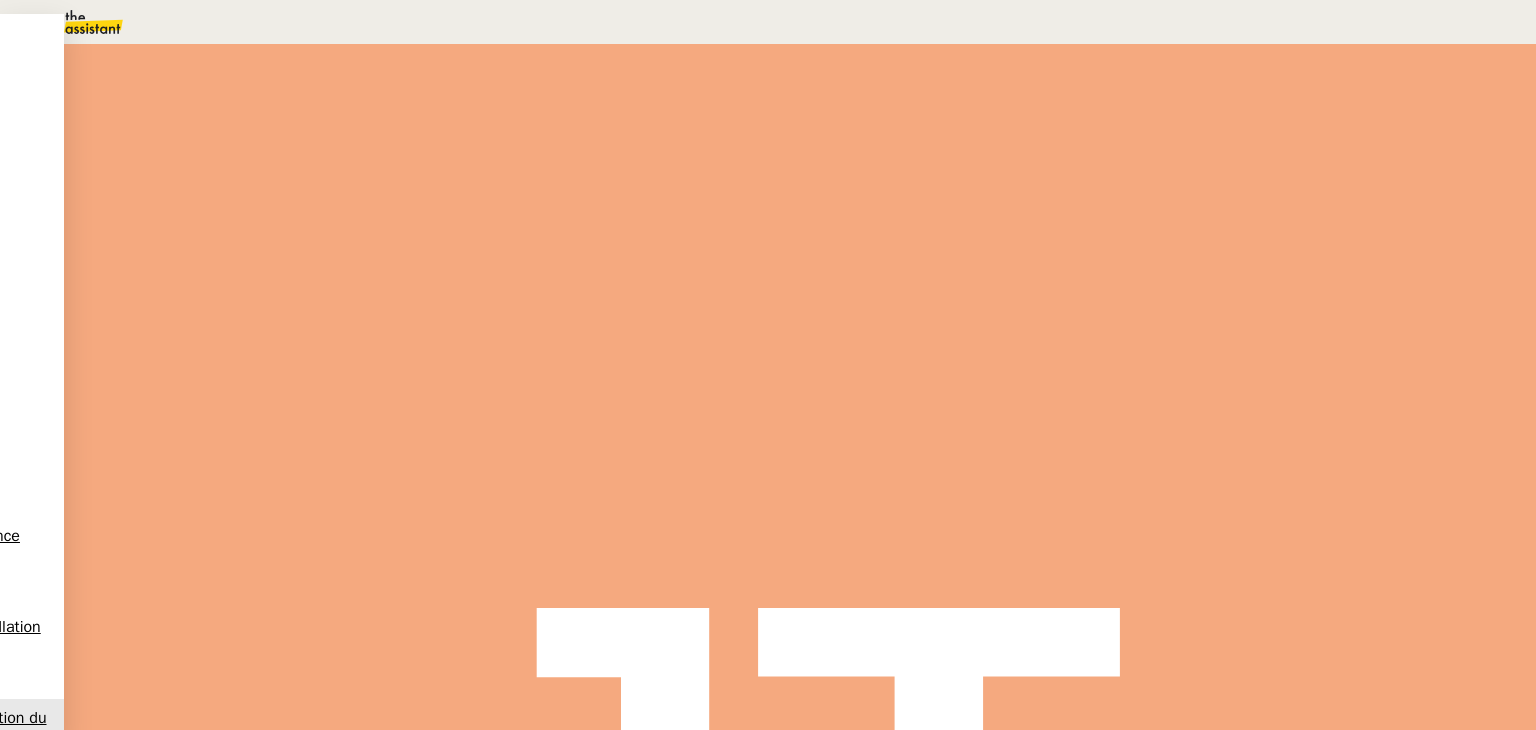 click on "09" at bounding box center (788, 22) 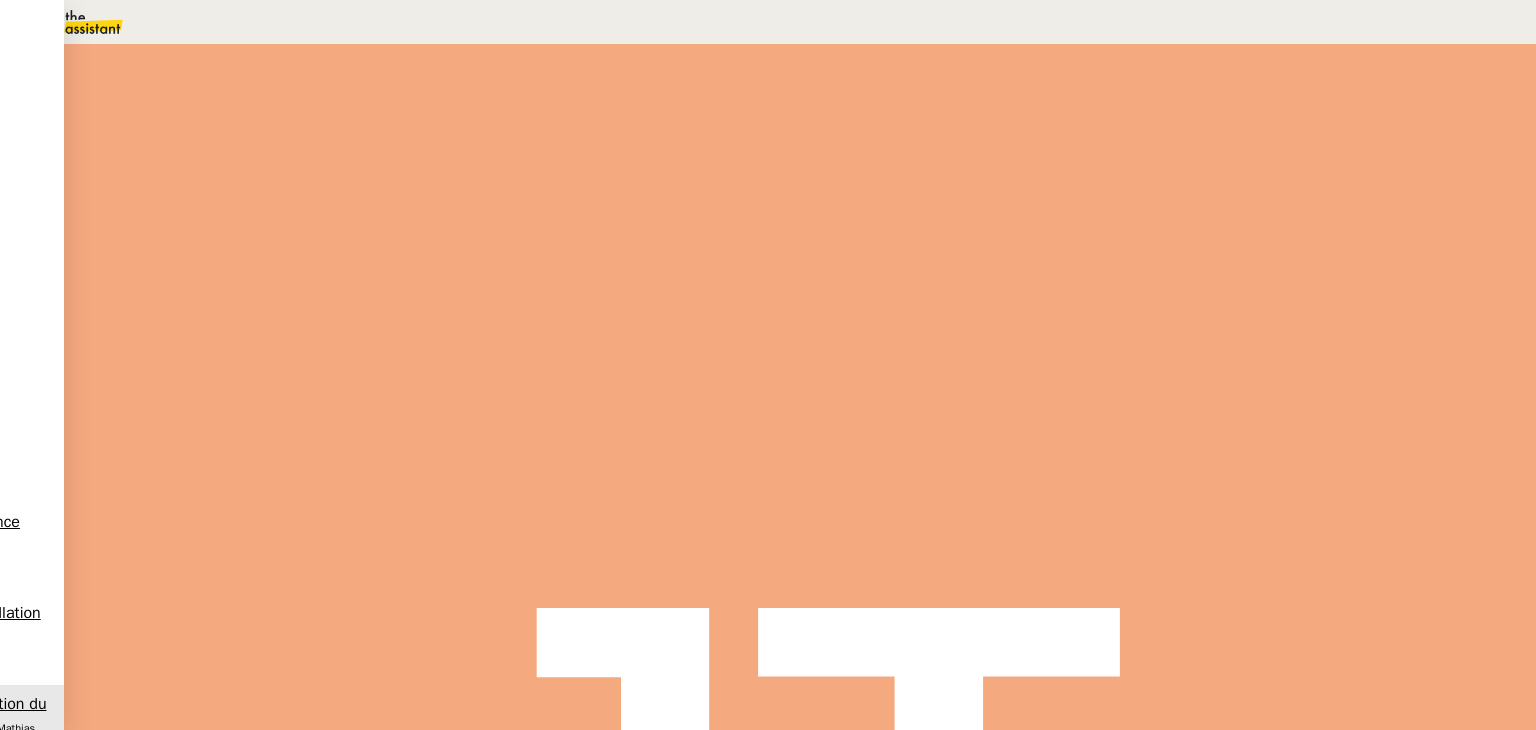 click on "Sauver" at bounding box center (1139, 482) 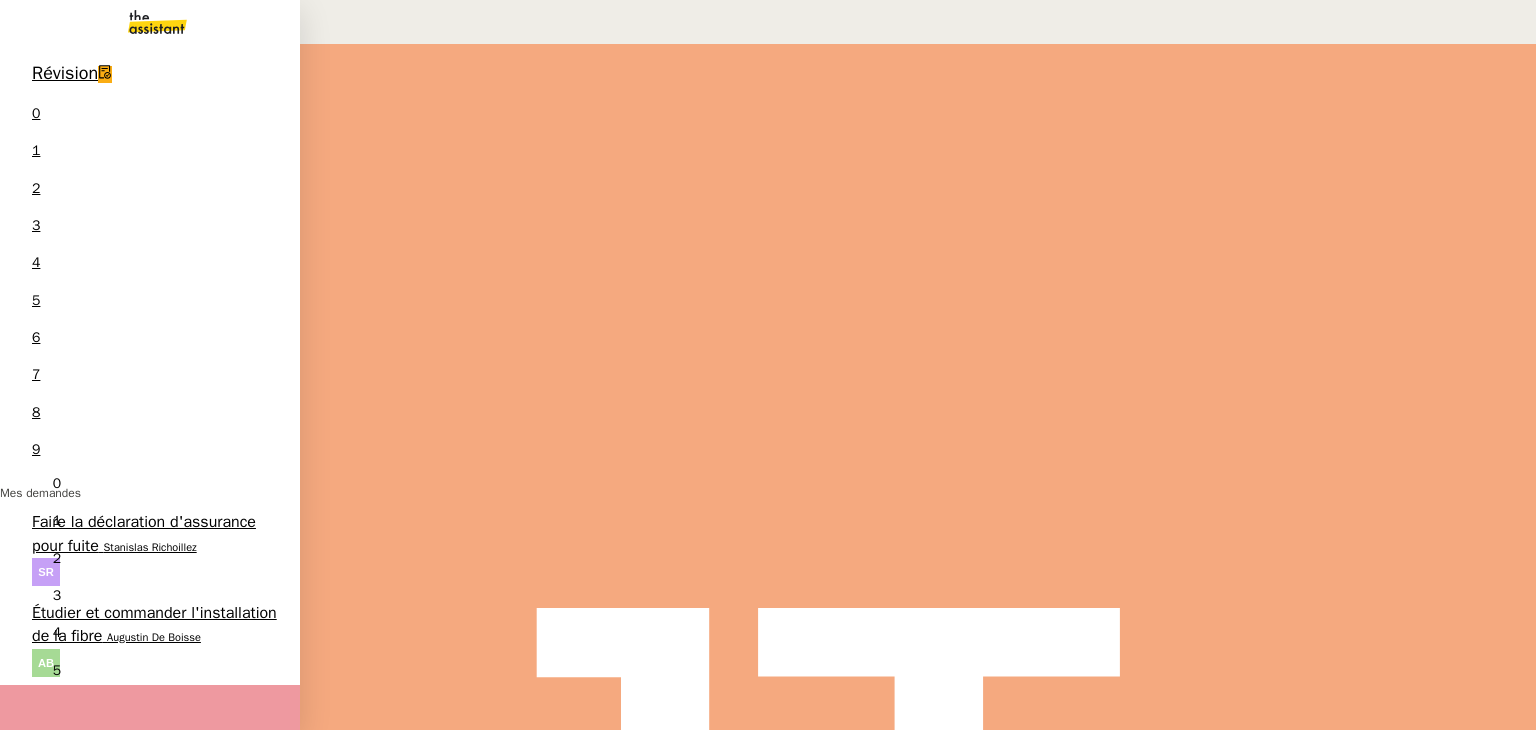 click on "Faire la déclaration d'assurance pour fuite" at bounding box center (144, 533) 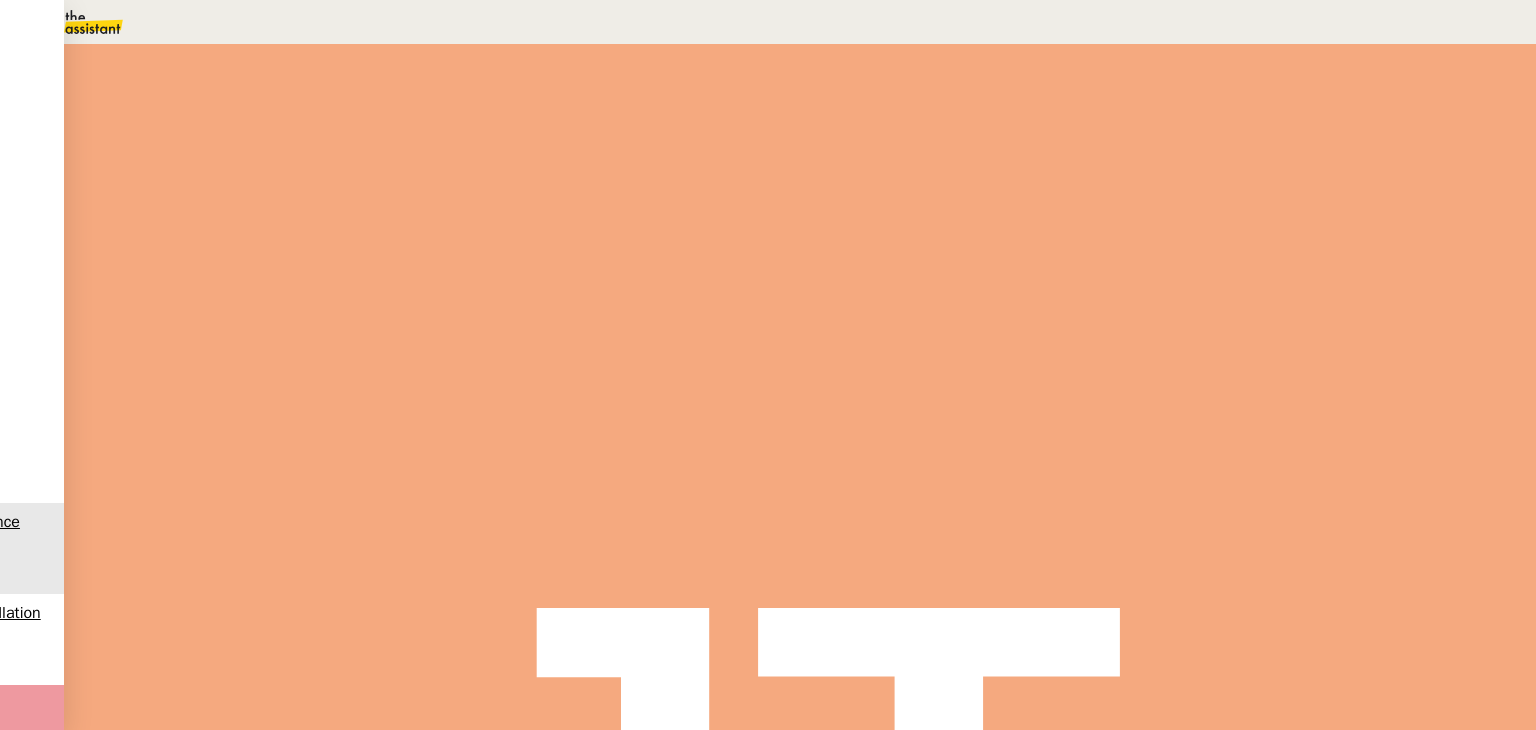scroll, scrollTop: 300, scrollLeft: 0, axis: vertical 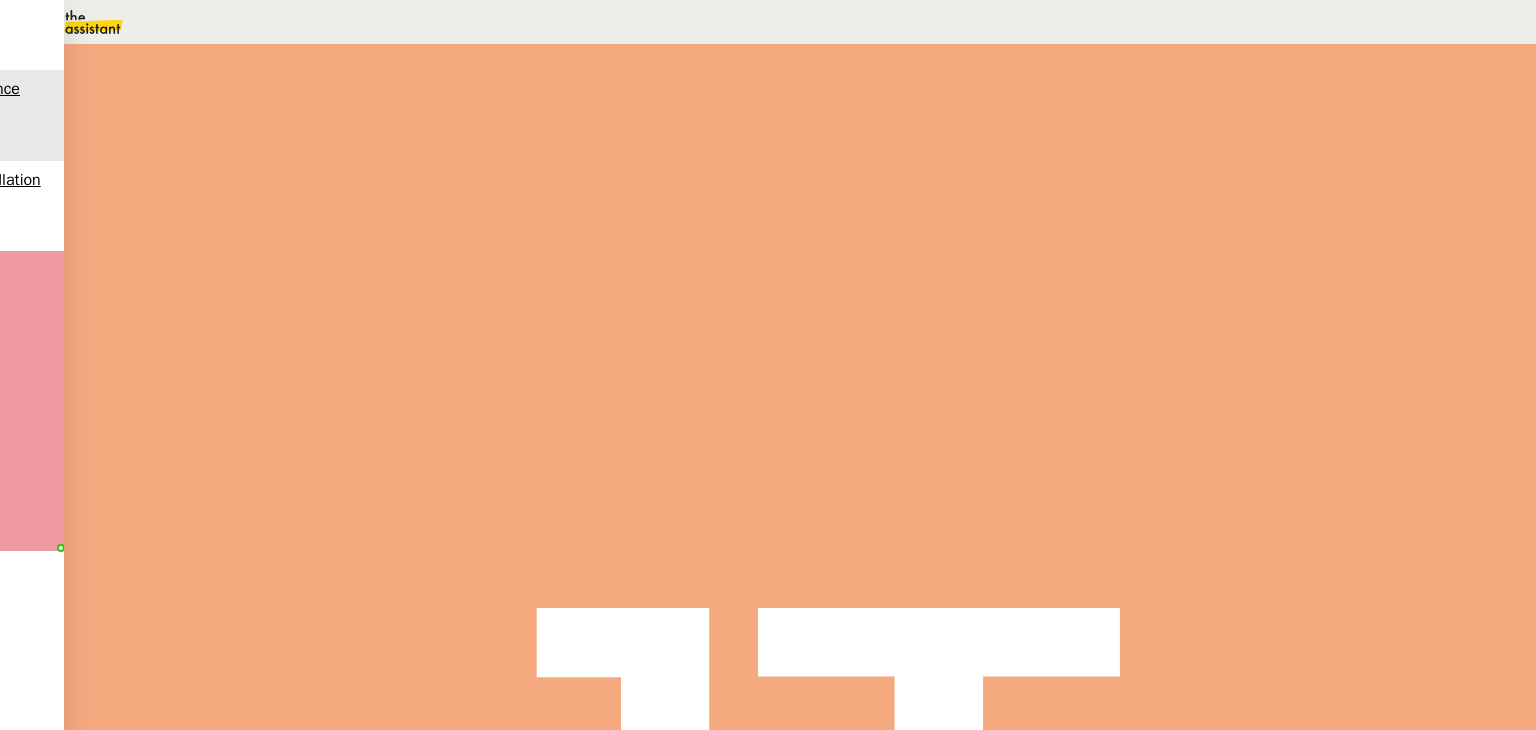 click on "•••" at bounding box center [269, 1179] 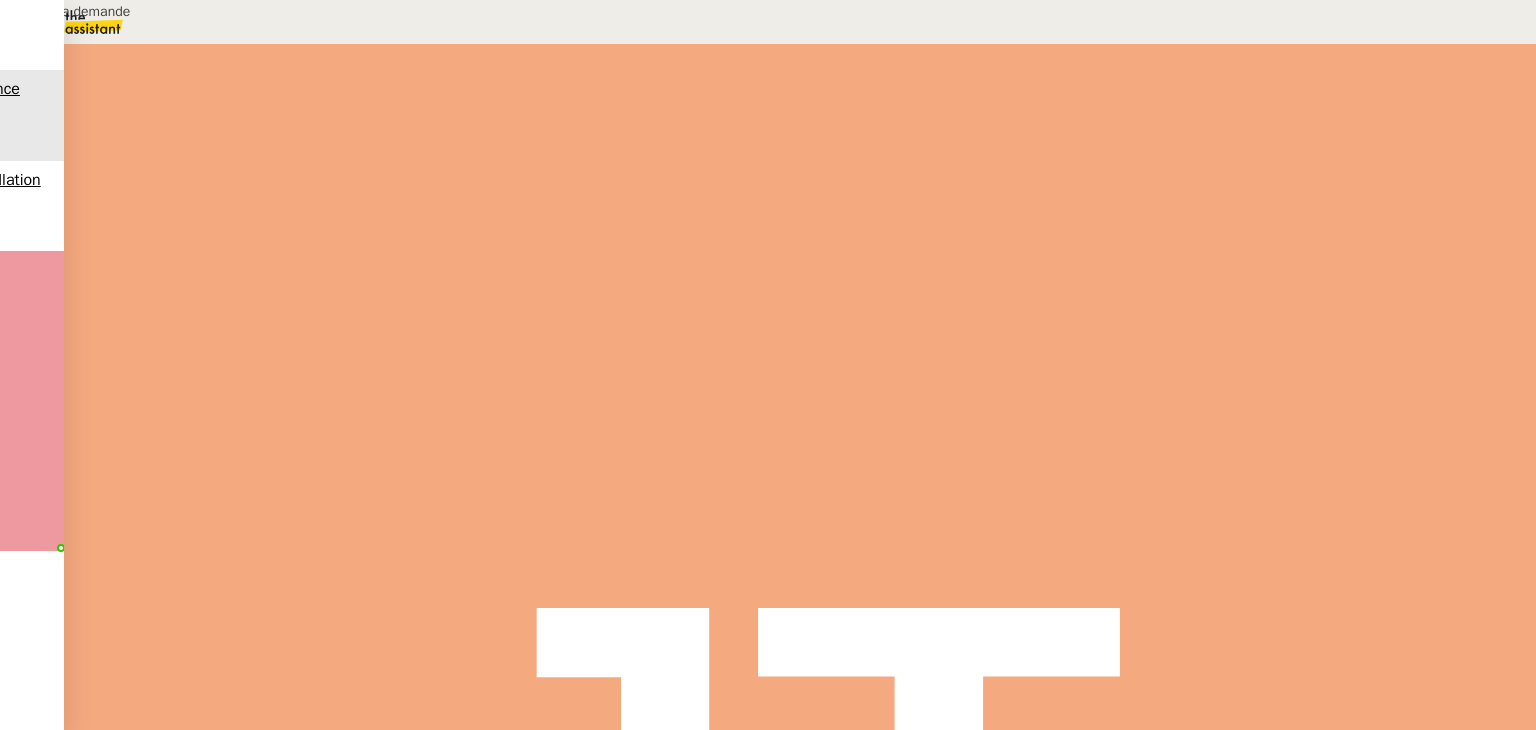 type on "Etude de la demande" 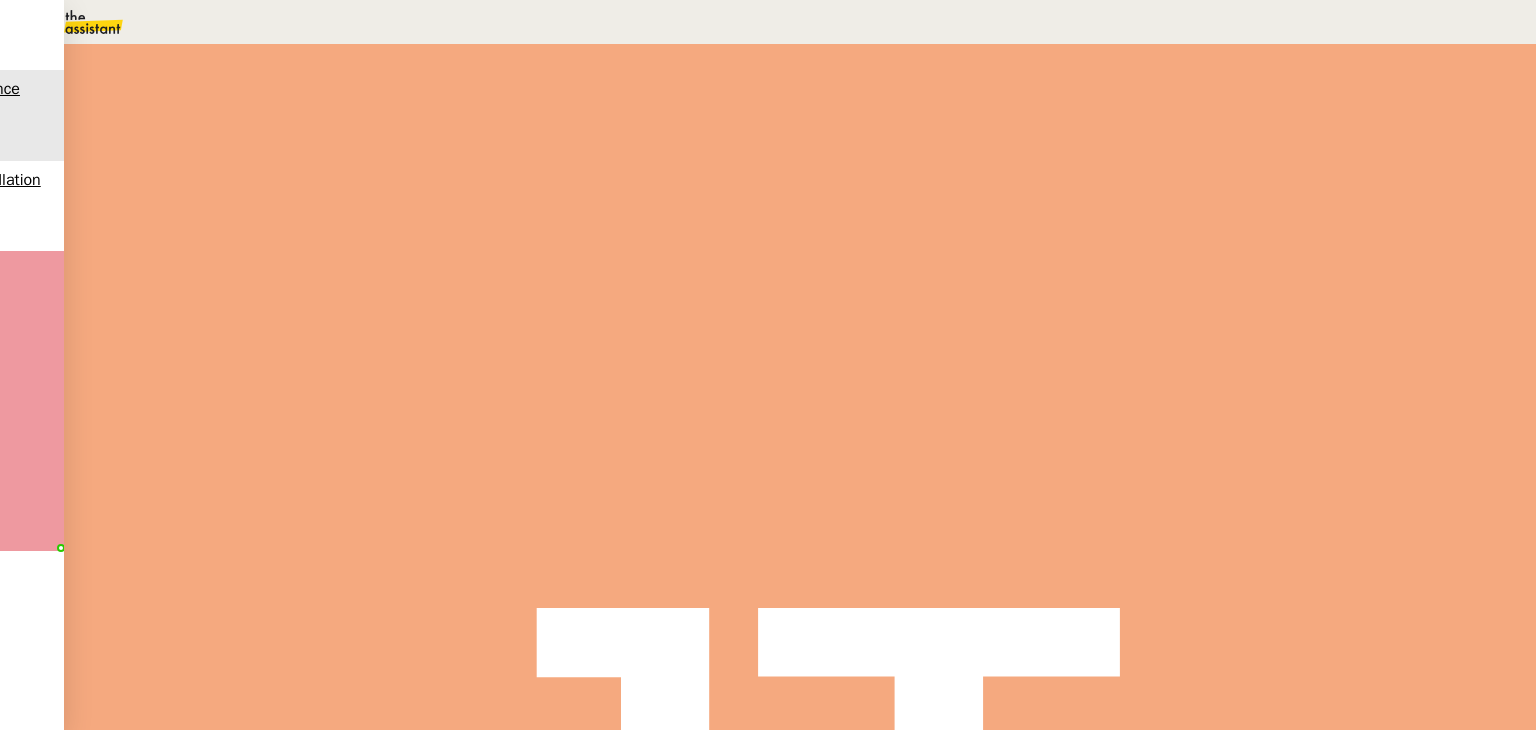 drag, startPoint x: 974, startPoint y: 378, endPoint x: 907, endPoint y: 353, distance: 71.51224 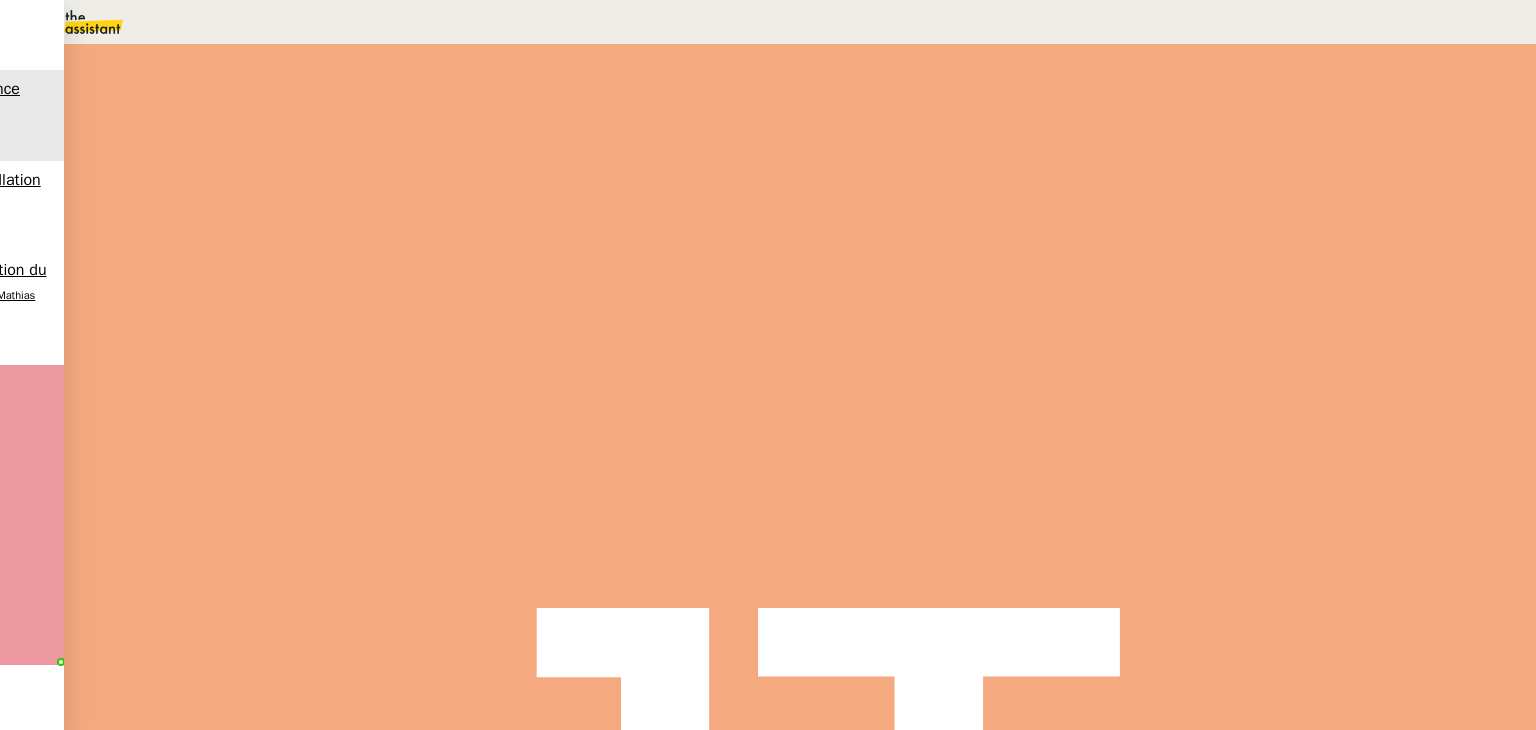 scroll, scrollTop: 2800, scrollLeft: 0, axis: vertical 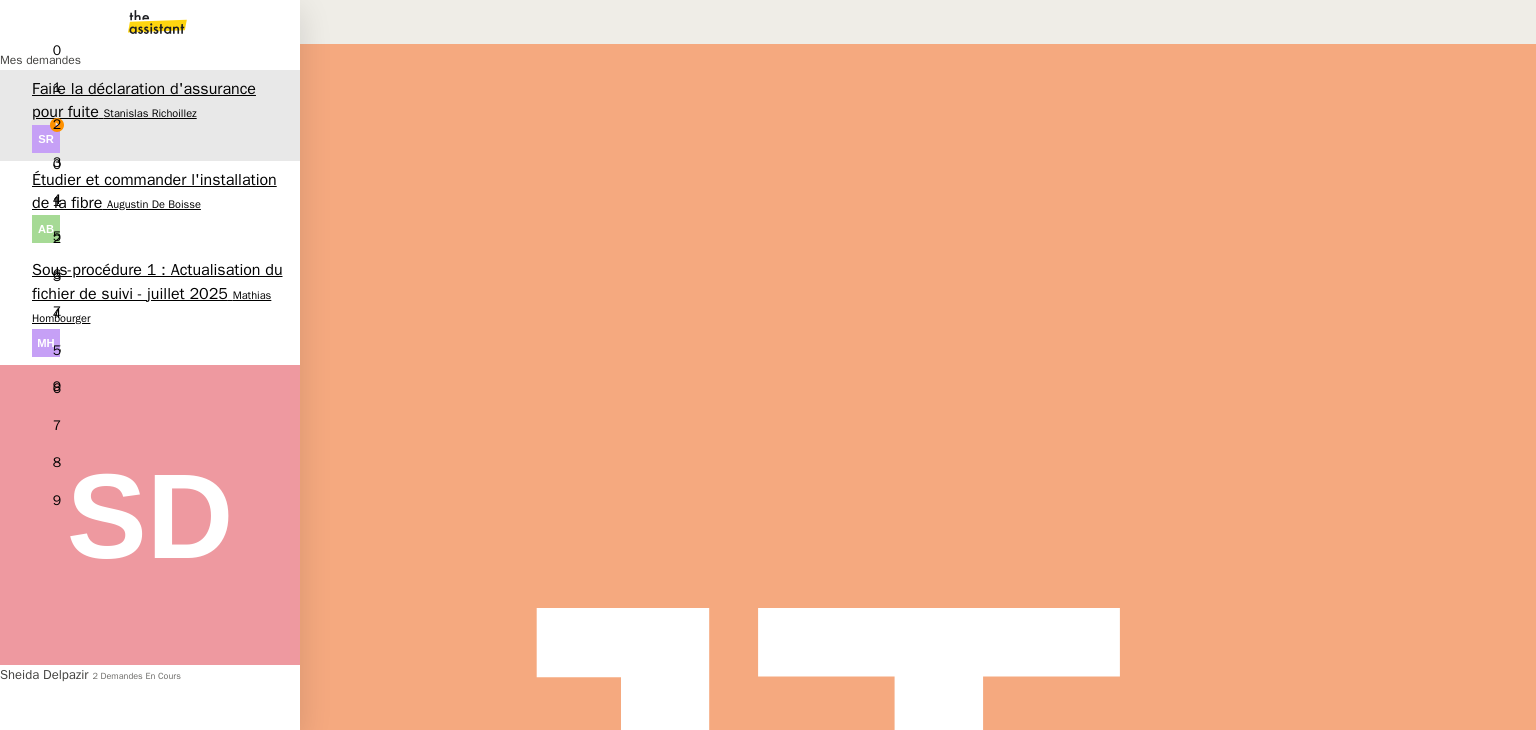 click on "Mathias Hombourger" at bounding box center (151, 306) 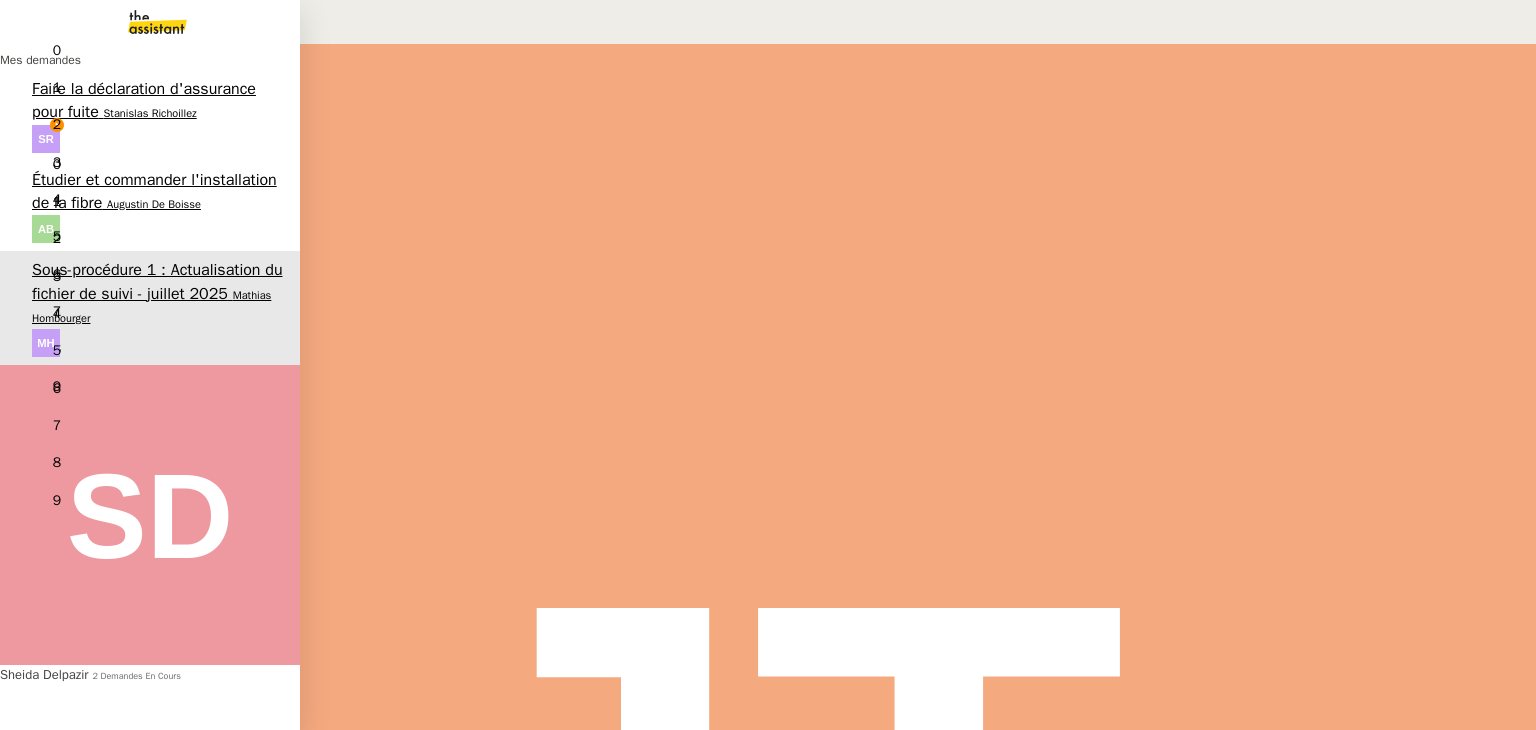 scroll, scrollTop: 549, scrollLeft: 0, axis: vertical 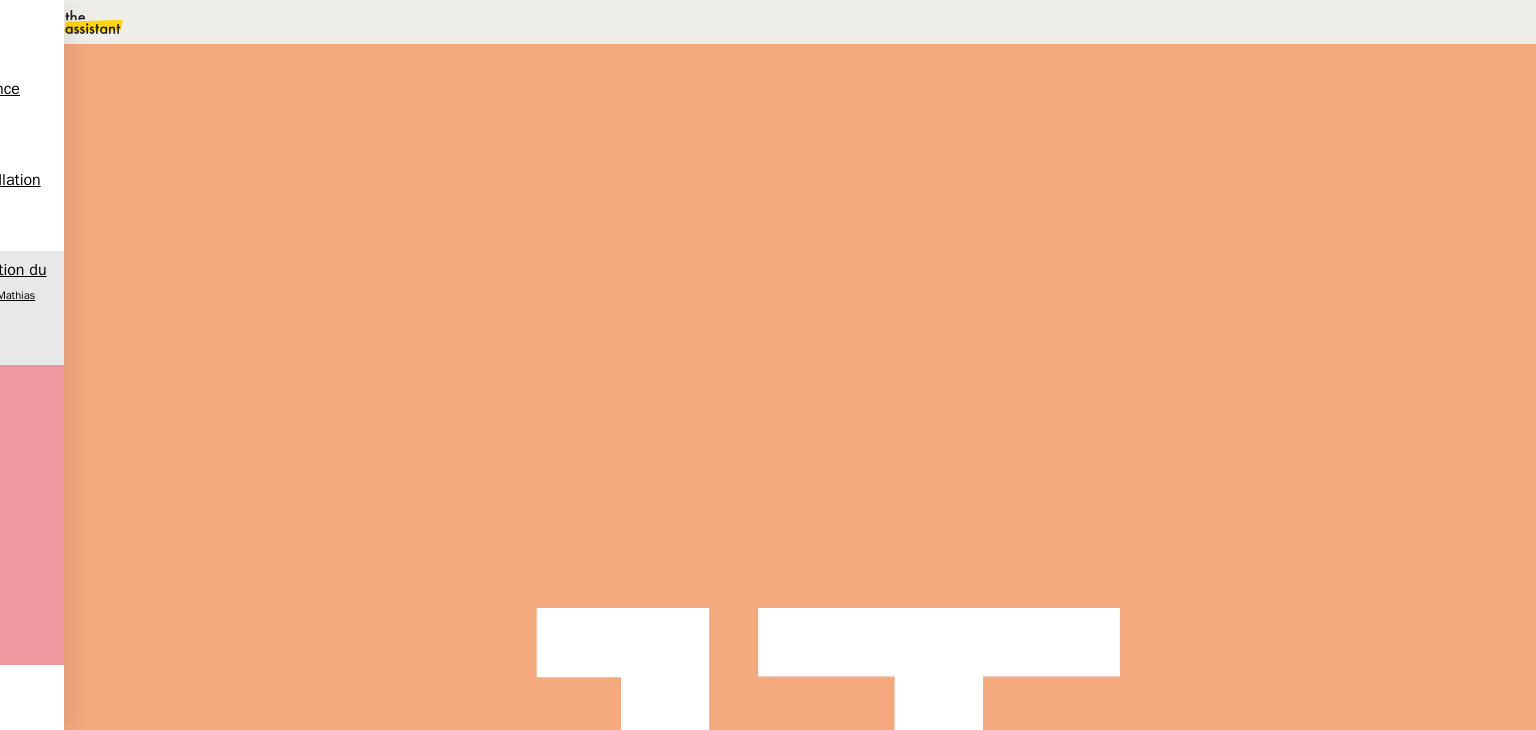 click on "Statut" at bounding box center [290, 130] 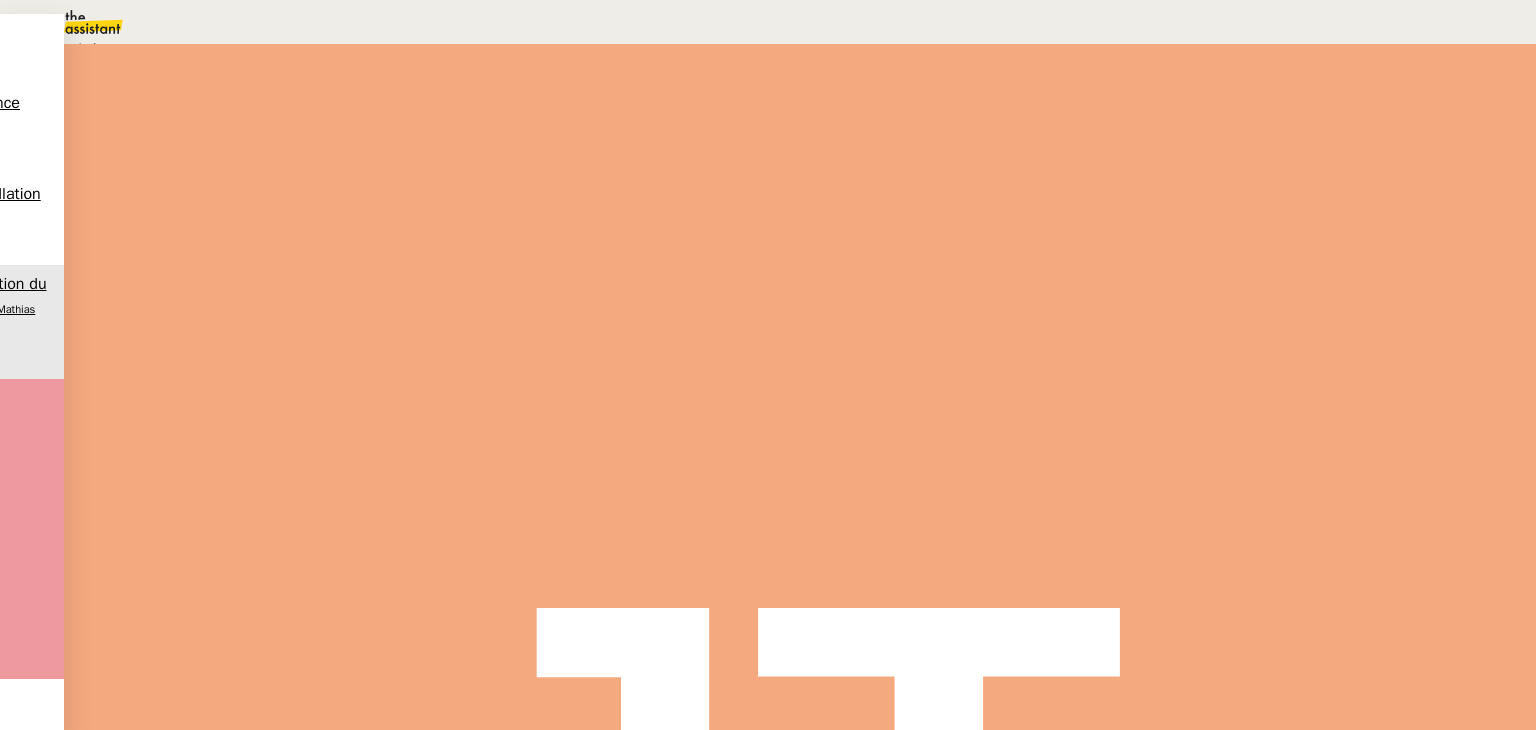 click on "Programmé" at bounding box center (72, 48) 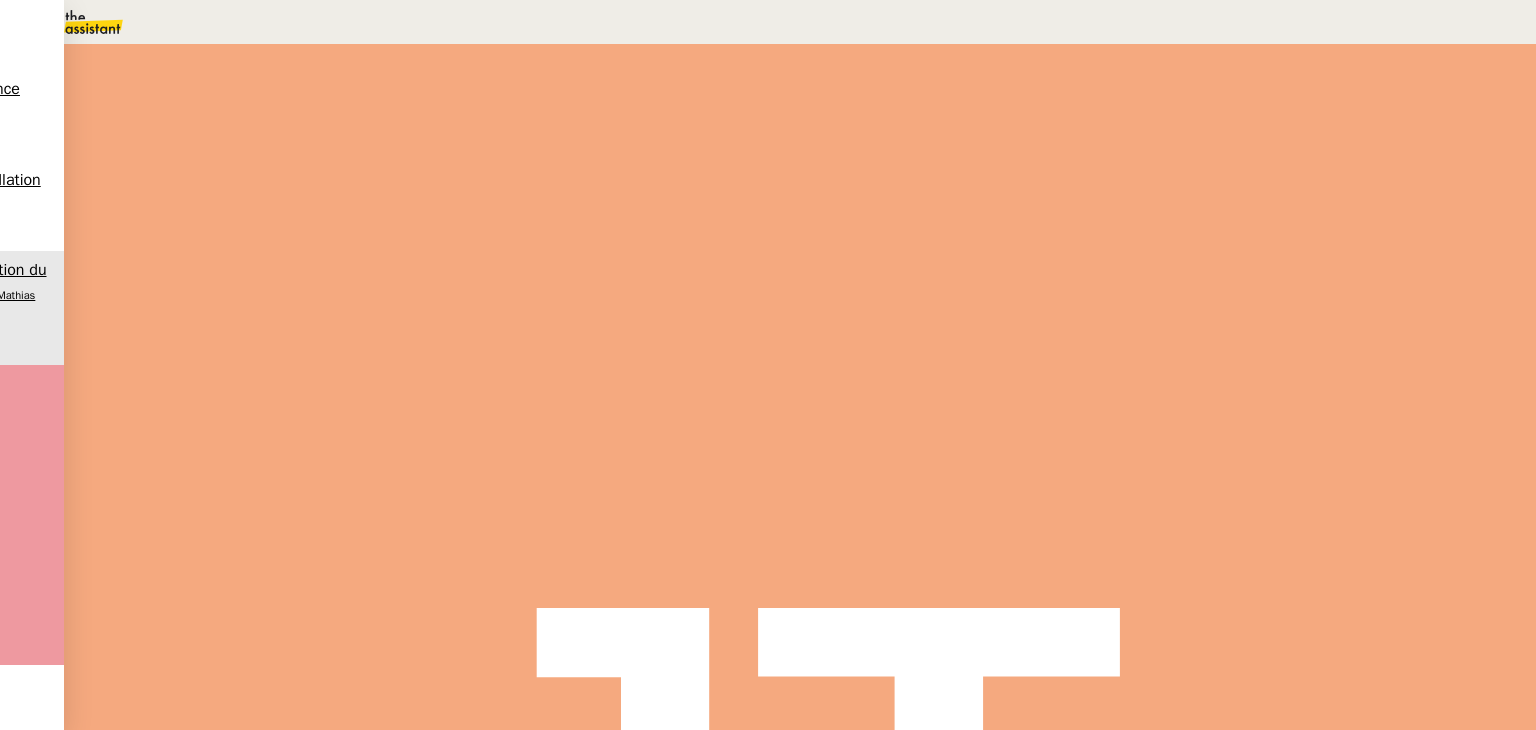 click on "11" at bounding box center [1141, 250] 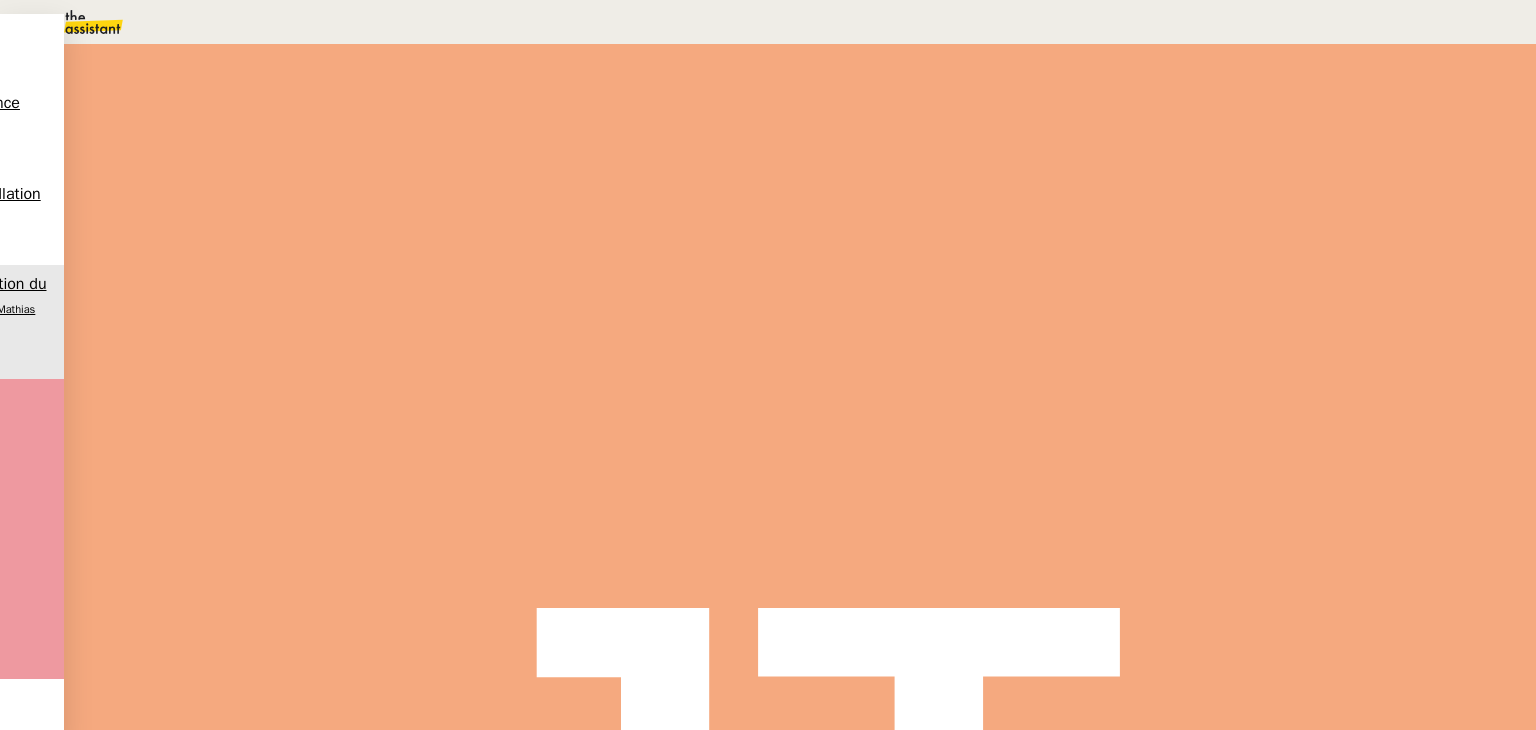 click on "09" at bounding box center (788, 22) 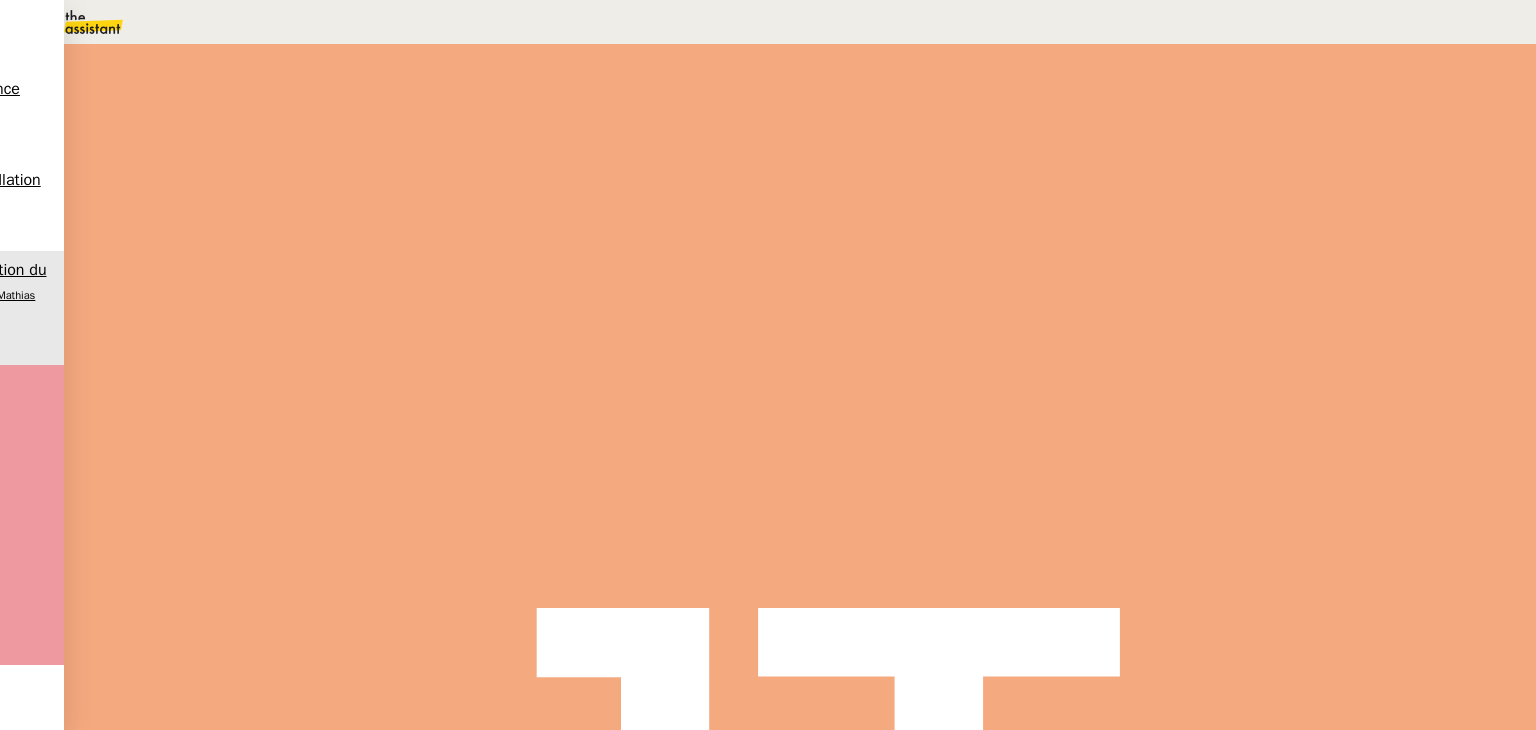 click on "Sauver" at bounding box center (1139, 482) 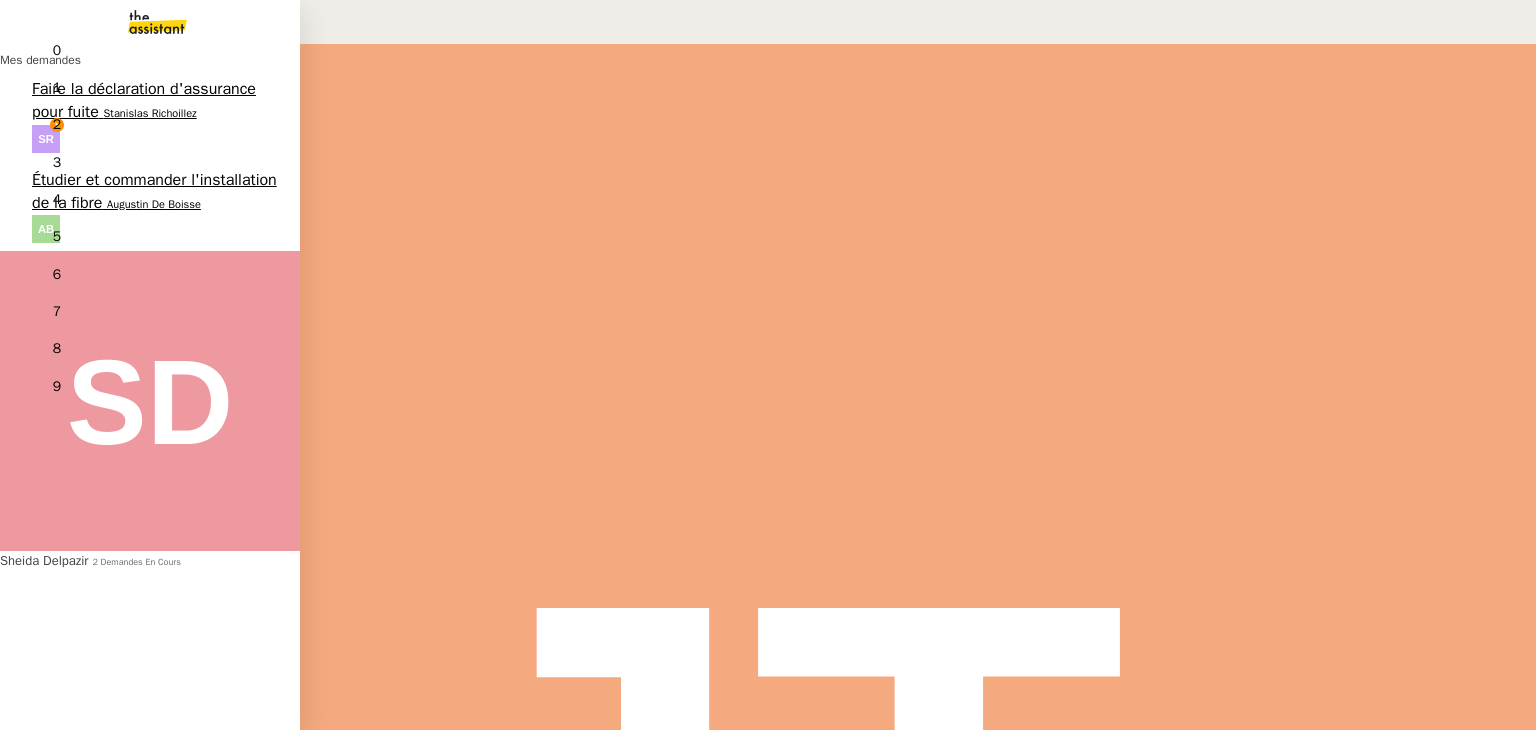 click on "Faire la déclaration d'assurance pour fuite" at bounding box center [144, 100] 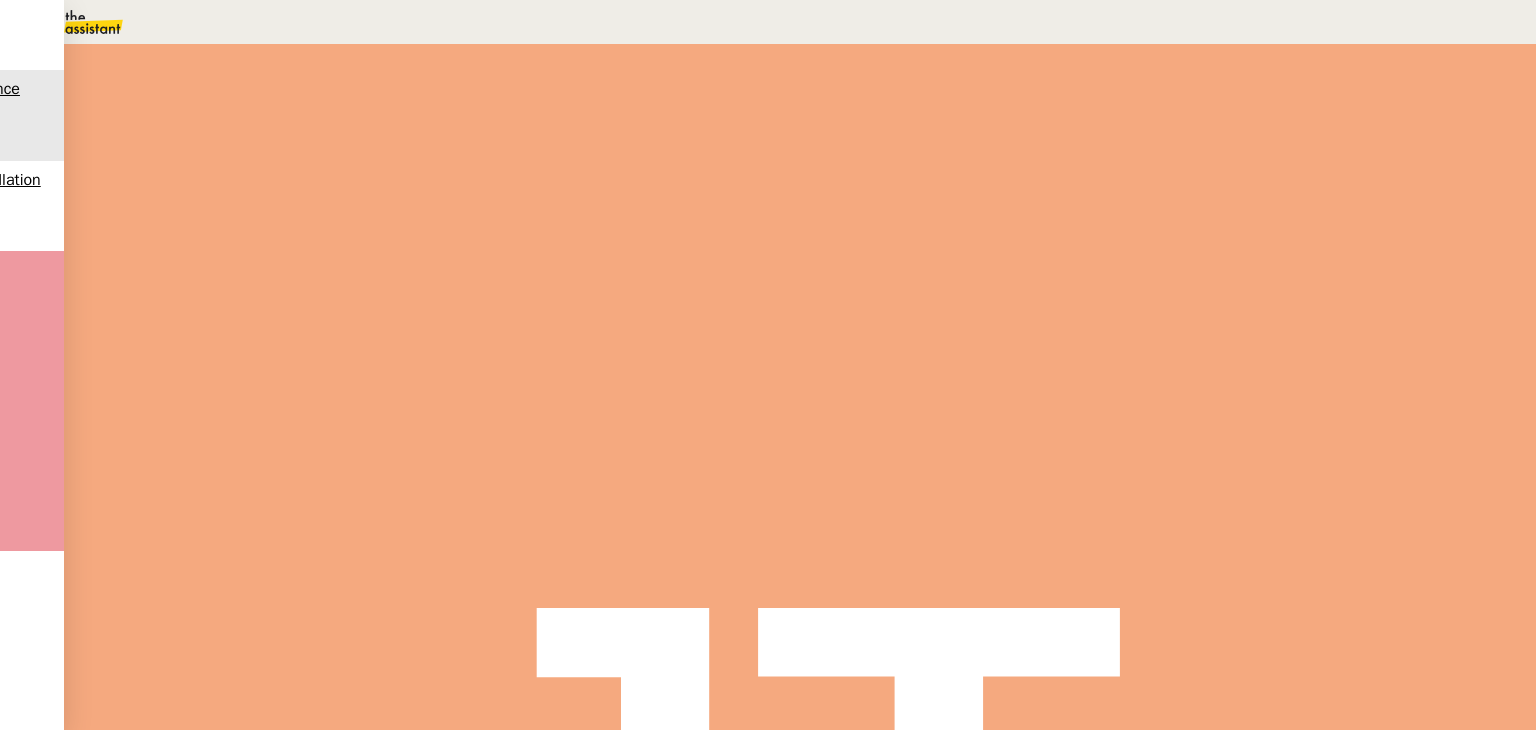 scroll, scrollTop: 500, scrollLeft: 0, axis: vertical 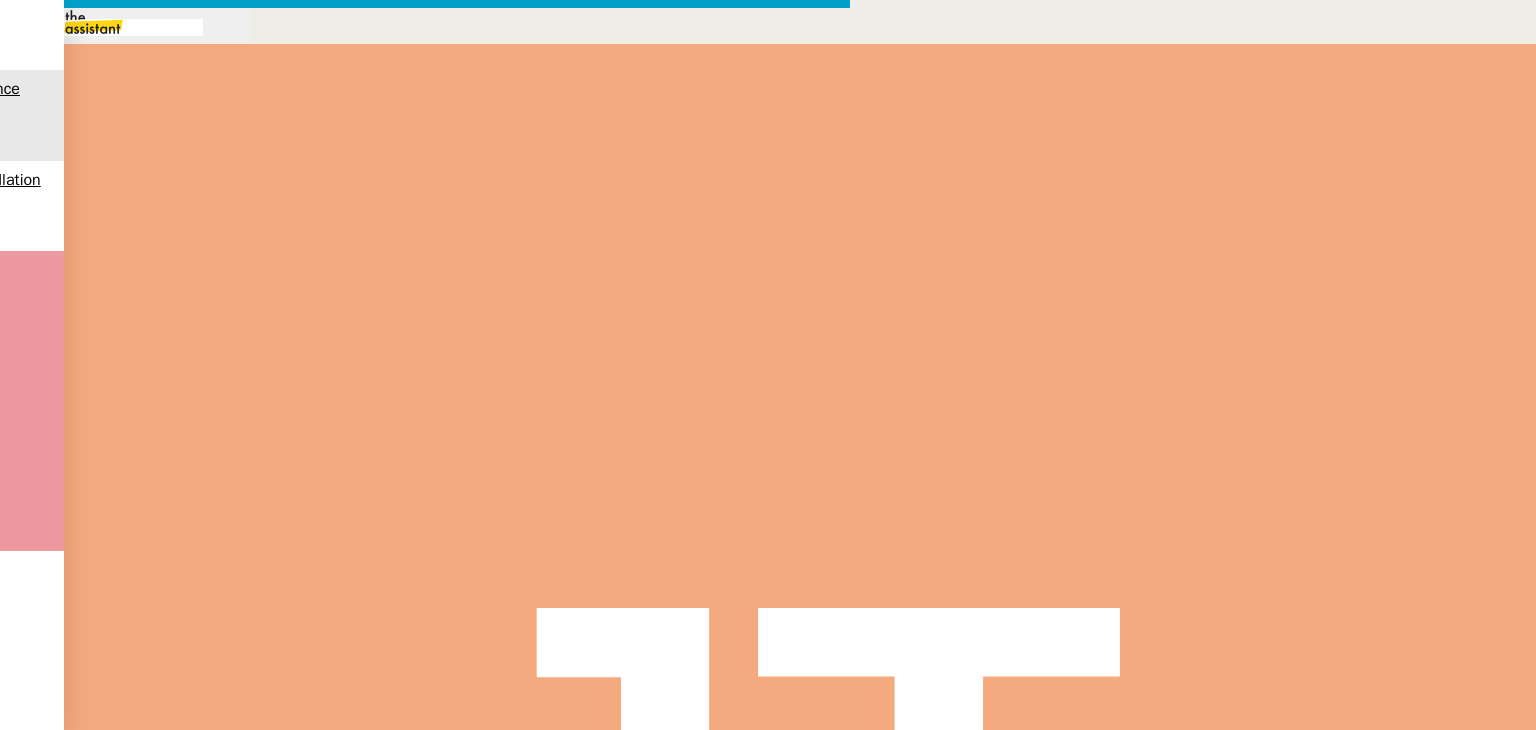 click at bounding box center (425, 837) 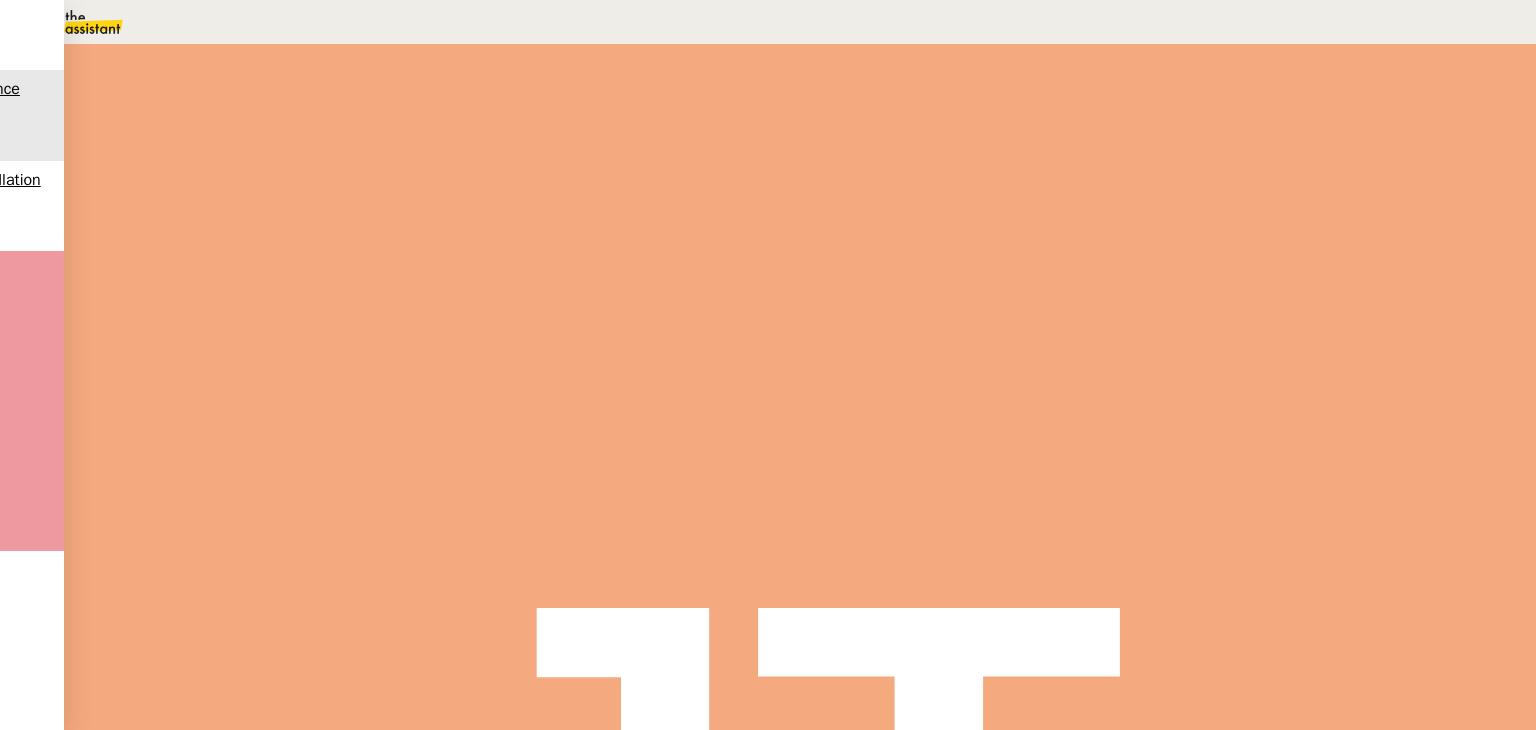scroll, scrollTop: 0, scrollLeft: 0, axis: both 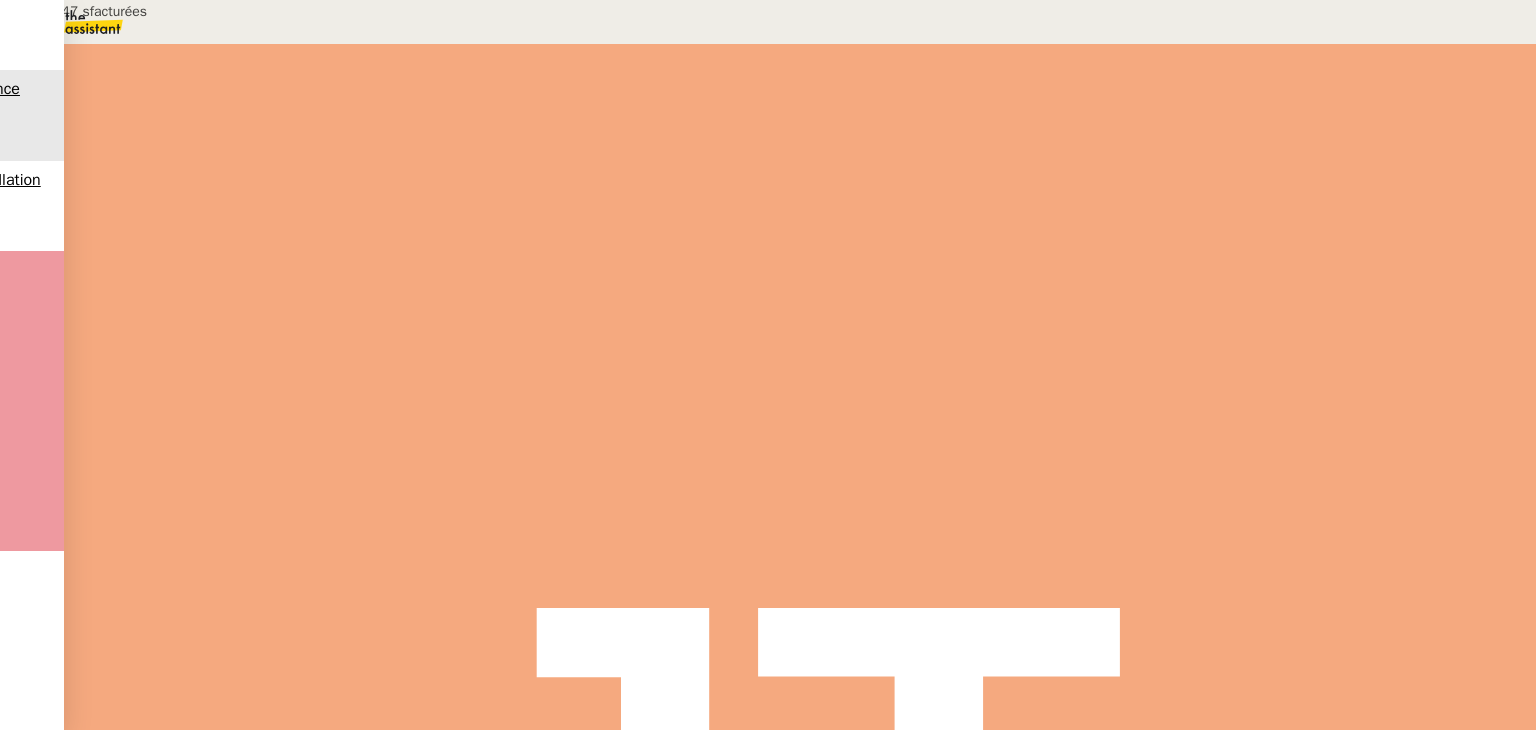 click at bounding box center [287, 340] 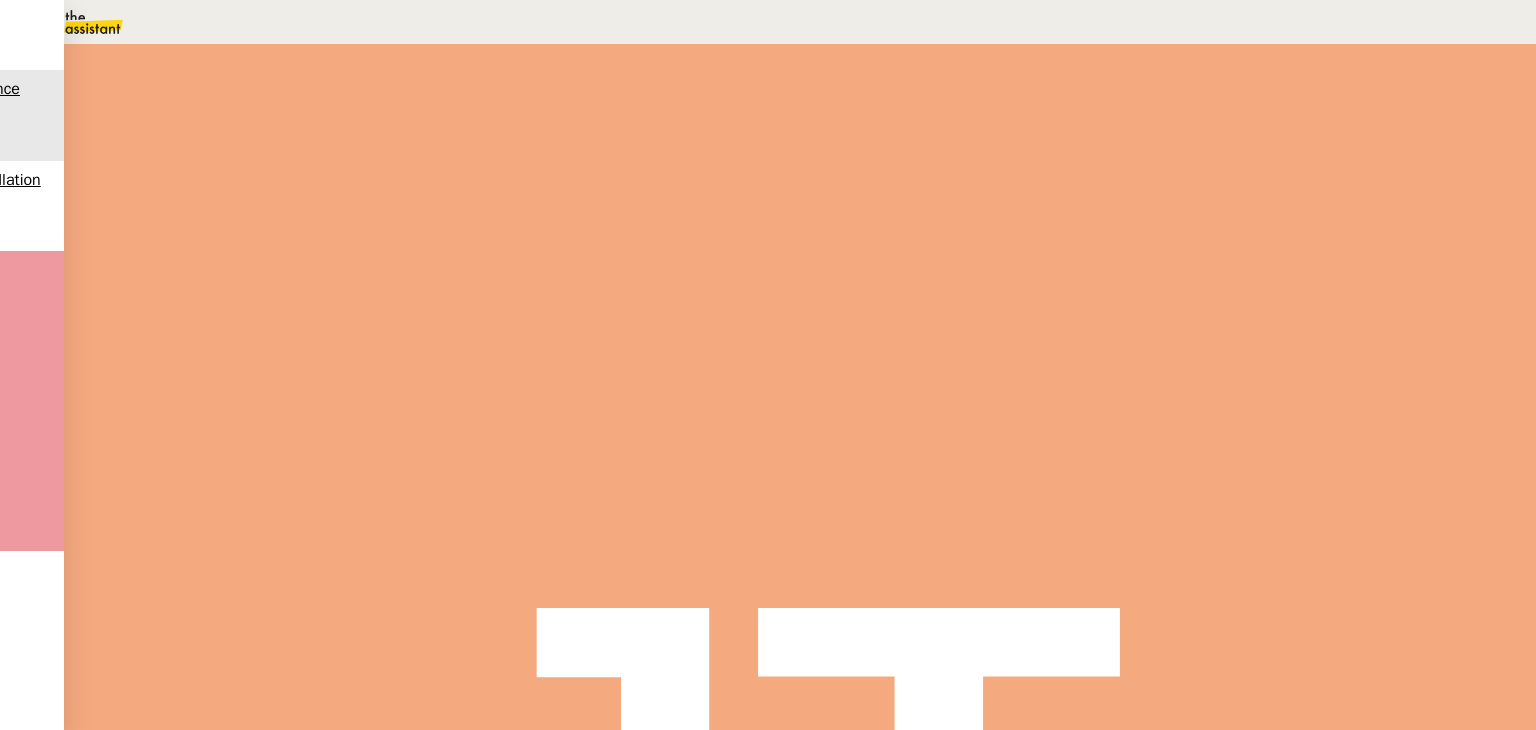 click at bounding box center [327, 340] 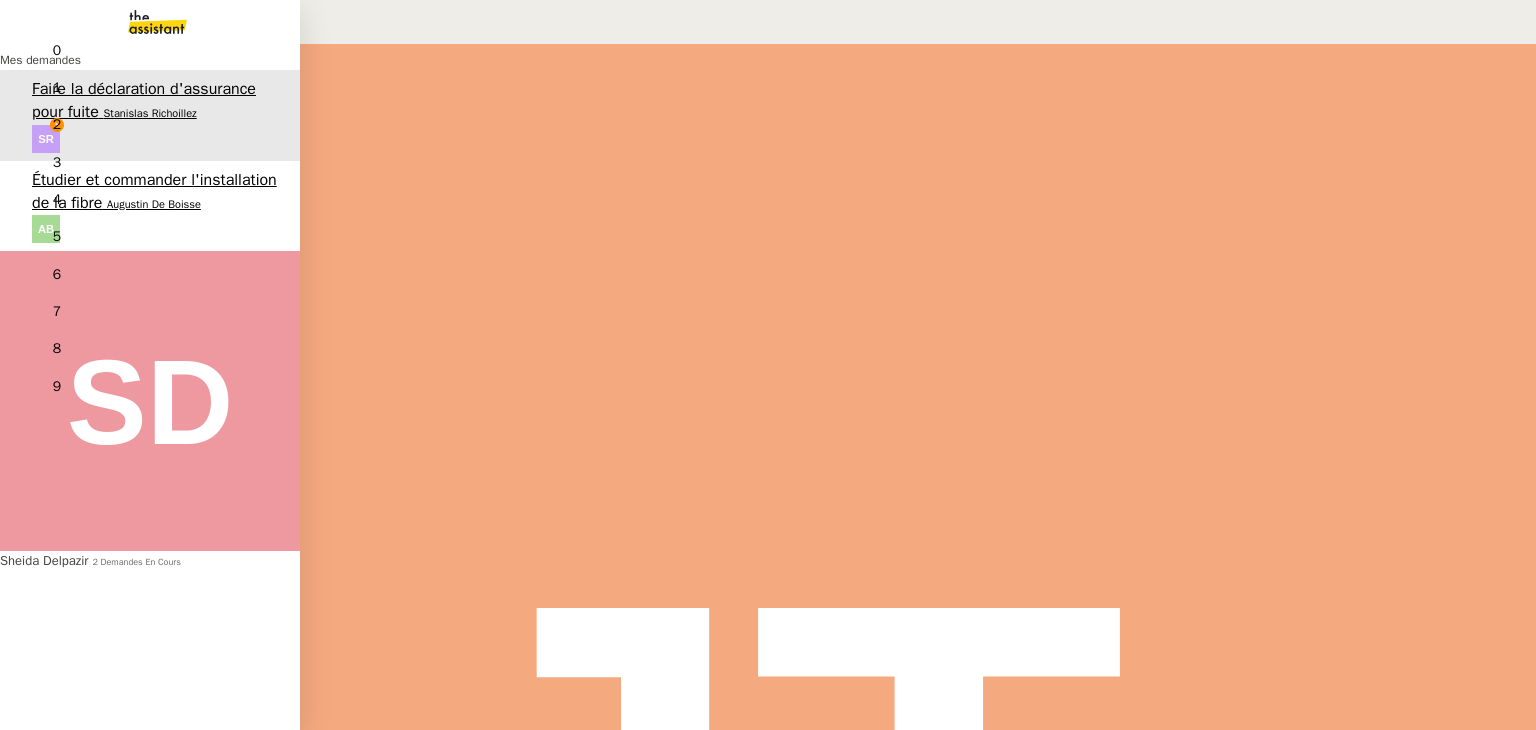 click on "Étudier et commander l'installation de la fibre" at bounding box center [154, 191] 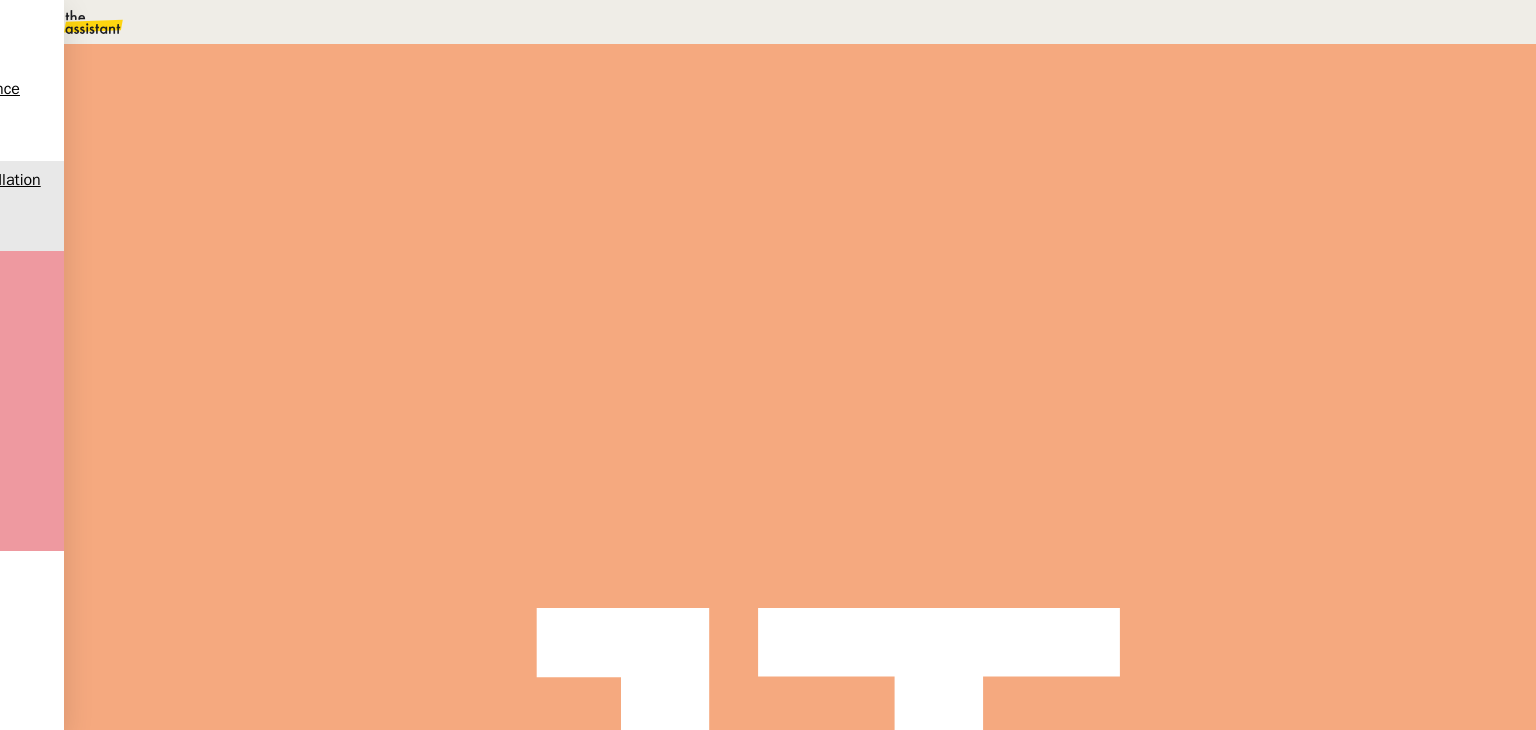 scroll, scrollTop: 200, scrollLeft: 0, axis: vertical 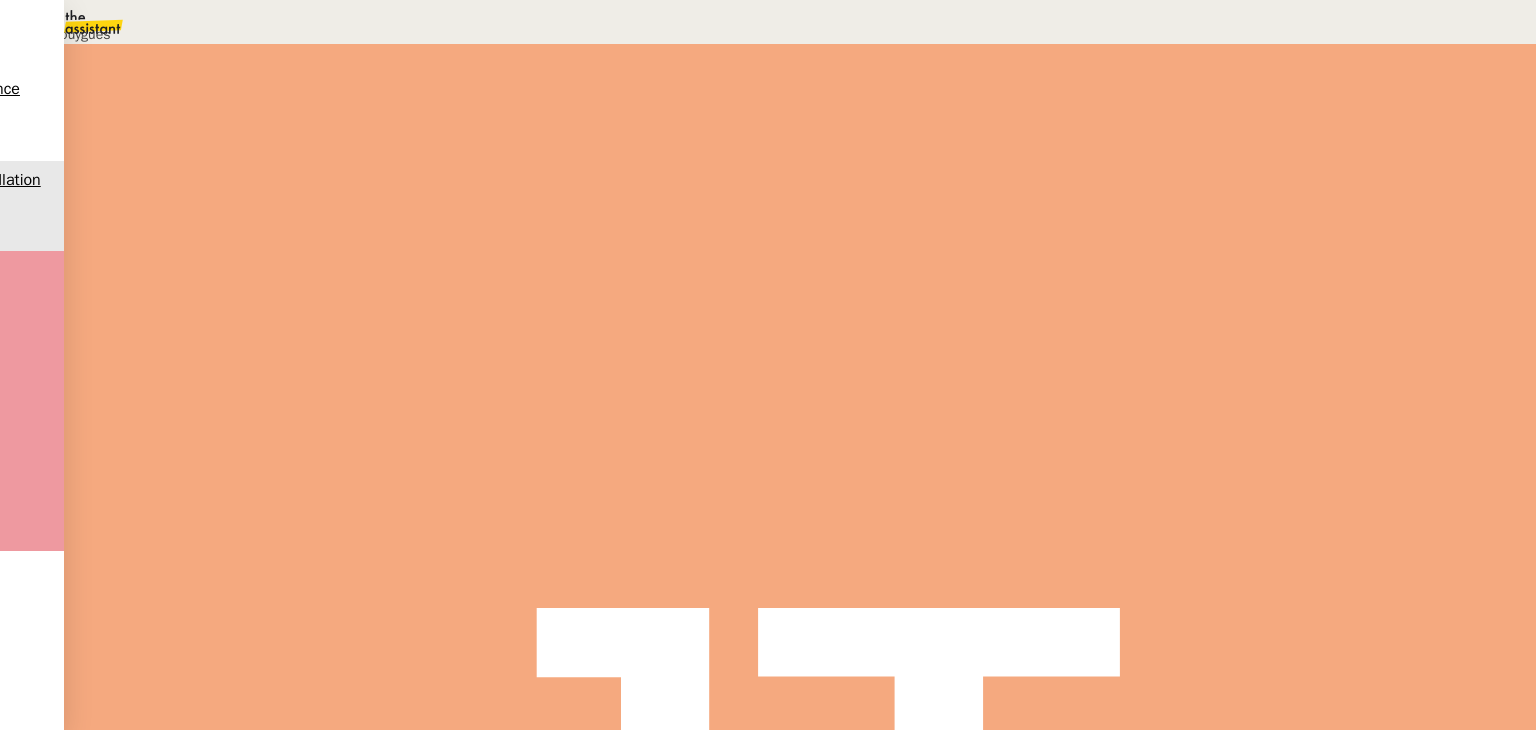 click at bounding box center [12, 95] 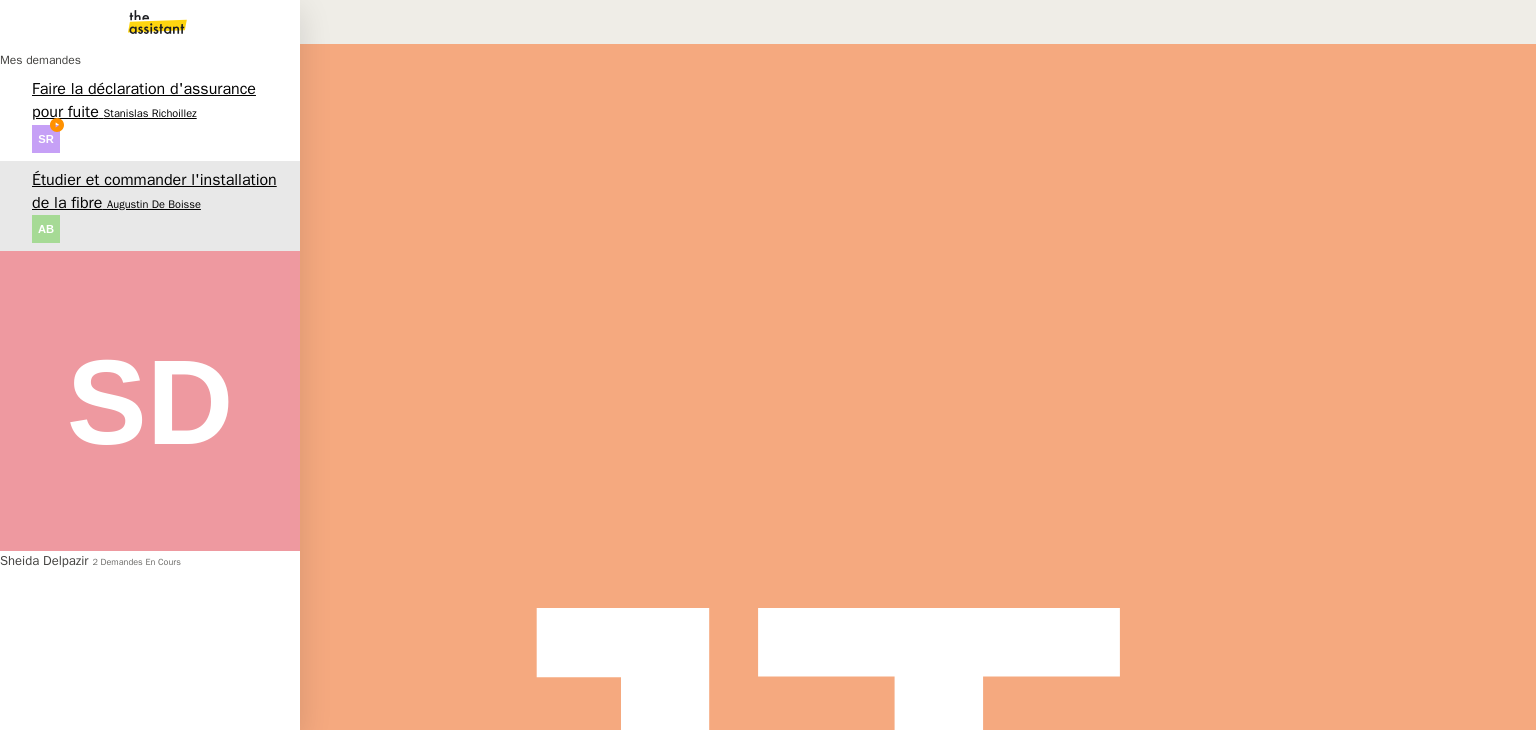 click on "Faire la déclaration d'assurance pour fuite" at bounding box center (144, 100) 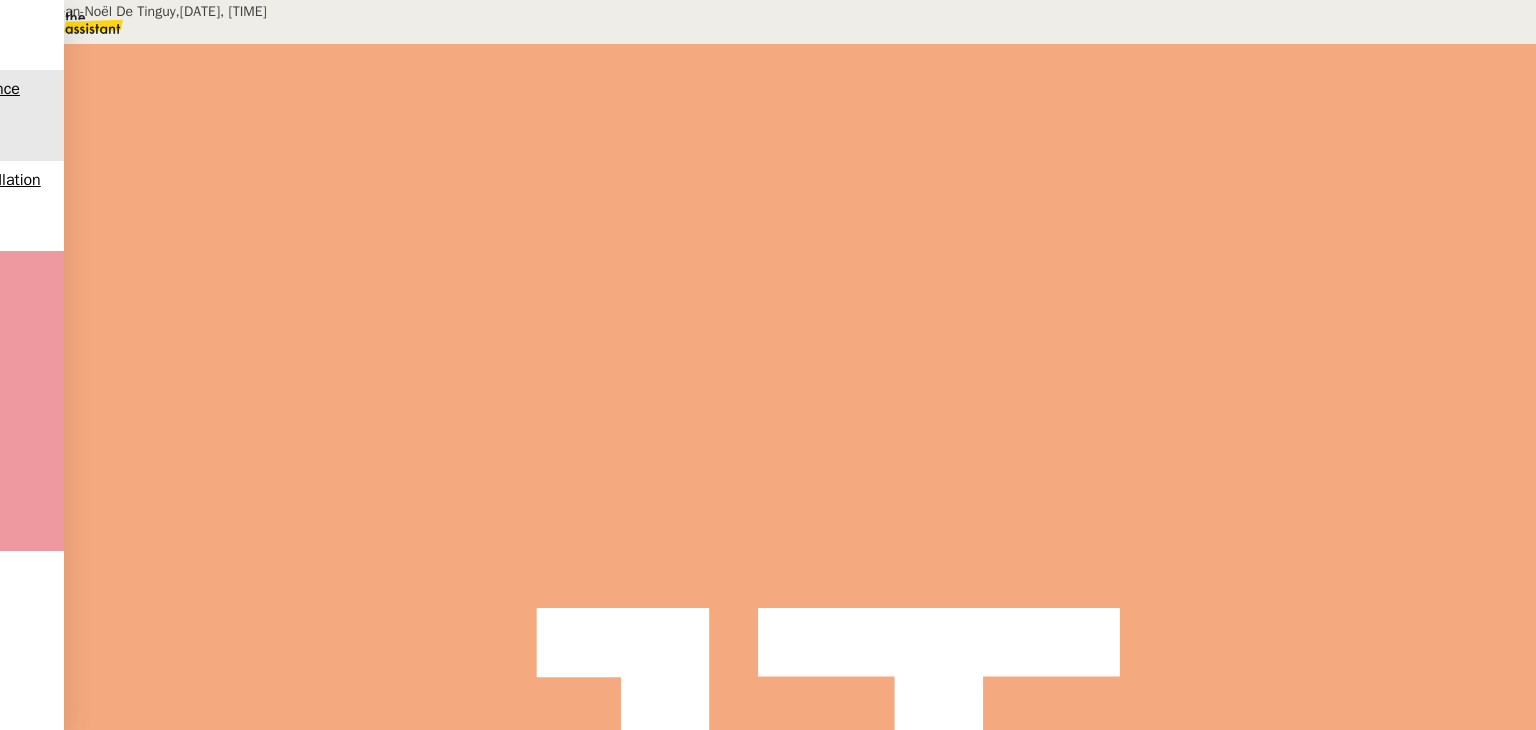 scroll, scrollTop: 0, scrollLeft: 0, axis: both 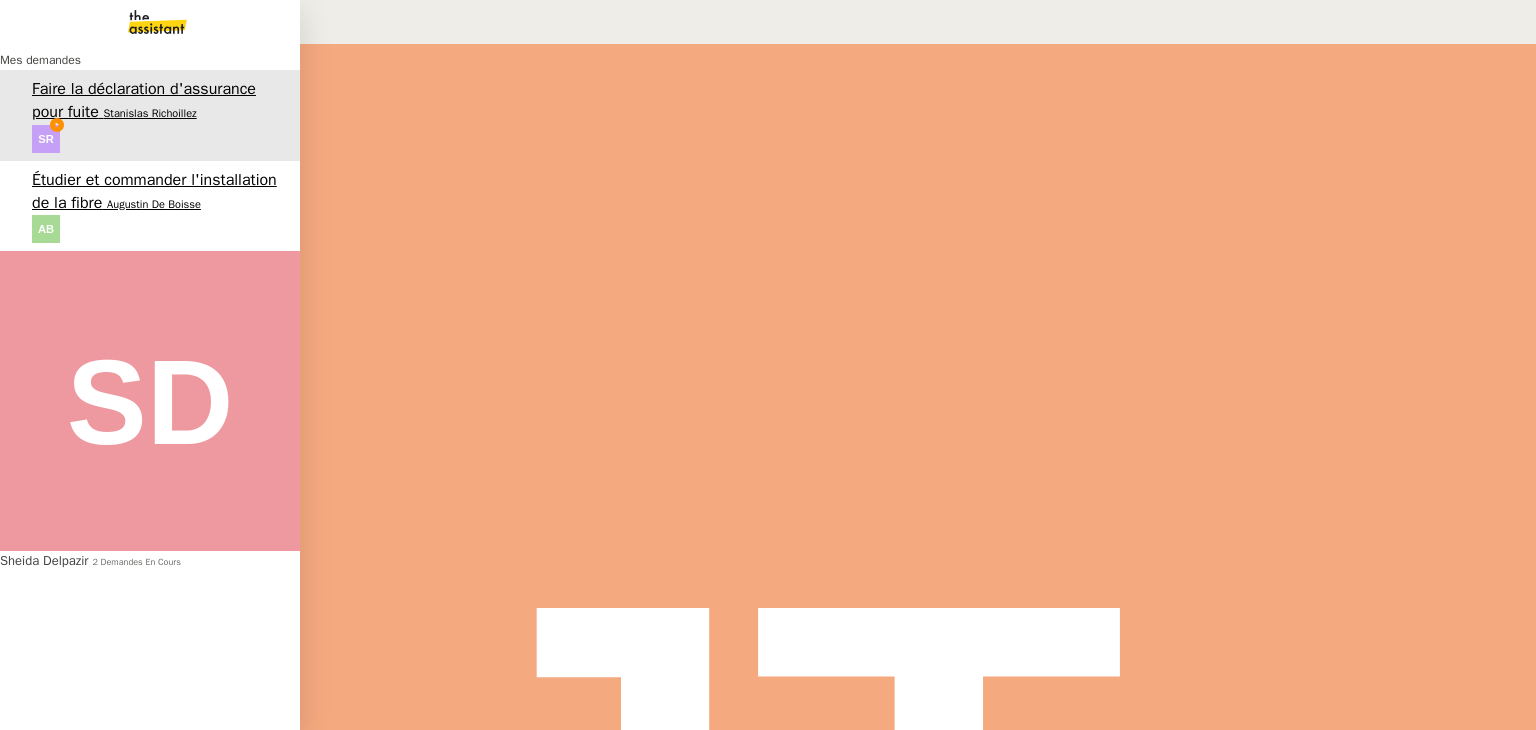 click on "Étudier et commander l'installation de la fibre" at bounding box center (154, 191) 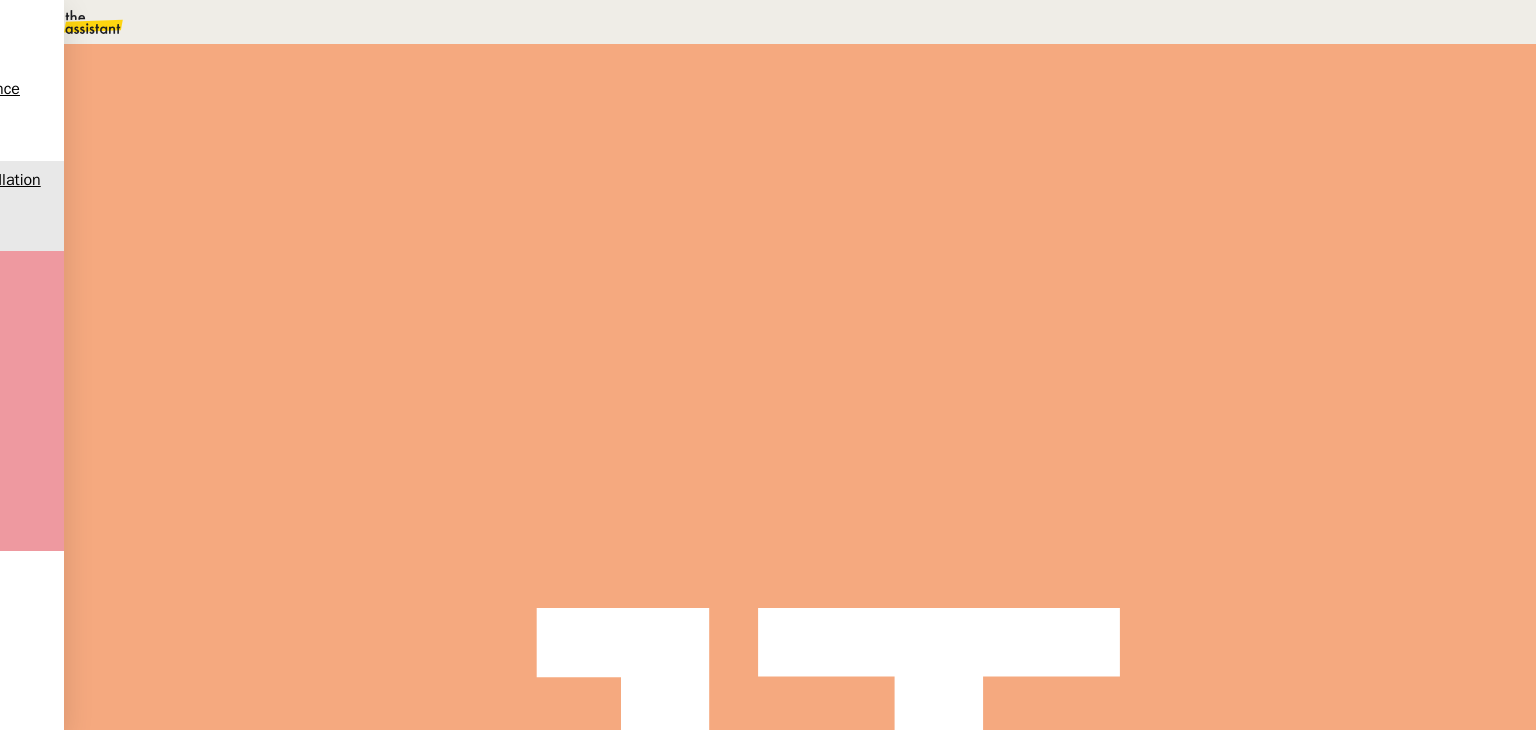 click on "Tâche" at bounding box center (819, 239) 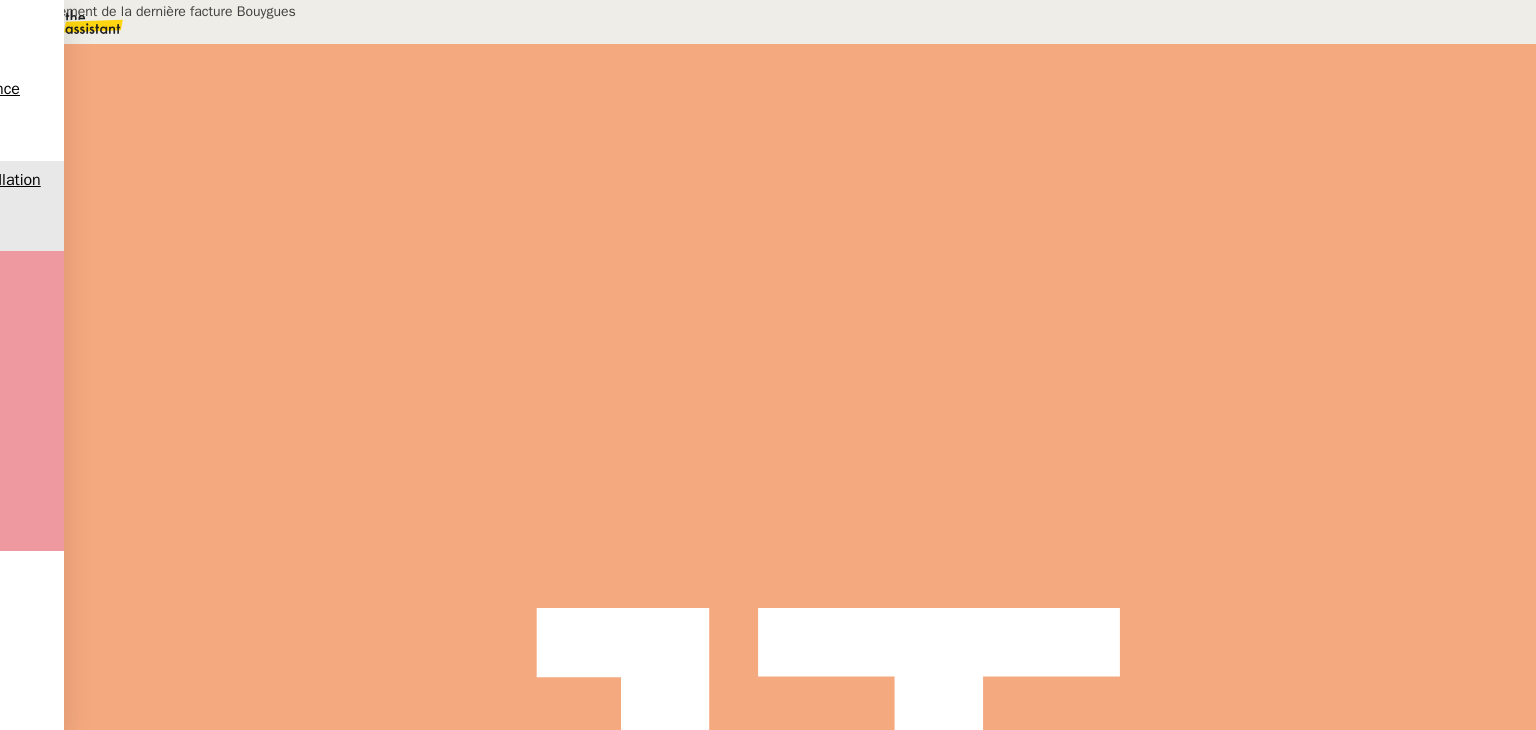 type on "Téléchargement de la dernière facture Bouygues" 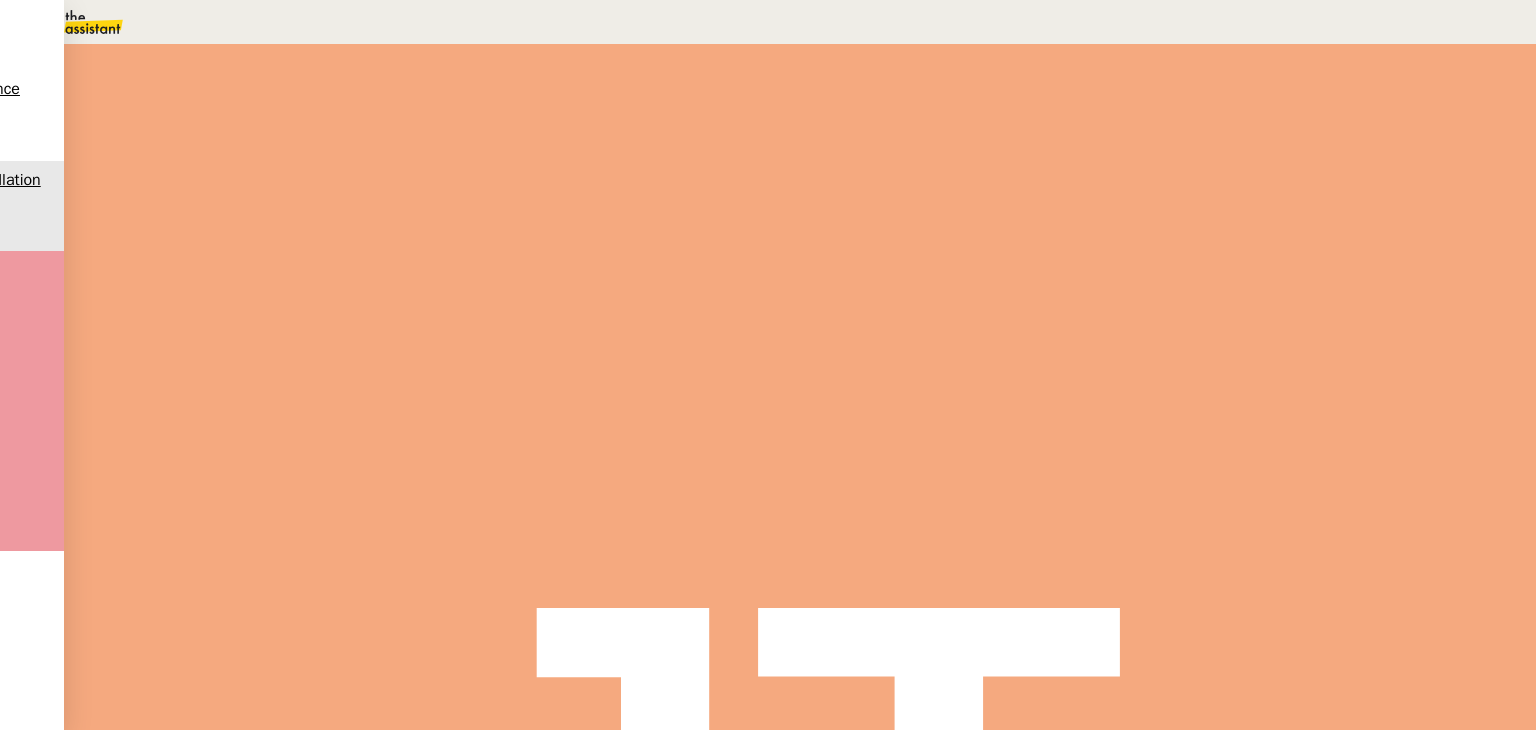 click at bounding box center (267, 340) 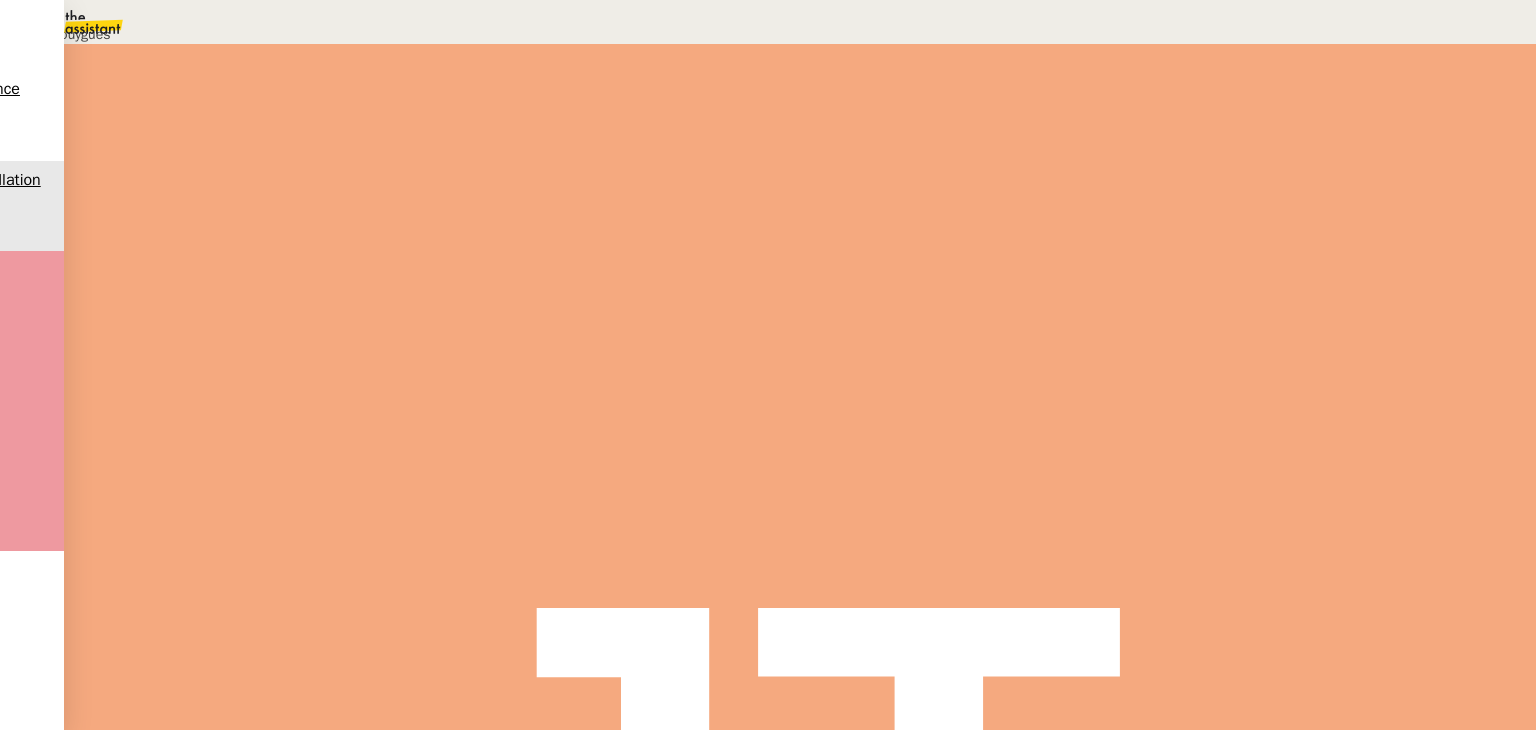 drag, startPoint x: 833, startPoint y: 229, endPoint x: 782, endPoint y: 213, distance: 53.450912 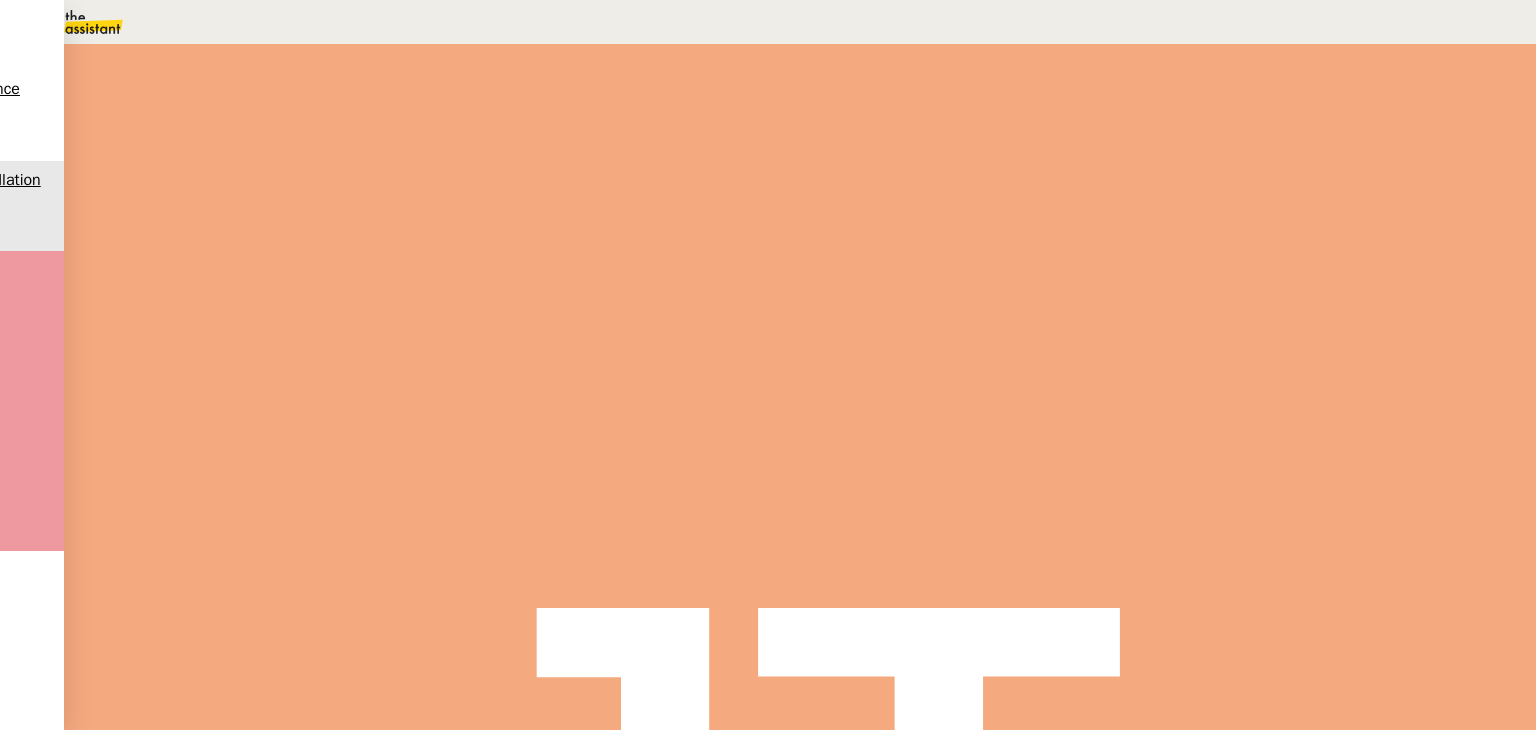 click on "Mes informations" at bounding box center [123, 2391] 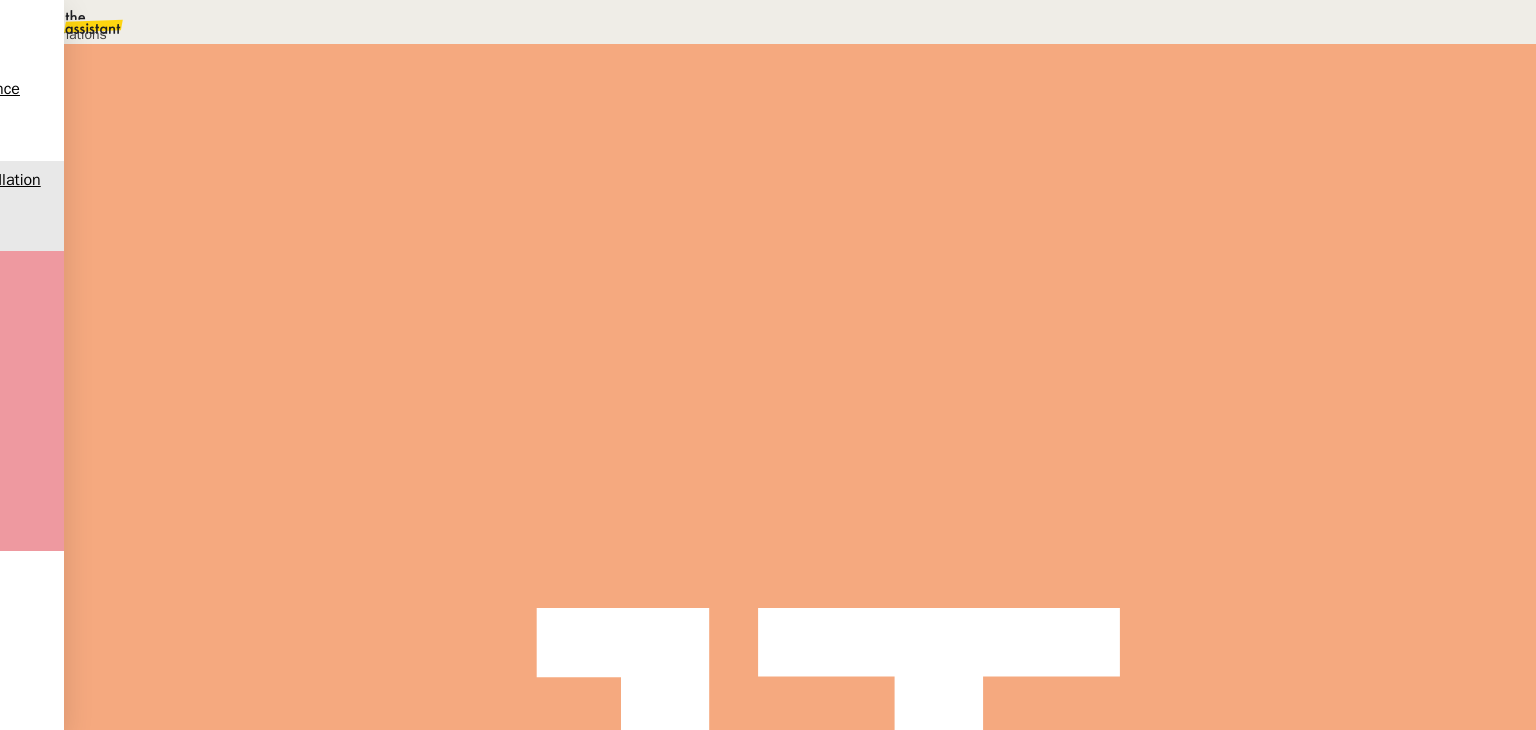 click on "Déverrouiller" at bounding box center (57, 98) 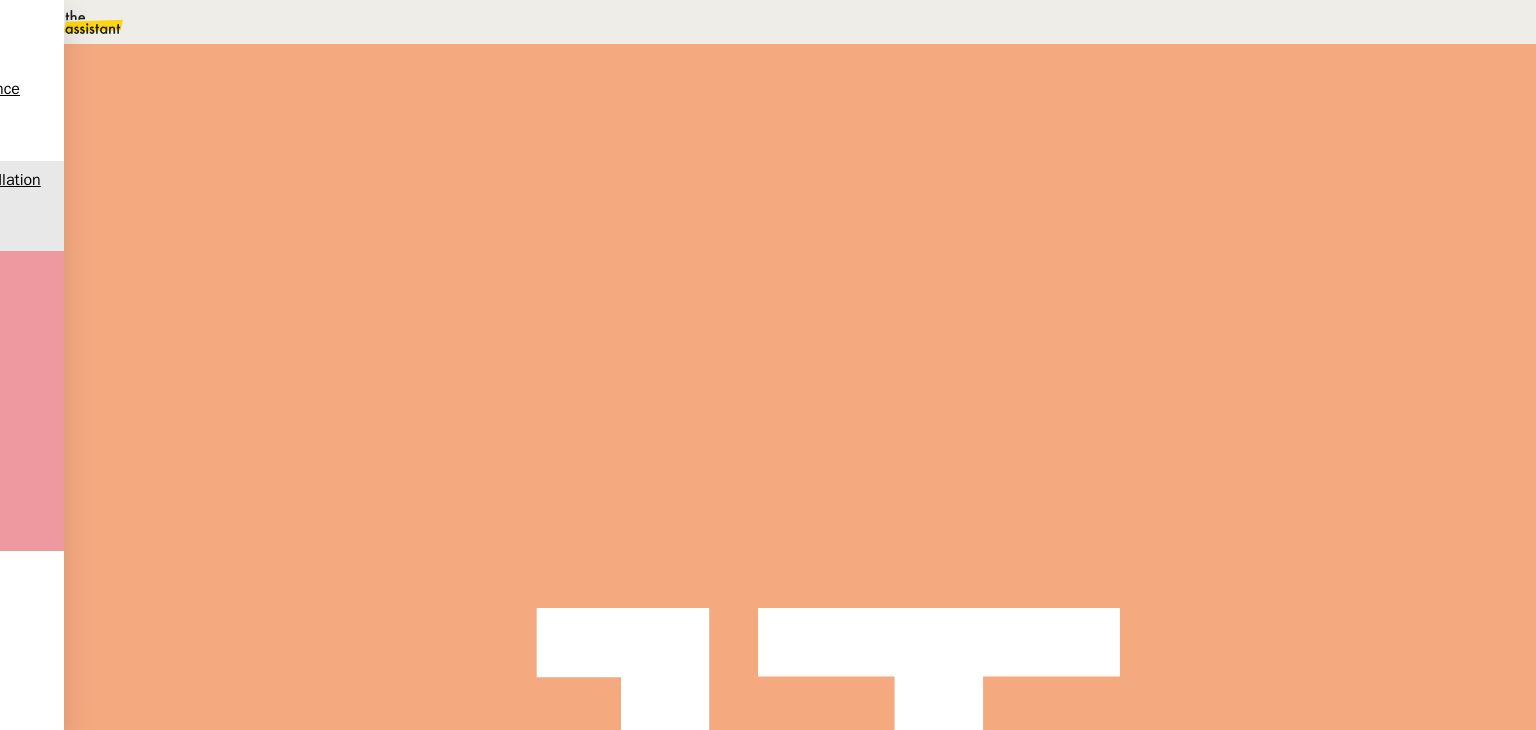 click on "Répondre" at bounding box center (291, 708) 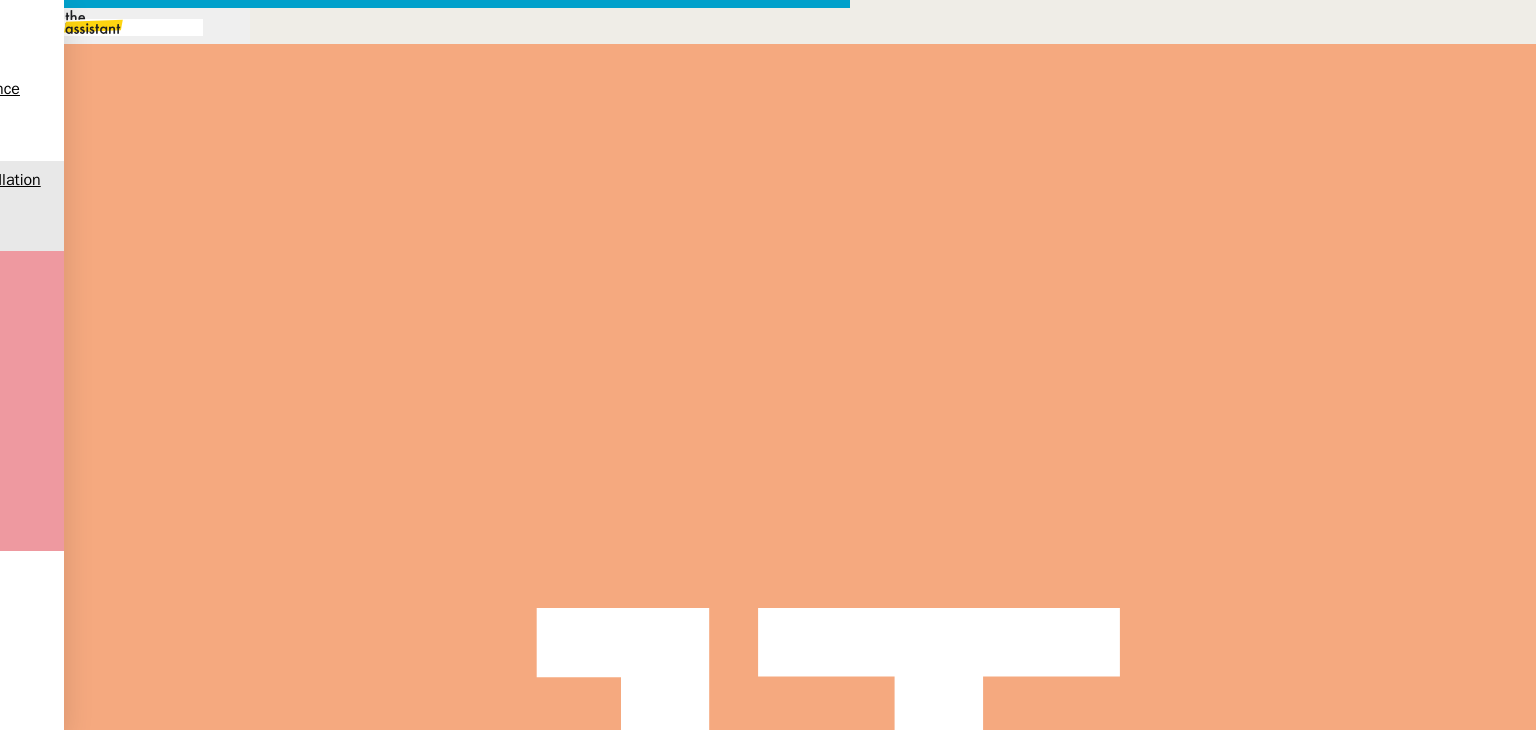 click at bounding box center (425, 837) 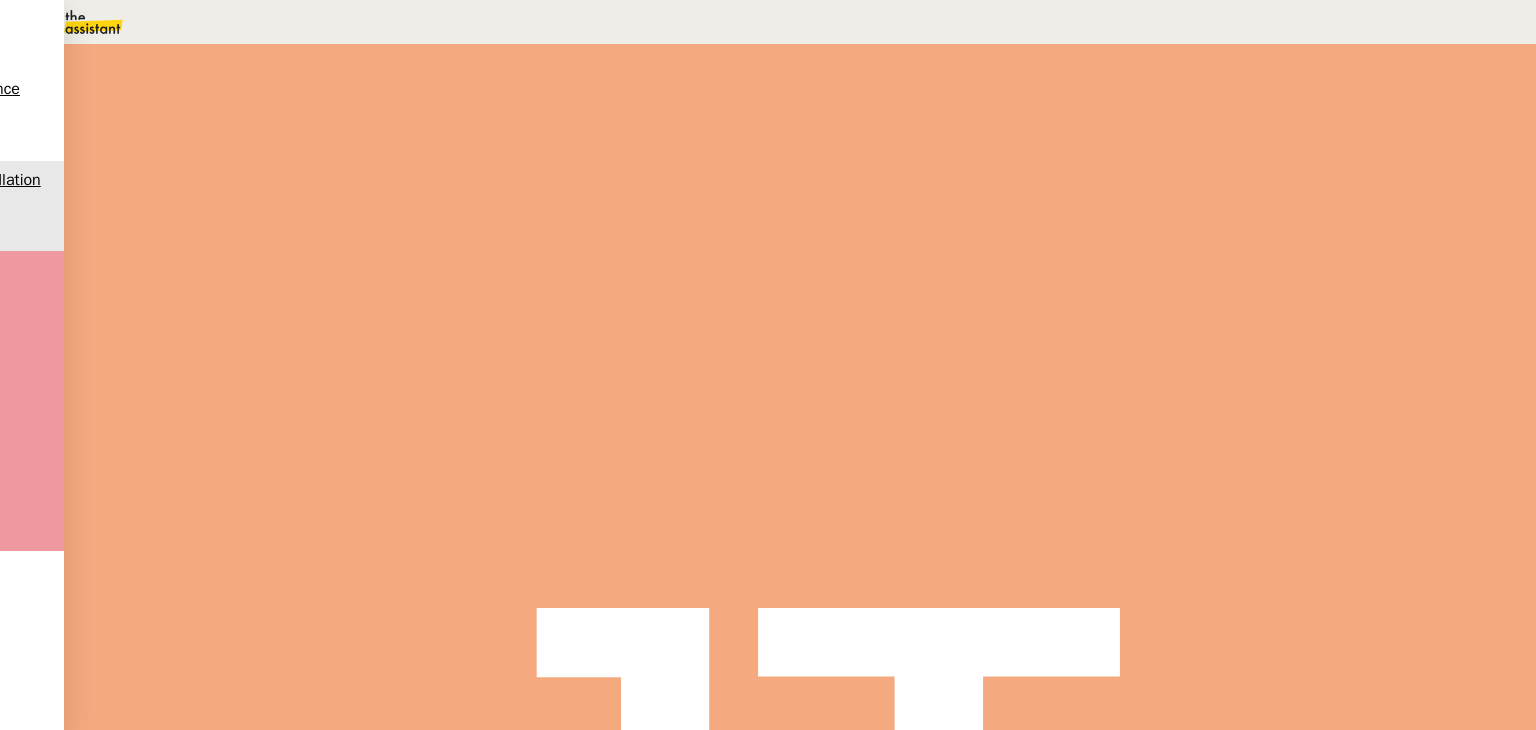 scroll, scrollTop: 9338, scrollLeft: 0, axis: vertical 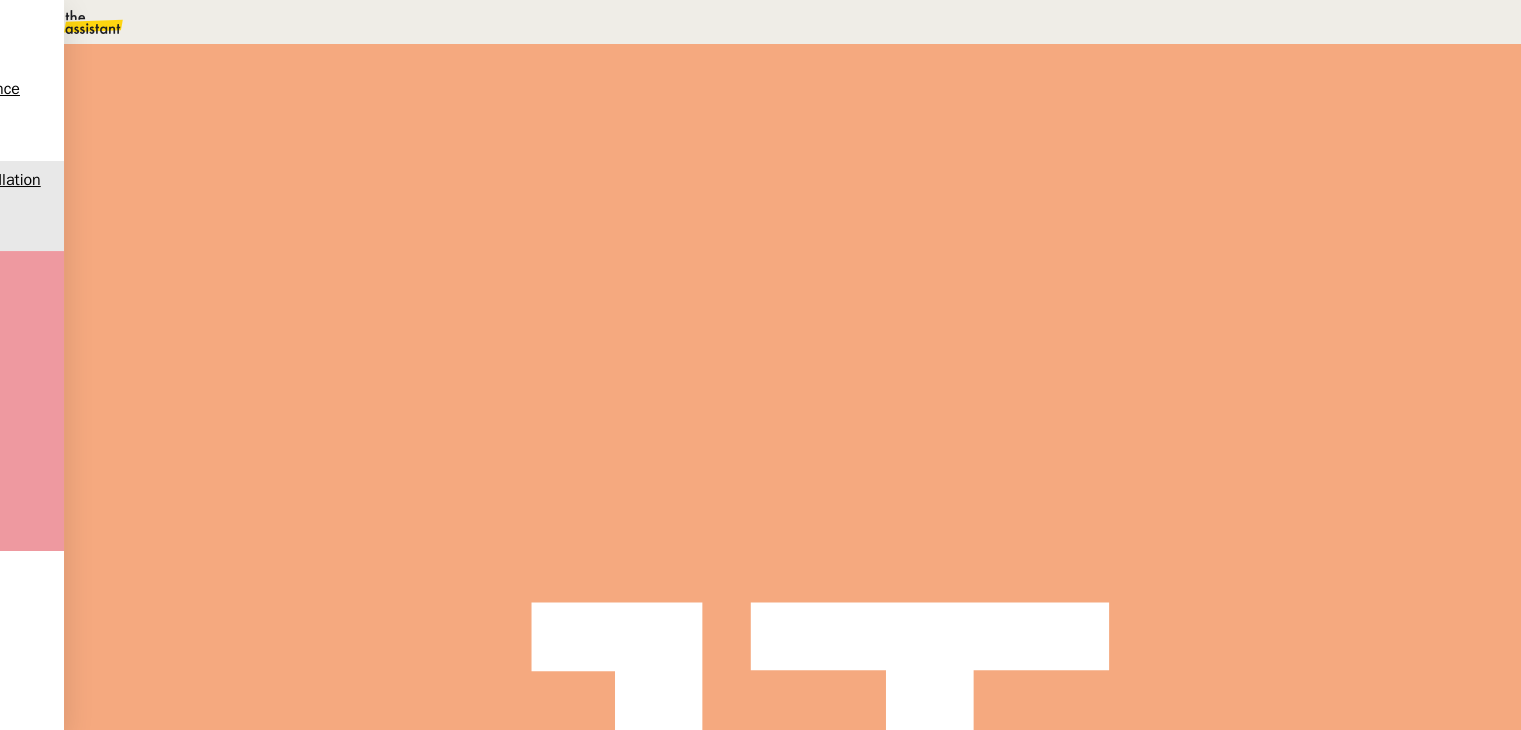 click on "Augustin," at bounding box center (682, 598) 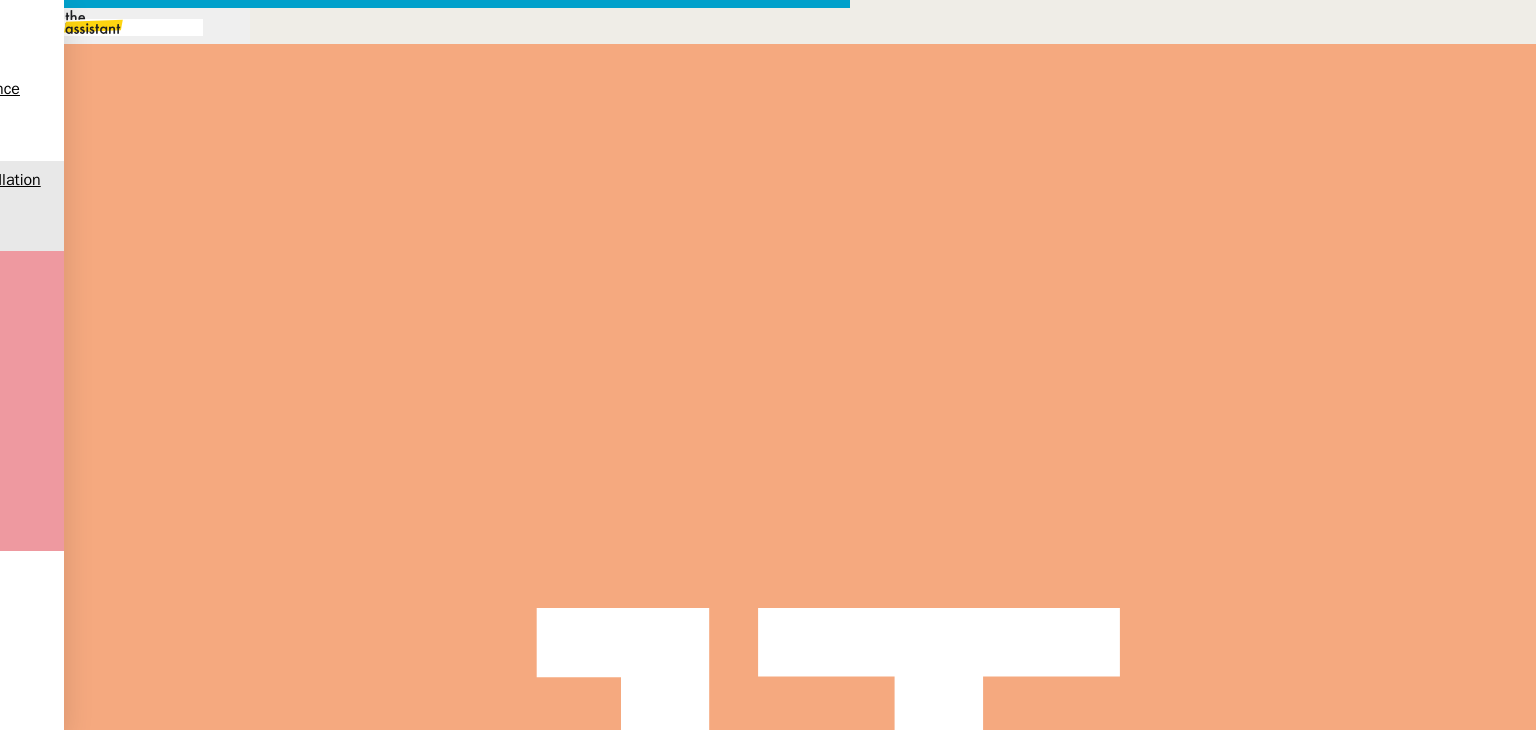 scroll, scrollTop: 0, scrollLeft: 42, axis: horizontal 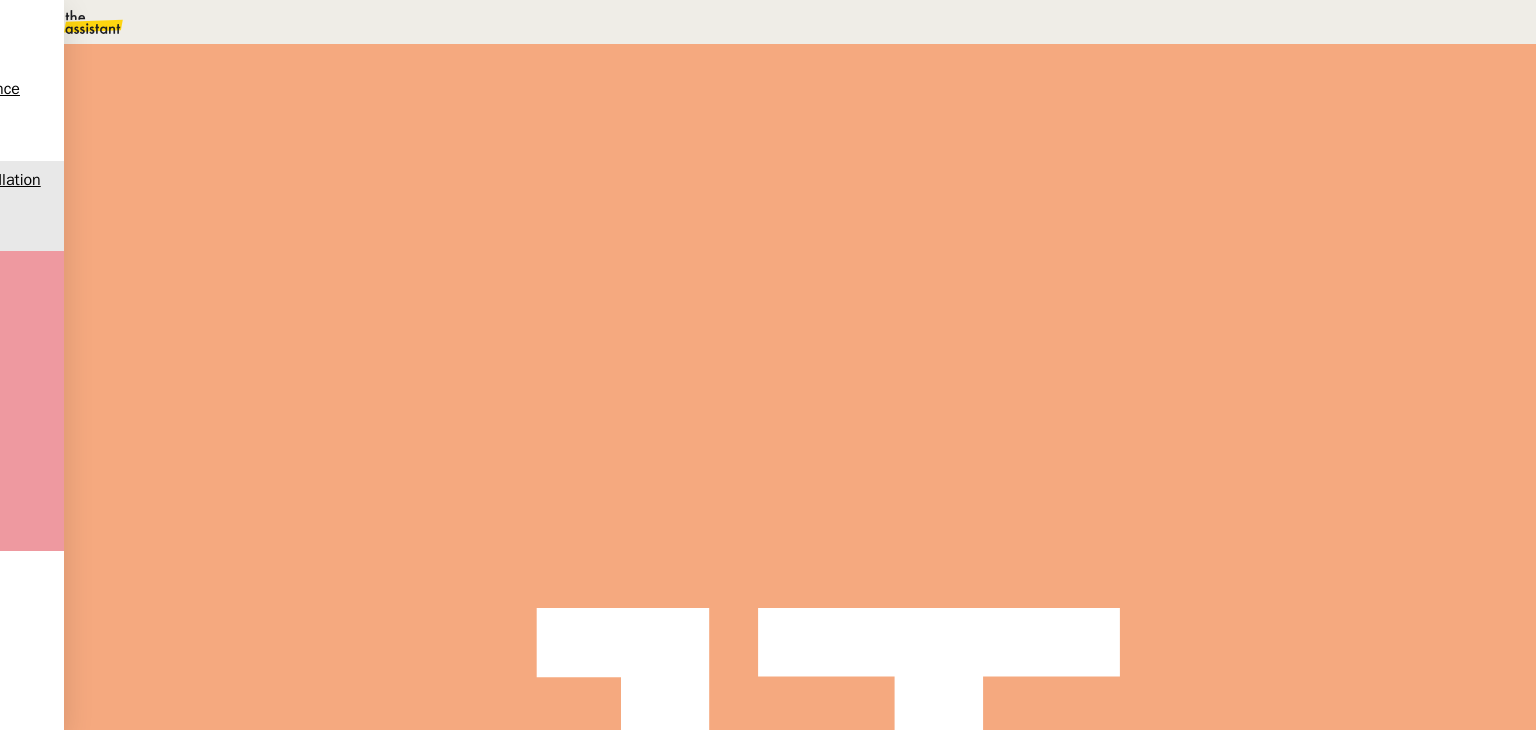 click on "Pour obtenir l'accès à votre compte Bouygues et obtenir votre dernière facture, j'ai besoin que l'on procède ensemble à la validation de la double authentification." at bounding box center (689, 680) 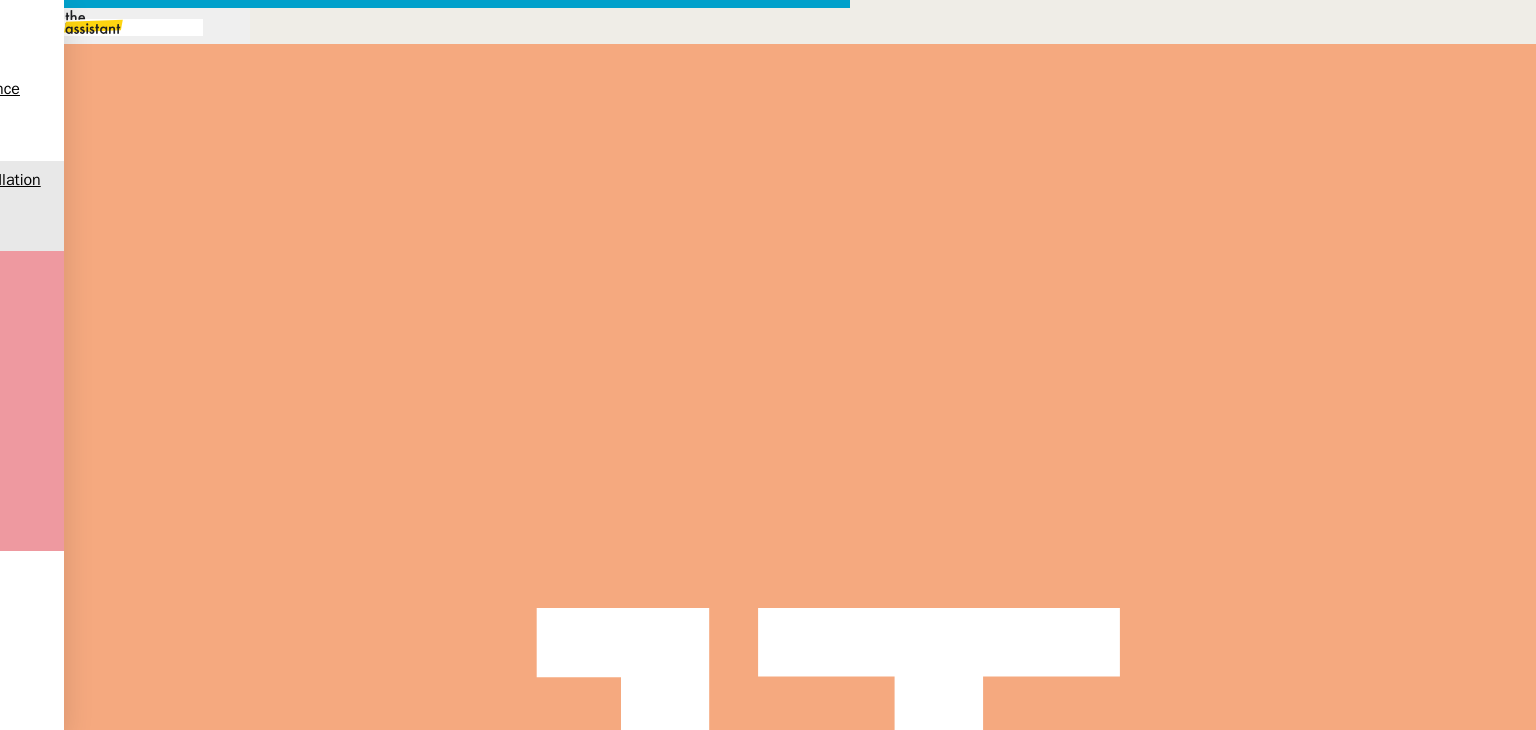 scroll, scrollTop: 0, scrollLeft: 42, axis: horizontal 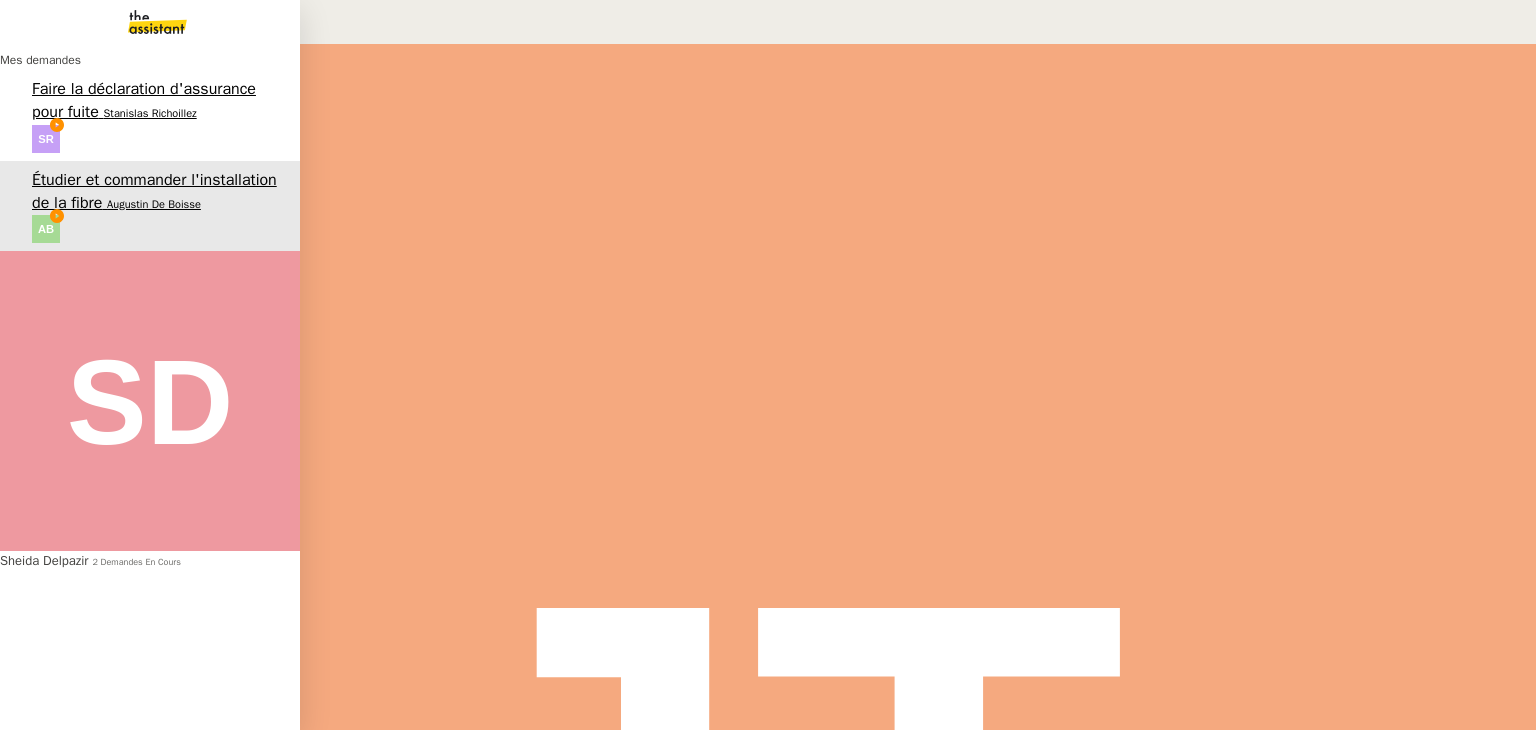 click on "Faire la déclaration d'assurance pour fuite" at bounding box center [144, 100] 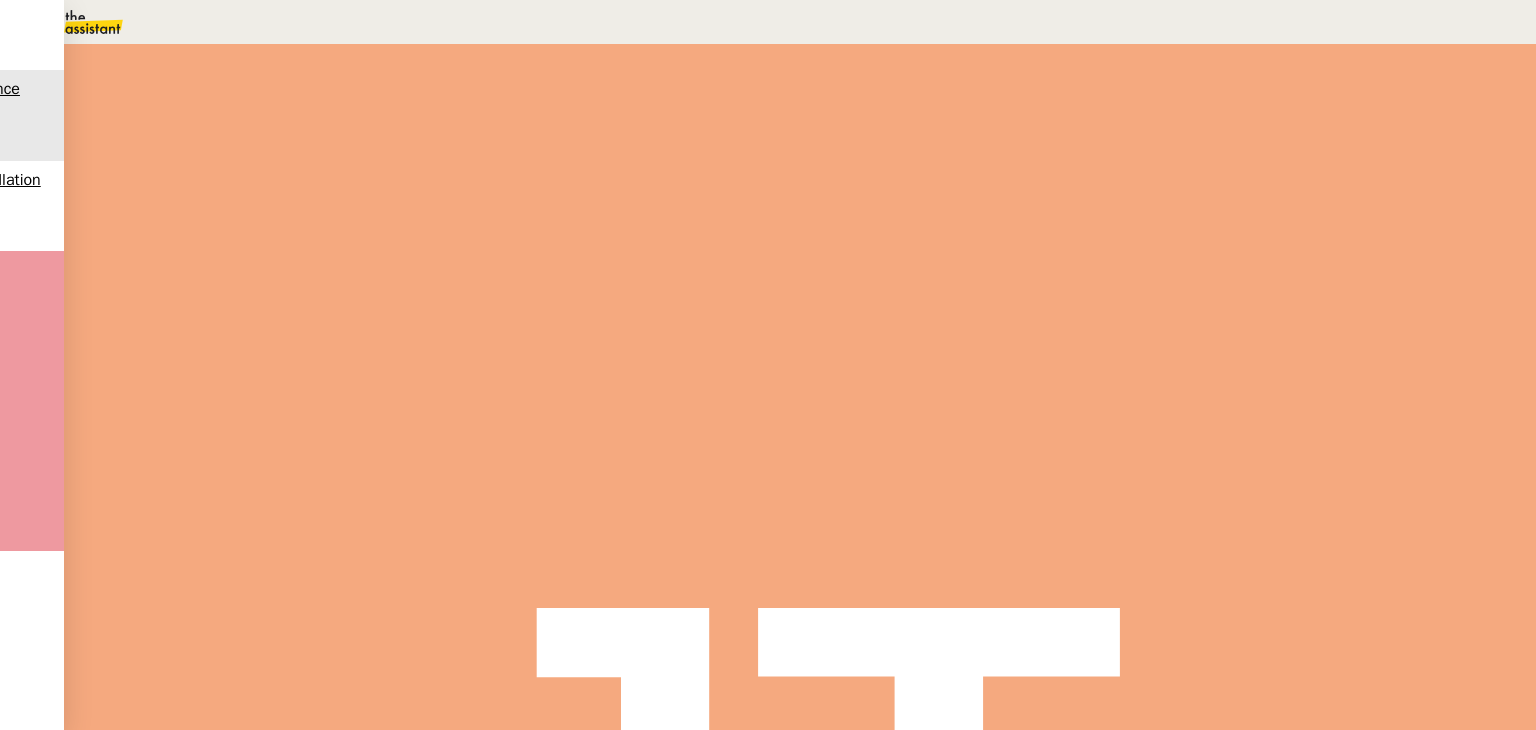 click at bounding box center (287, 340) 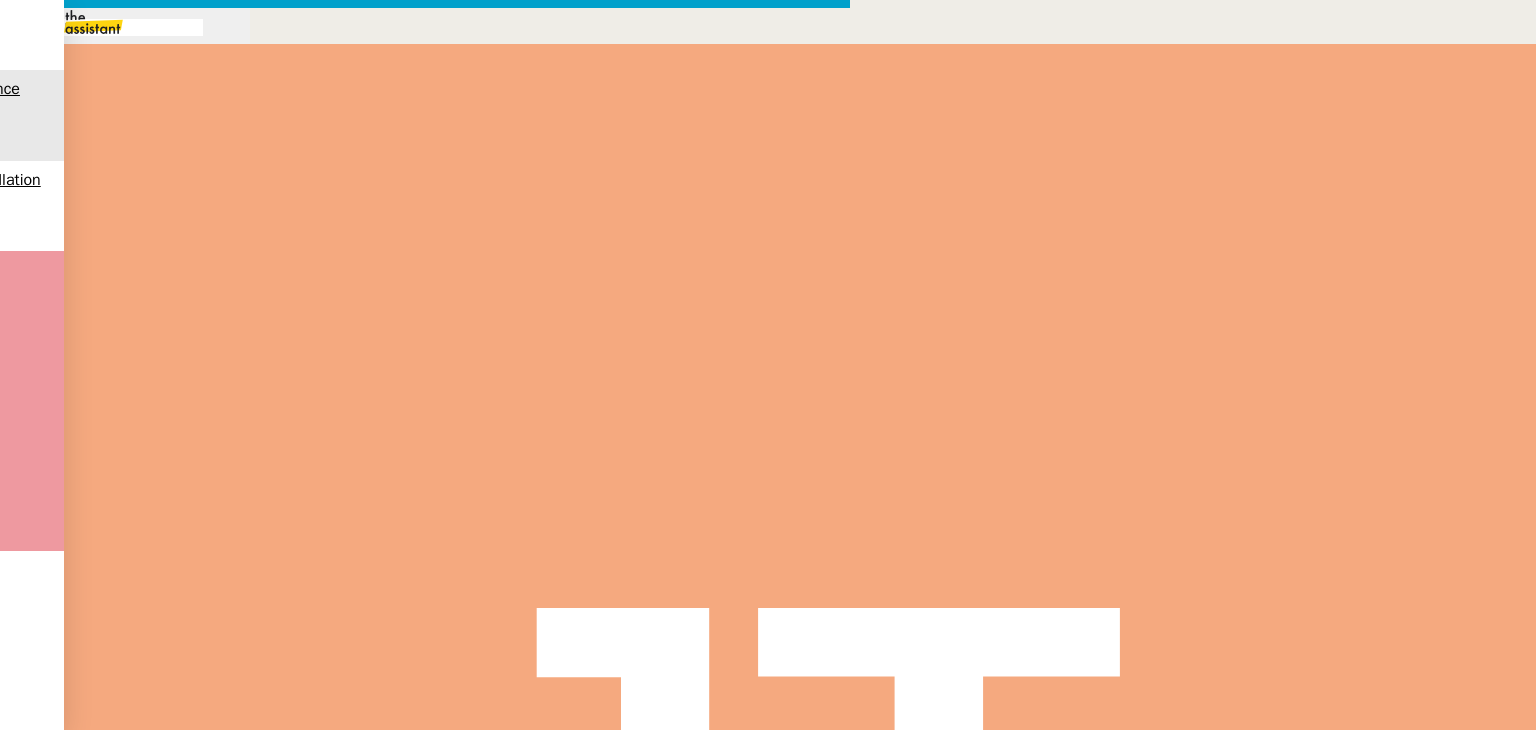 scroll, scrollTop: 0, scrollLeft: 42, axis: horizontal 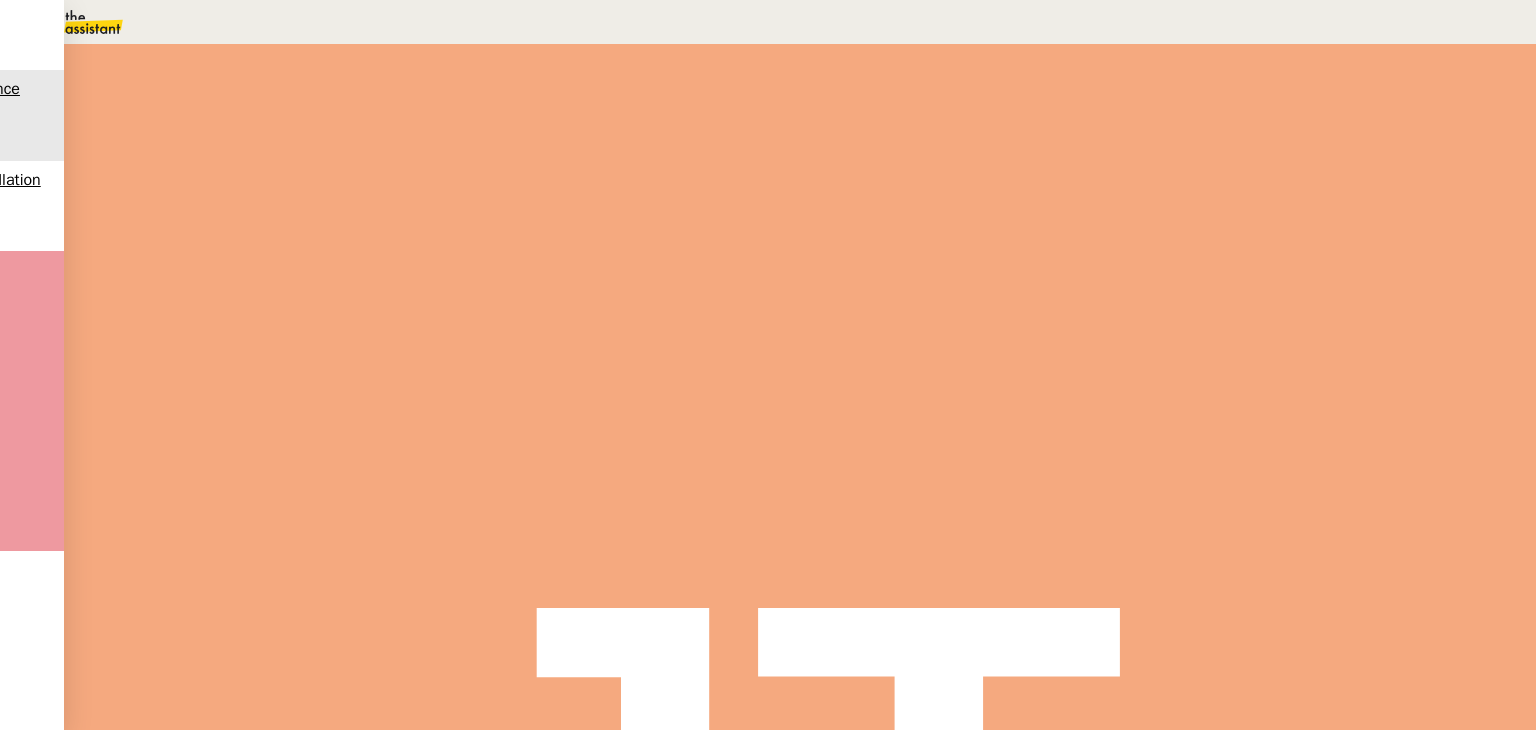 click on "Statut" at bounding box center [290, 112] 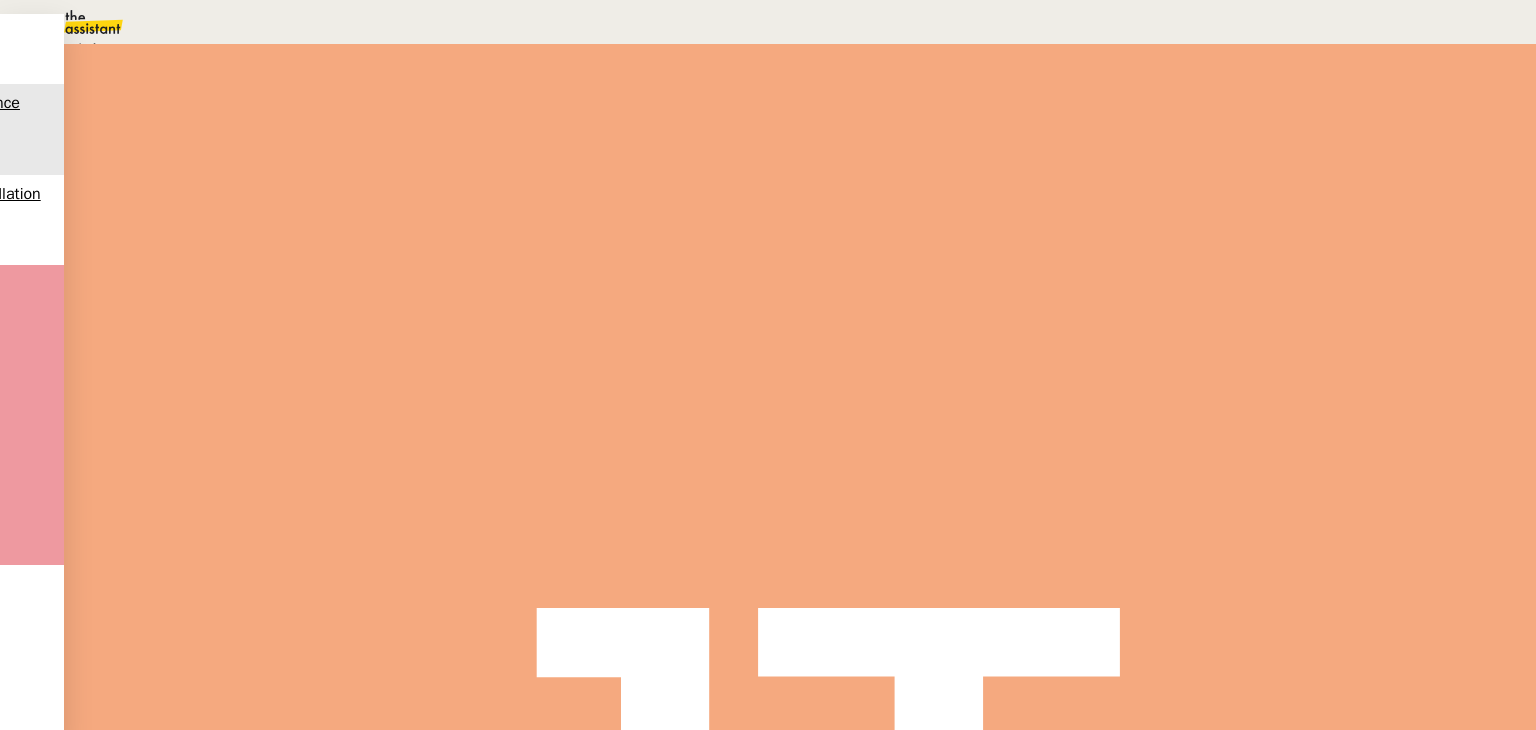 click on "En attente" at bounding box center [72, 48] 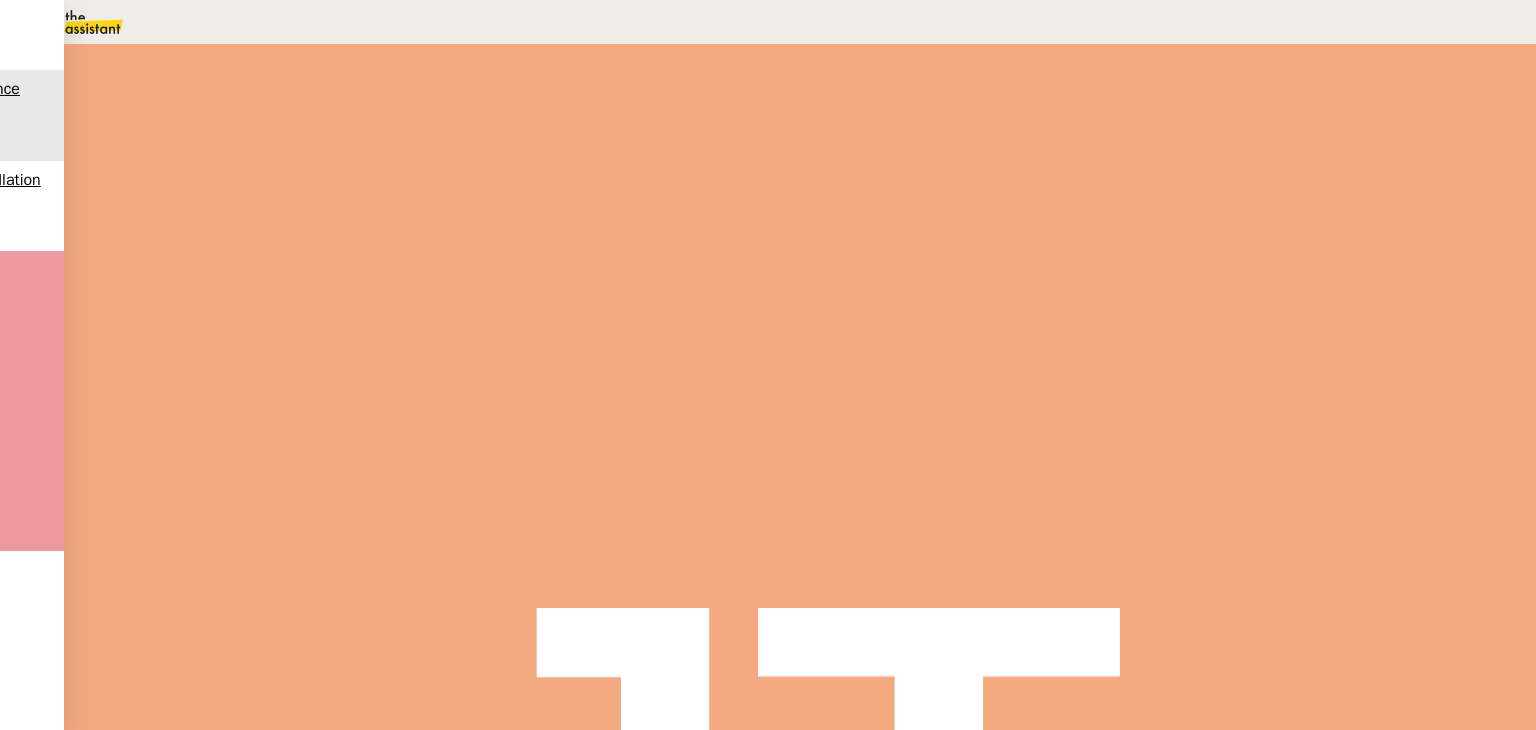 click on "11" at bounding box center [1141, 273] 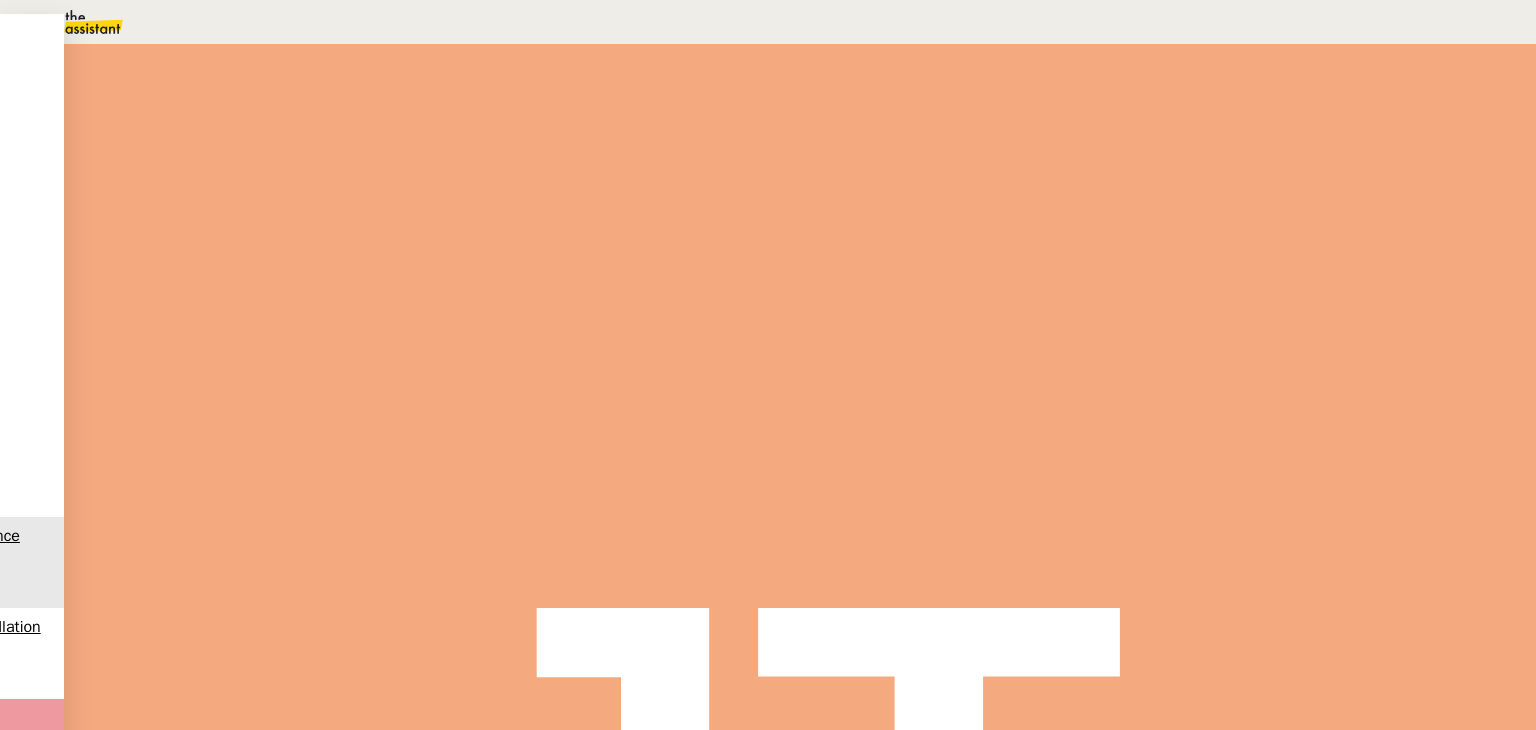 click on "09" at bounding box center (788, 22) 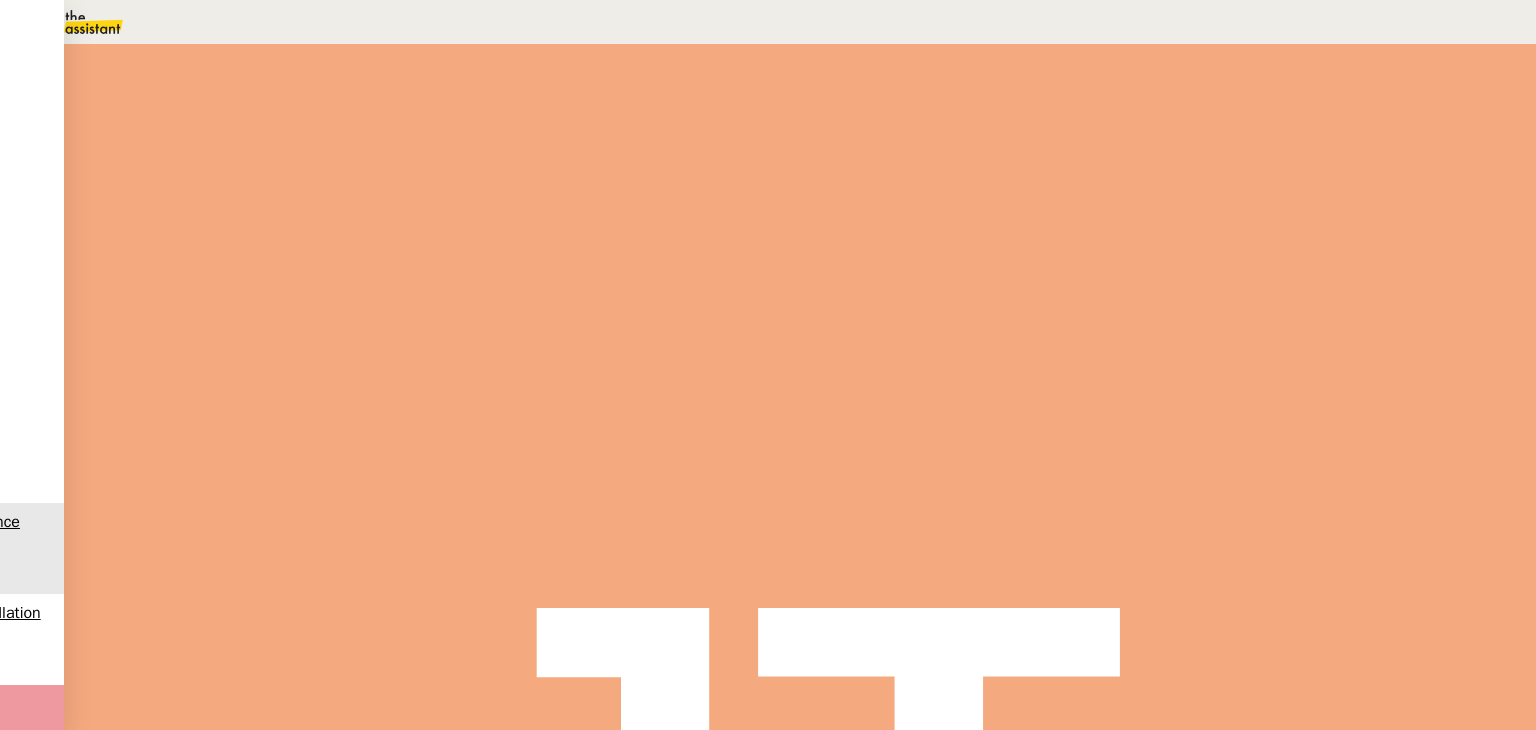 click on "Sauver" at bounding box center [1139, 505] 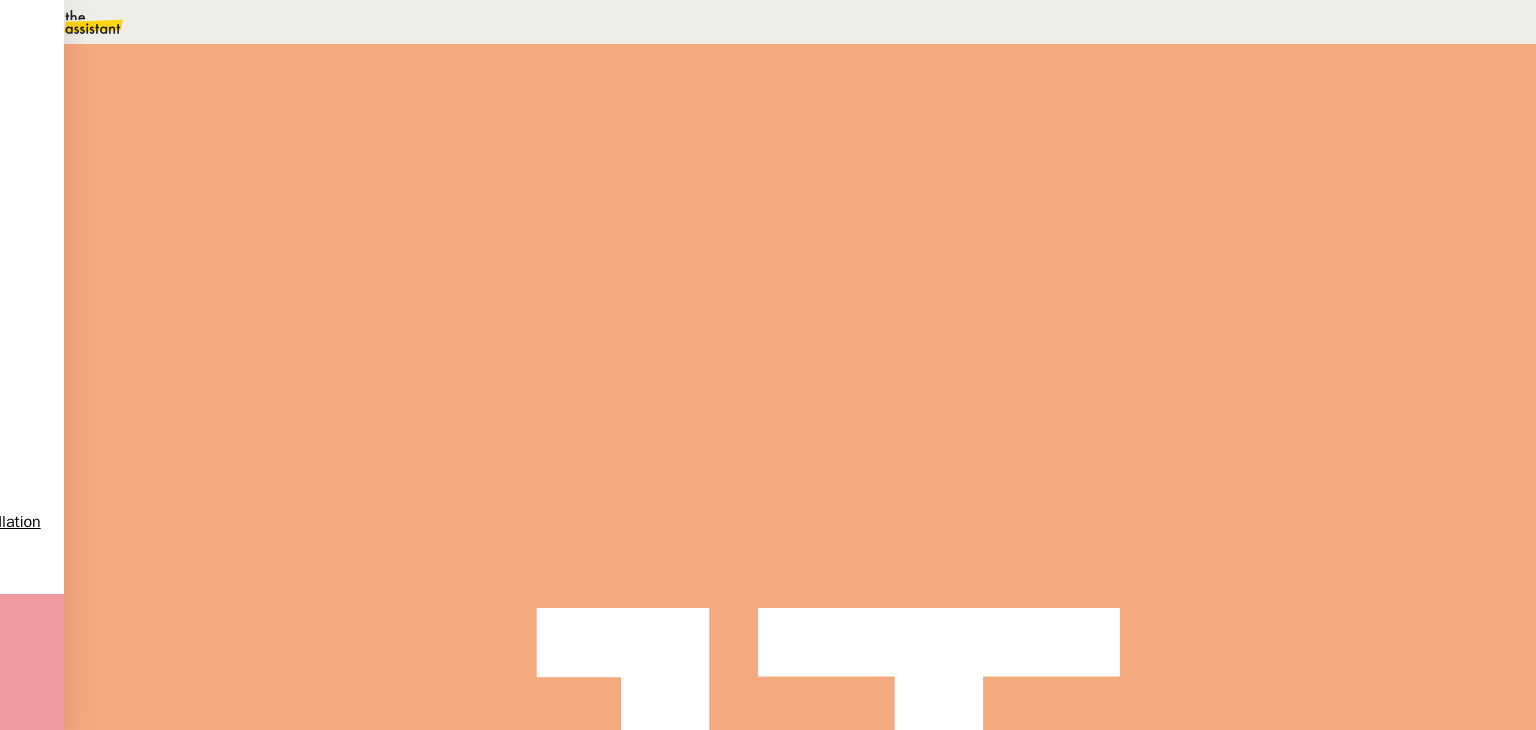 click on "En attente Action nécessaire  dans [NUMBER] jours  false par   [FIRST] [LAST]   il y a quelques secondes" at bounding box center [800, 331] 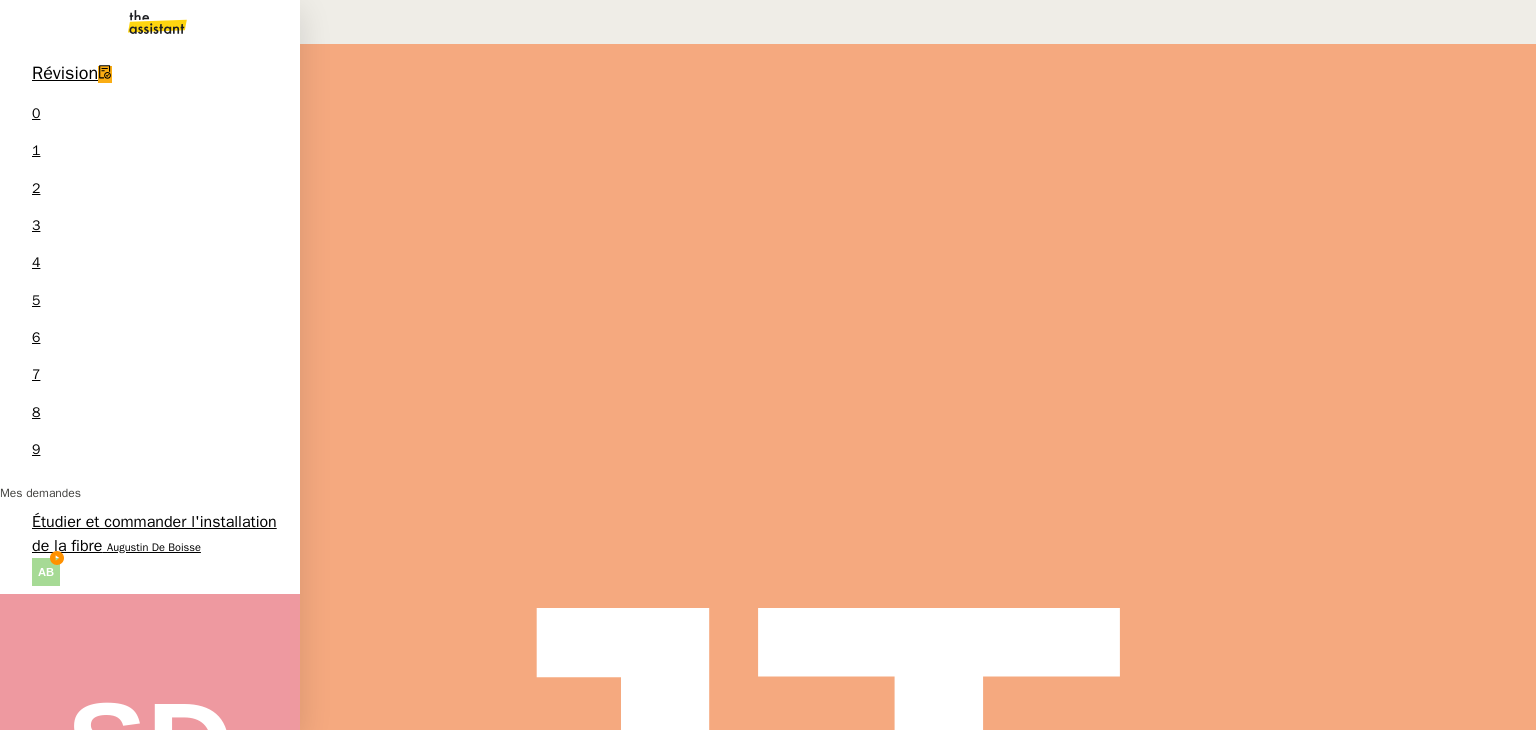 click on "Augustin  De Boisse" at bounding box center [154, 547] 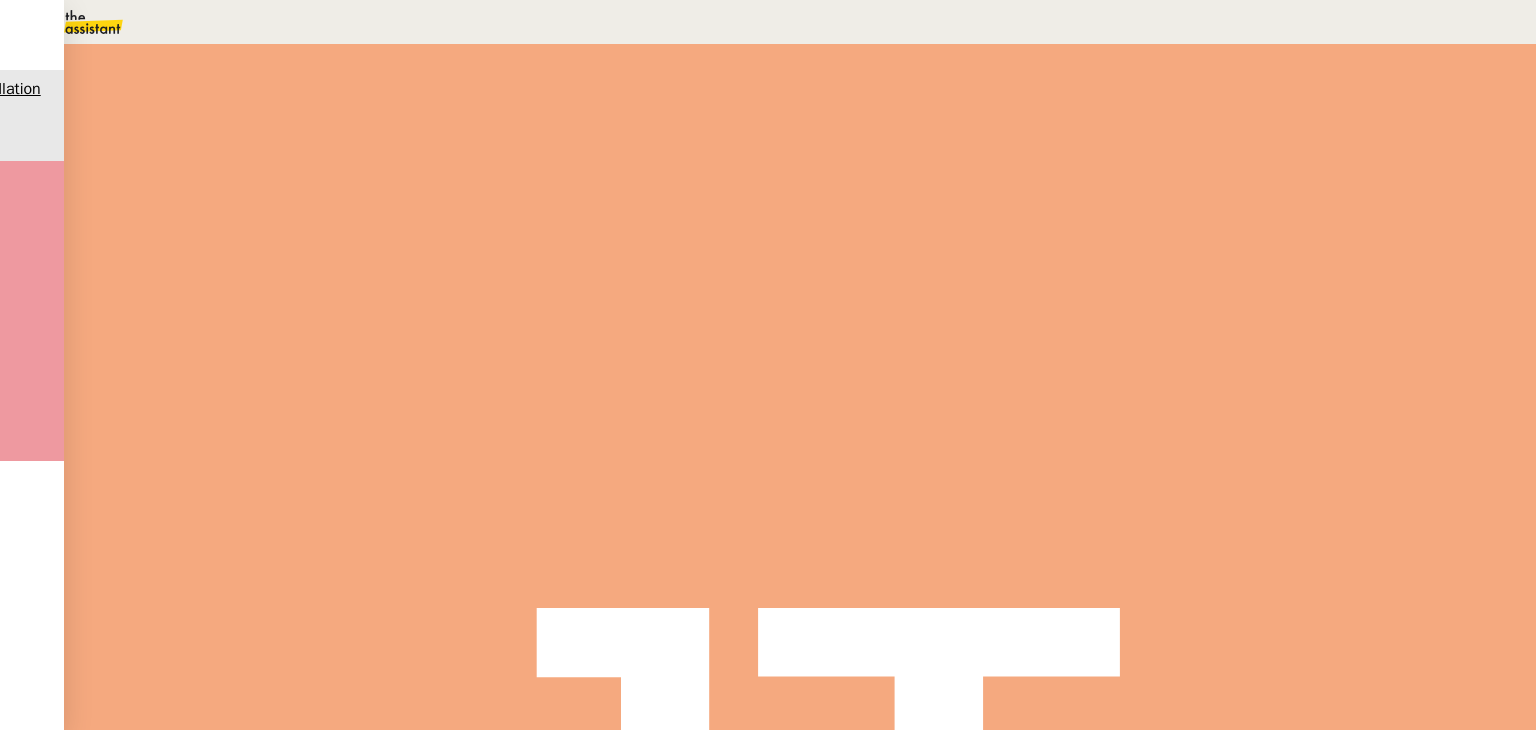 click on "Pour obtenir l'accès à votre compte Bouygues et obtenir votre dernière facture, j'ai besoin que l'on procède ensemble à la validation de la double authentification." at bounding box center [689, 657] 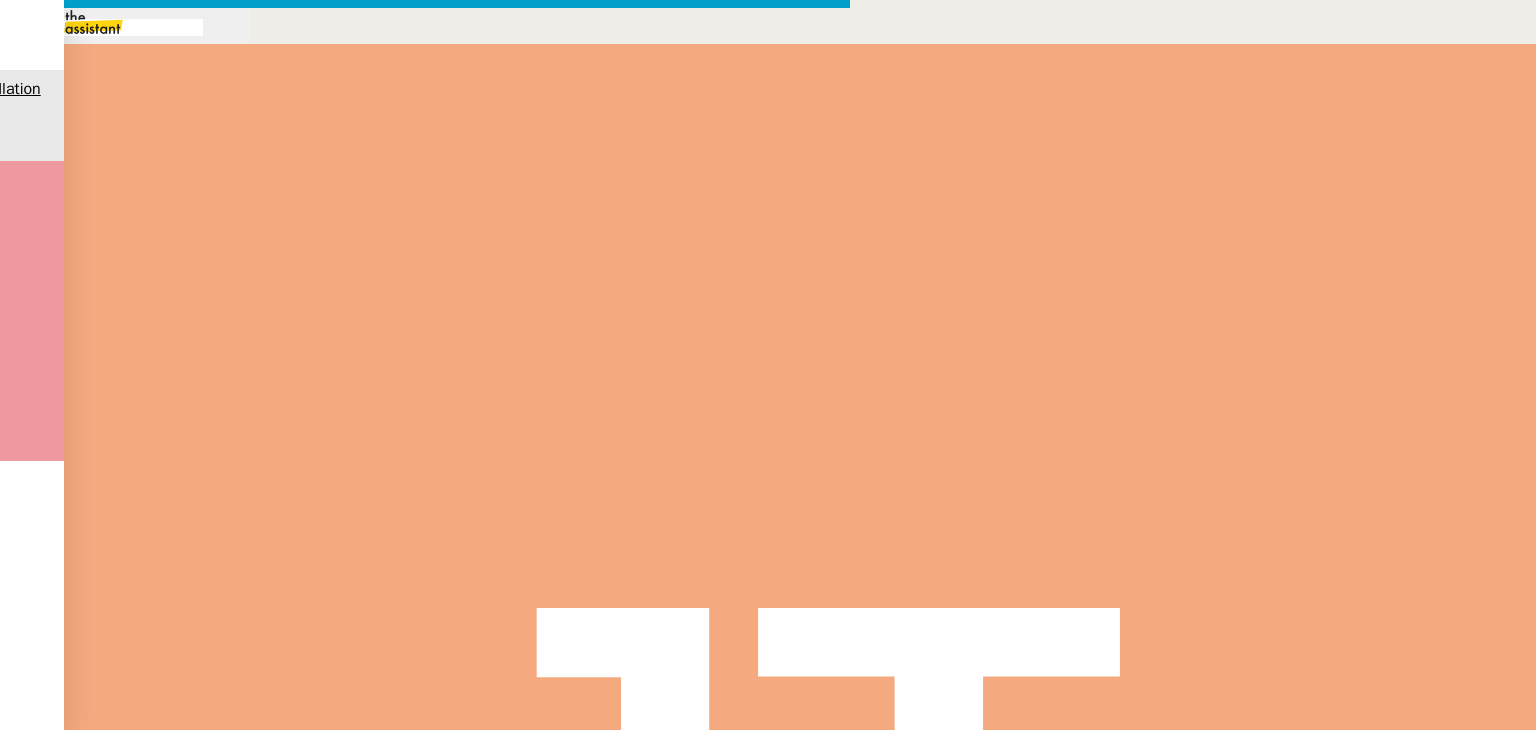 scroll, scrollTop: 0, scrollLeft: 42, axis: horizontal 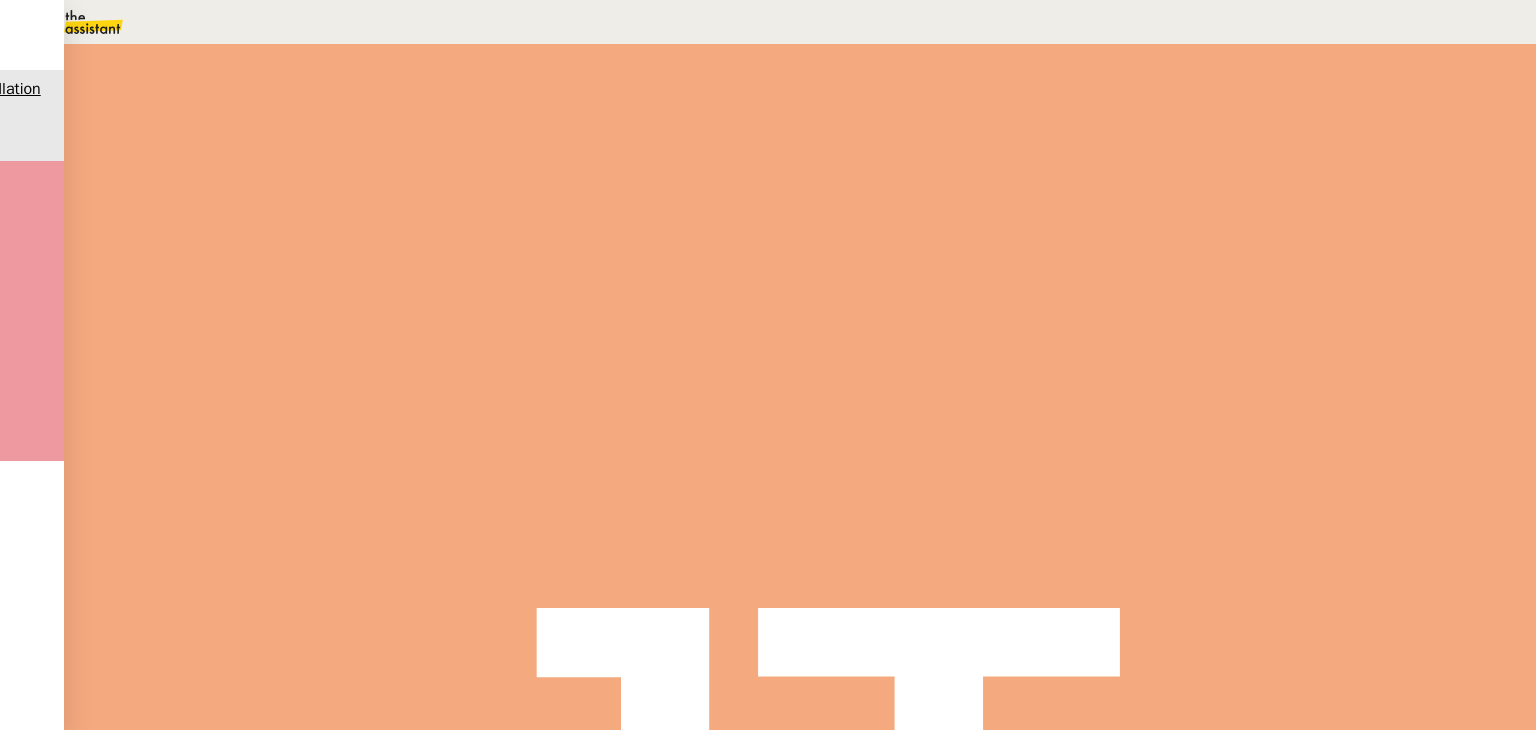 click at bounding box center (286, 336) 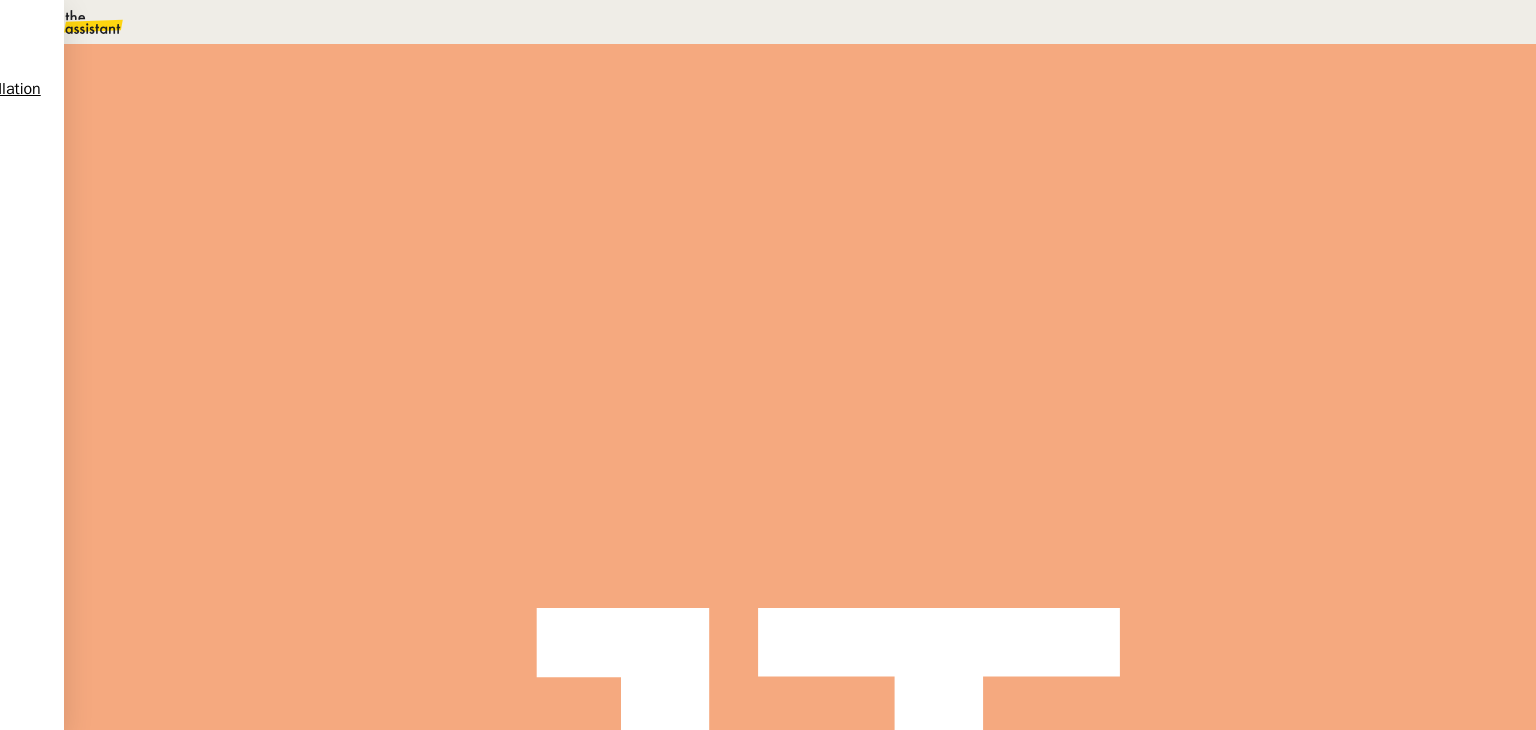 scroll, scrollTop: 0, scrollLeft: 0, axis: both 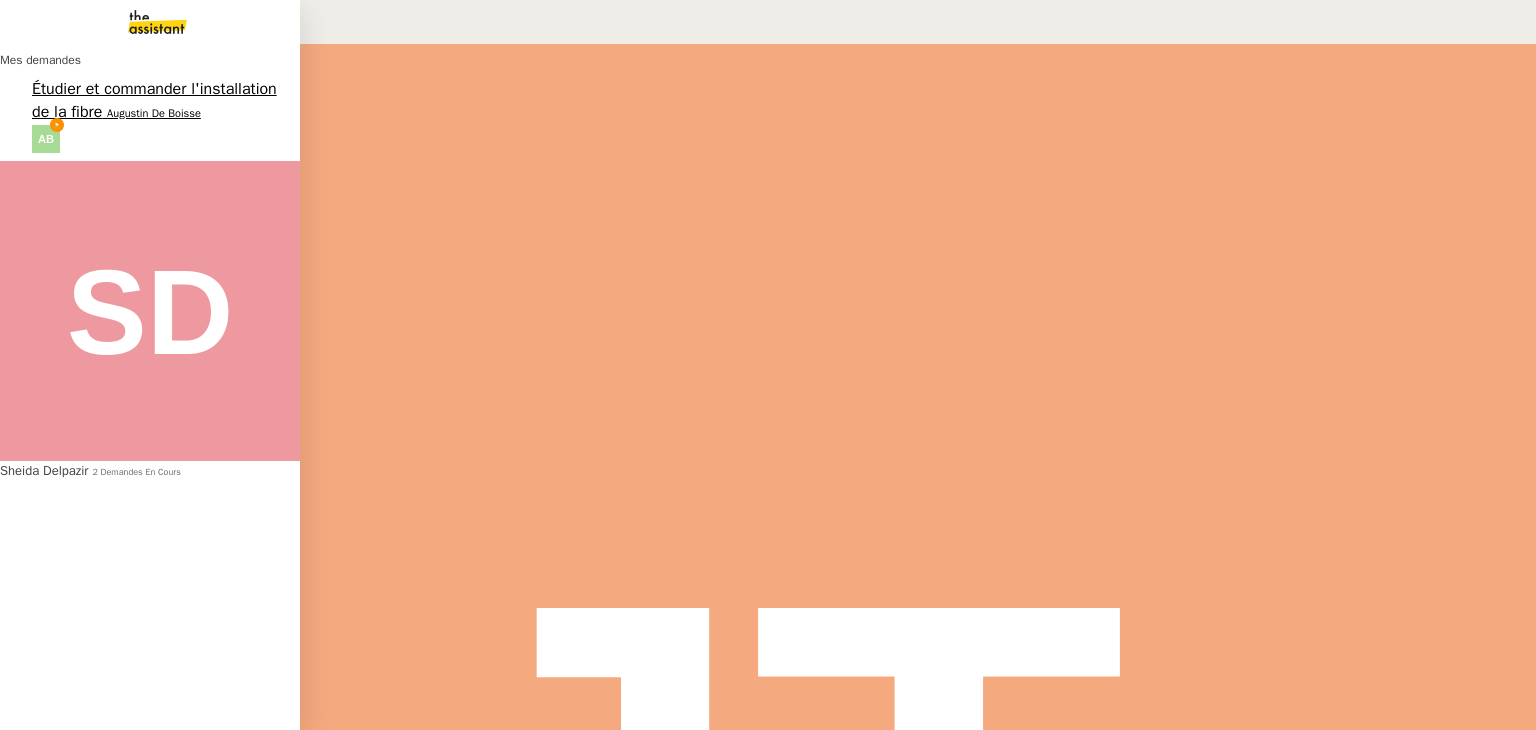 click on "Étudier et commander l'installation de la fibre" at bounding box center [154, 100] 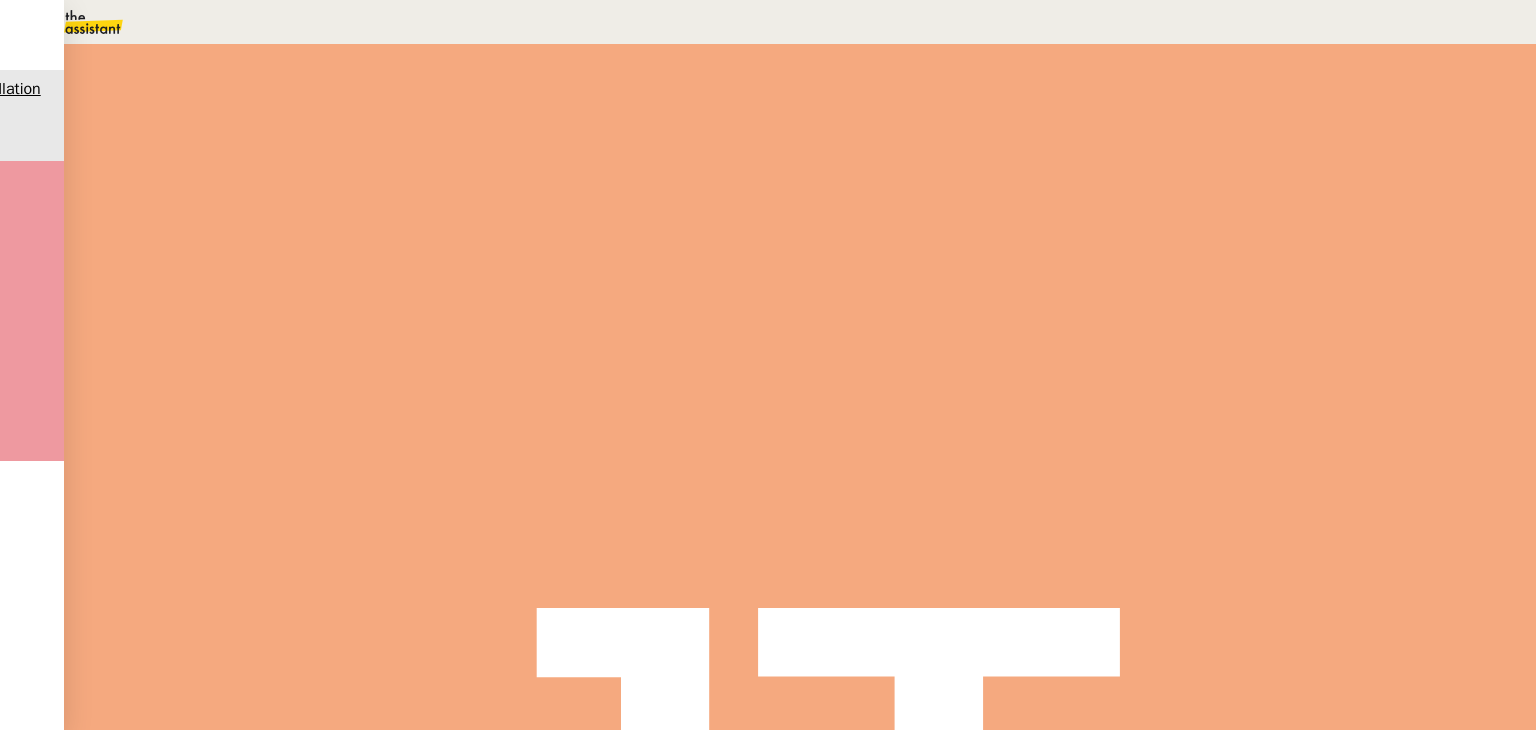 click at bounding box center [287, 336] 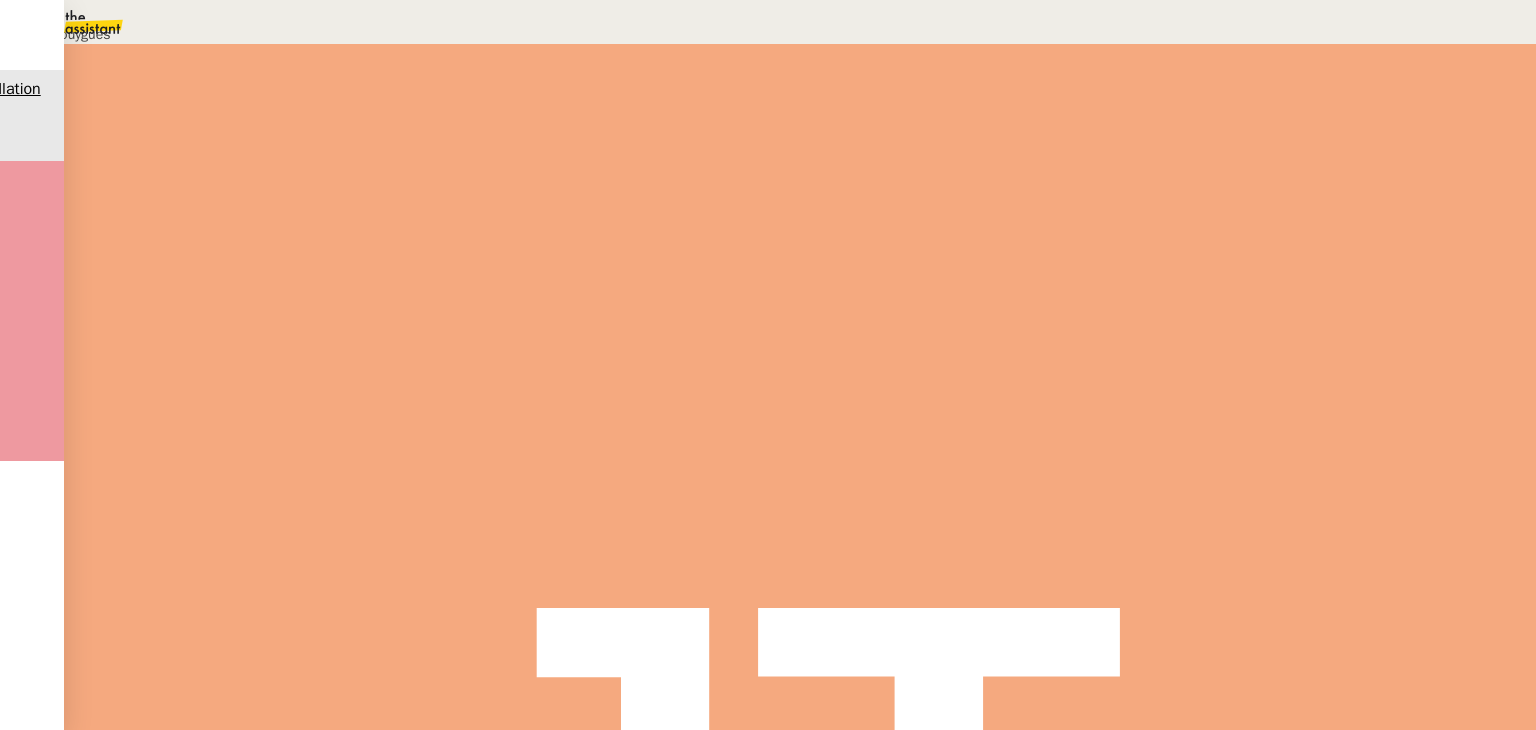 click on "Déverrouiller" at bounding box center (57, 98) 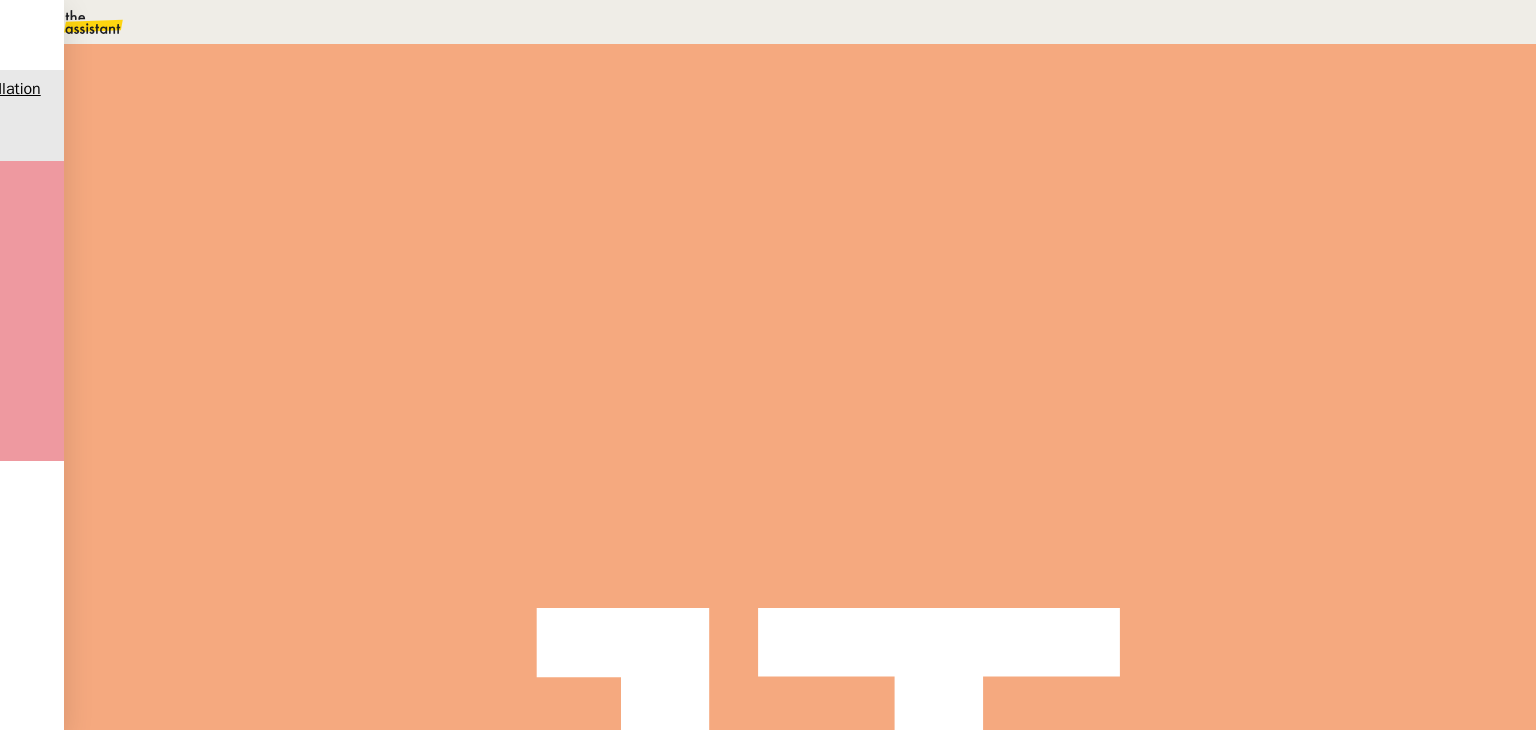 click on "Pour obtenir l'accès à votre compte Bouygues et obtenir votre dernière facture, j'ai besoin que l'on procède ensemble à la validation de la double authentification." at bounding box center [689, 657] 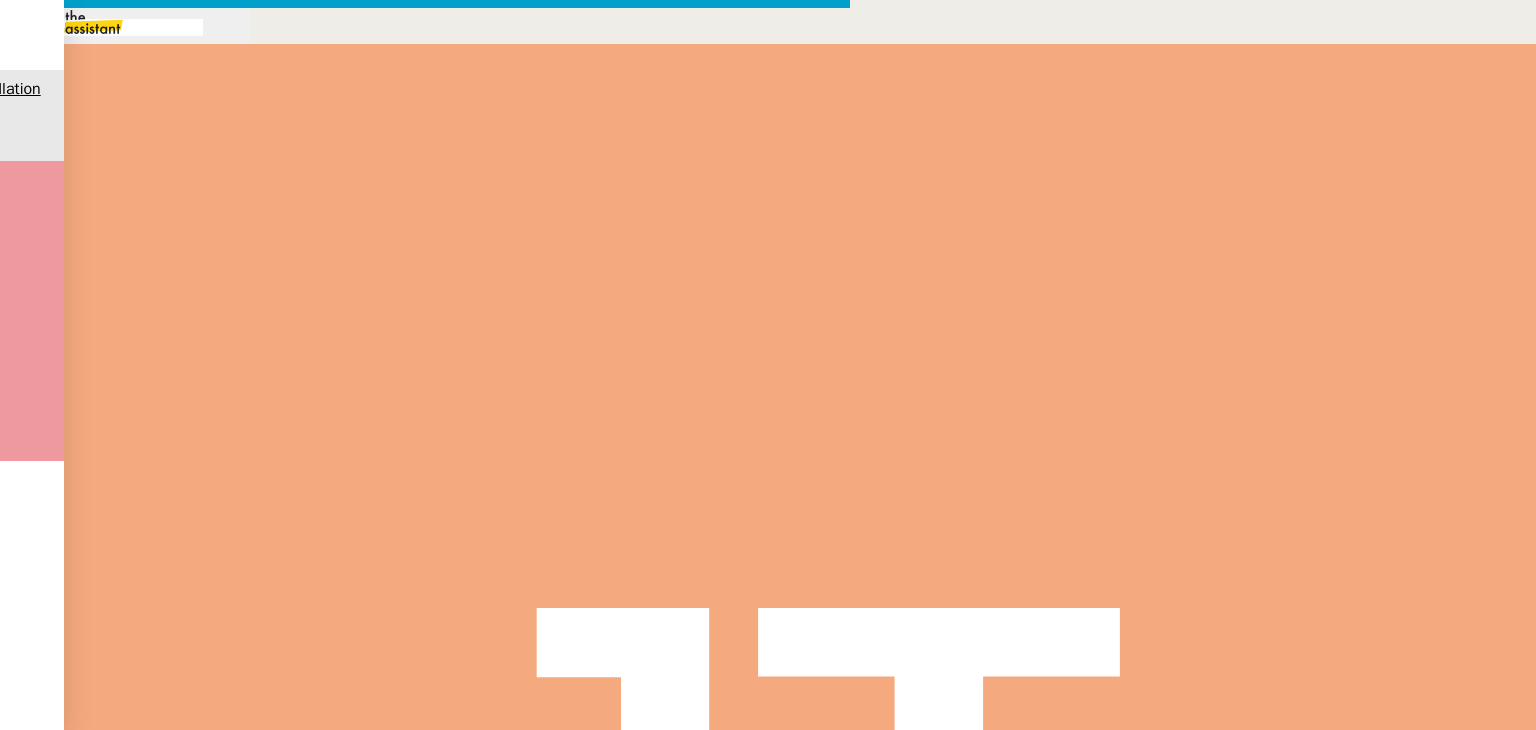 scroll, scrollTop: 0, scrollLeft: 42, axis: horizontal 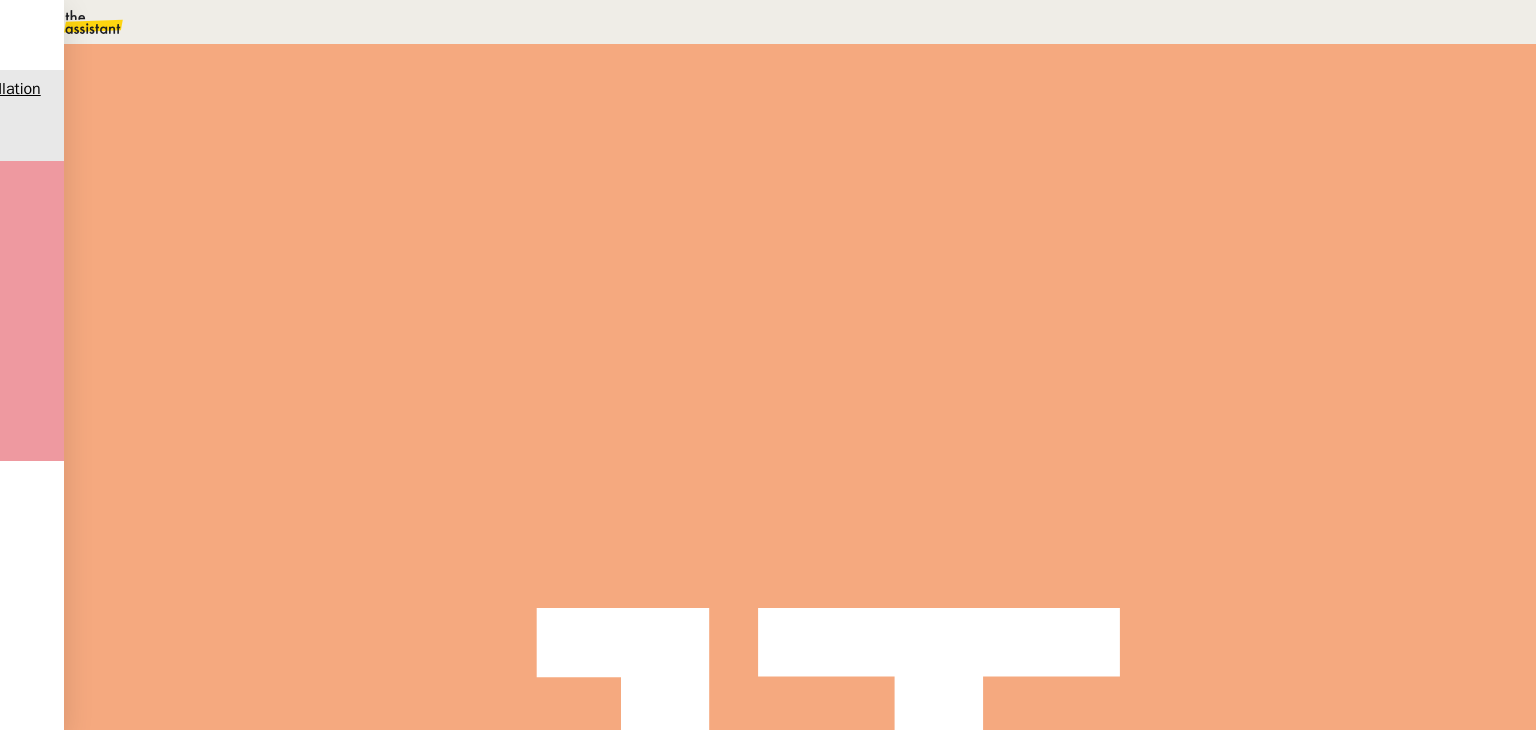 click at bounding box center (307, 338) 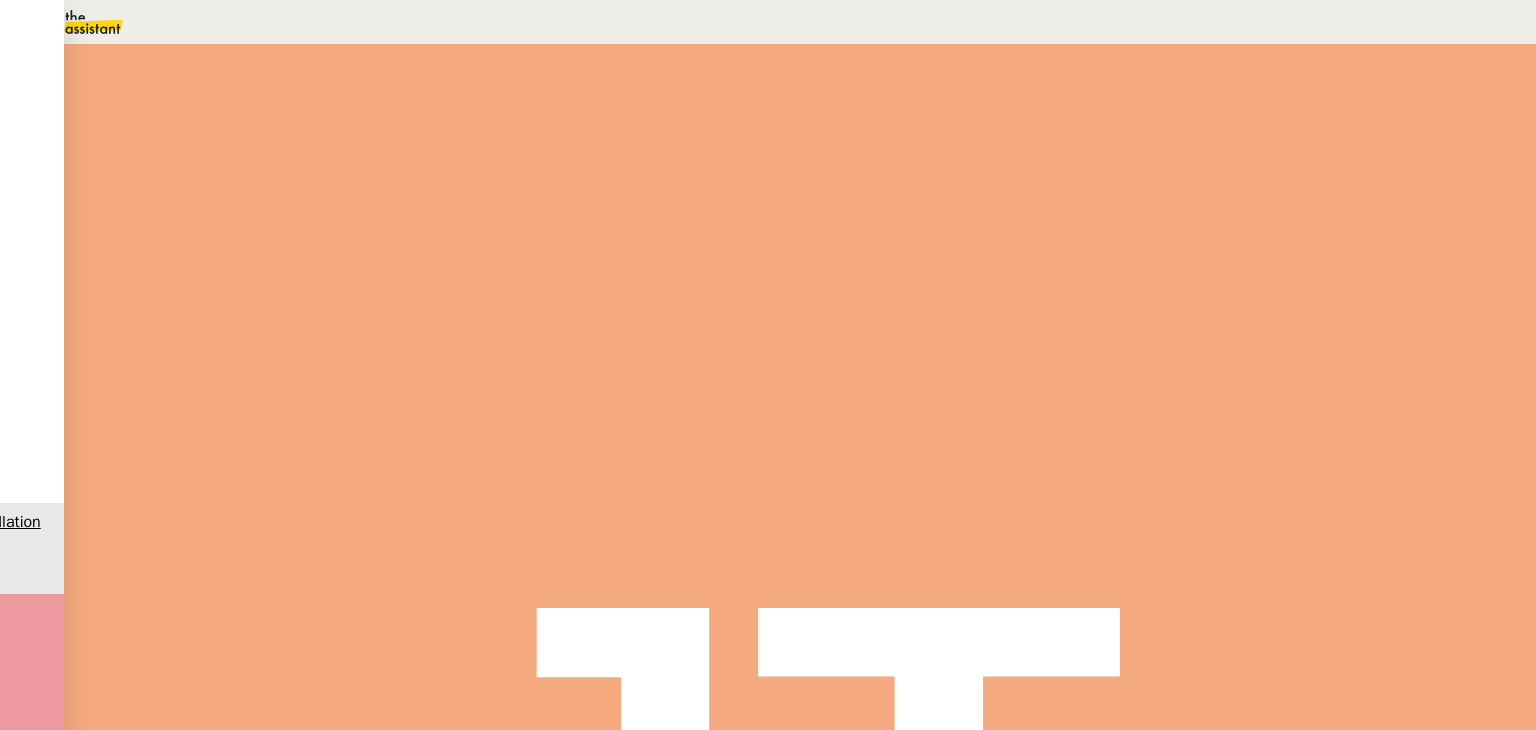 scroll, scrollTop: 0, scrollLeft: 0, axis: both 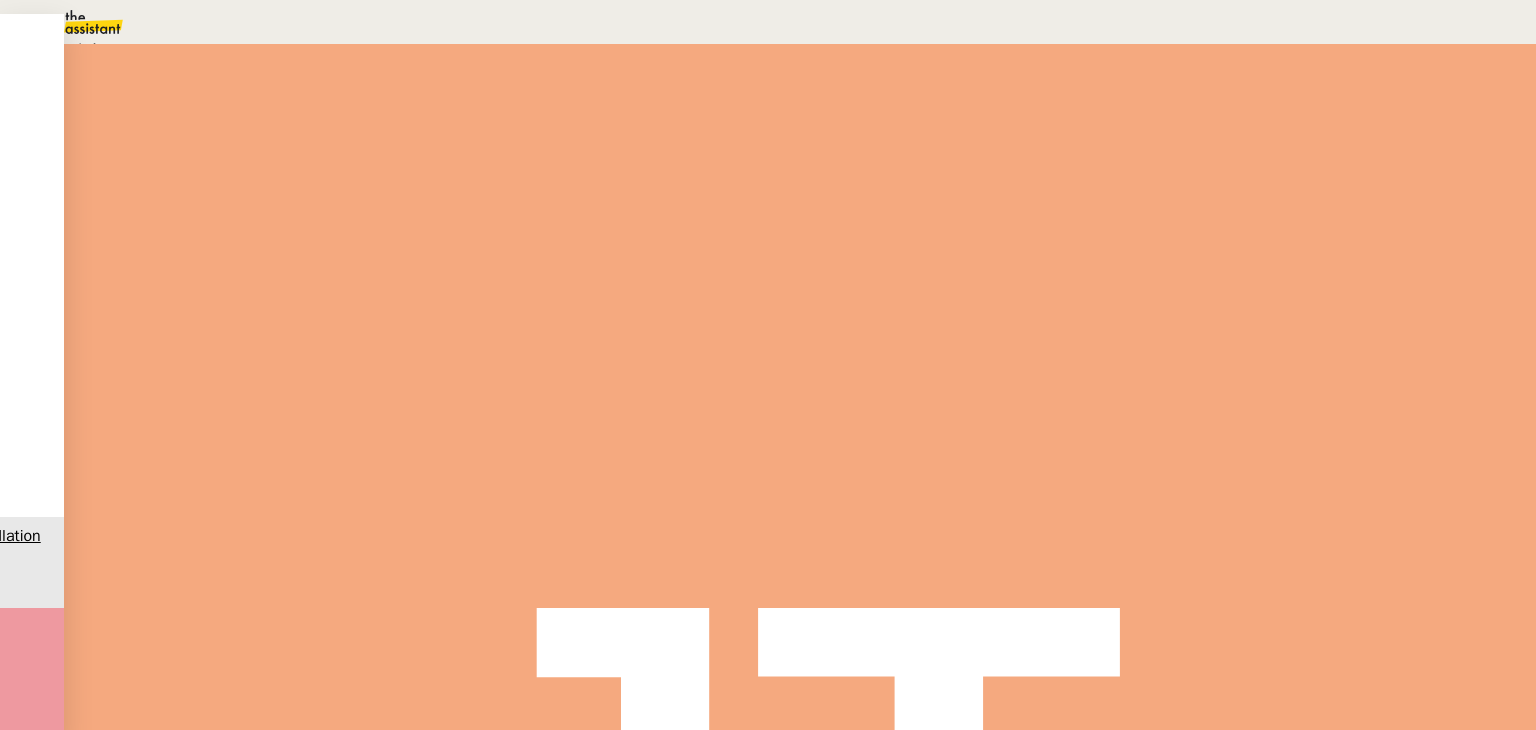 click on "En attente" at bounding box center [72, 48] 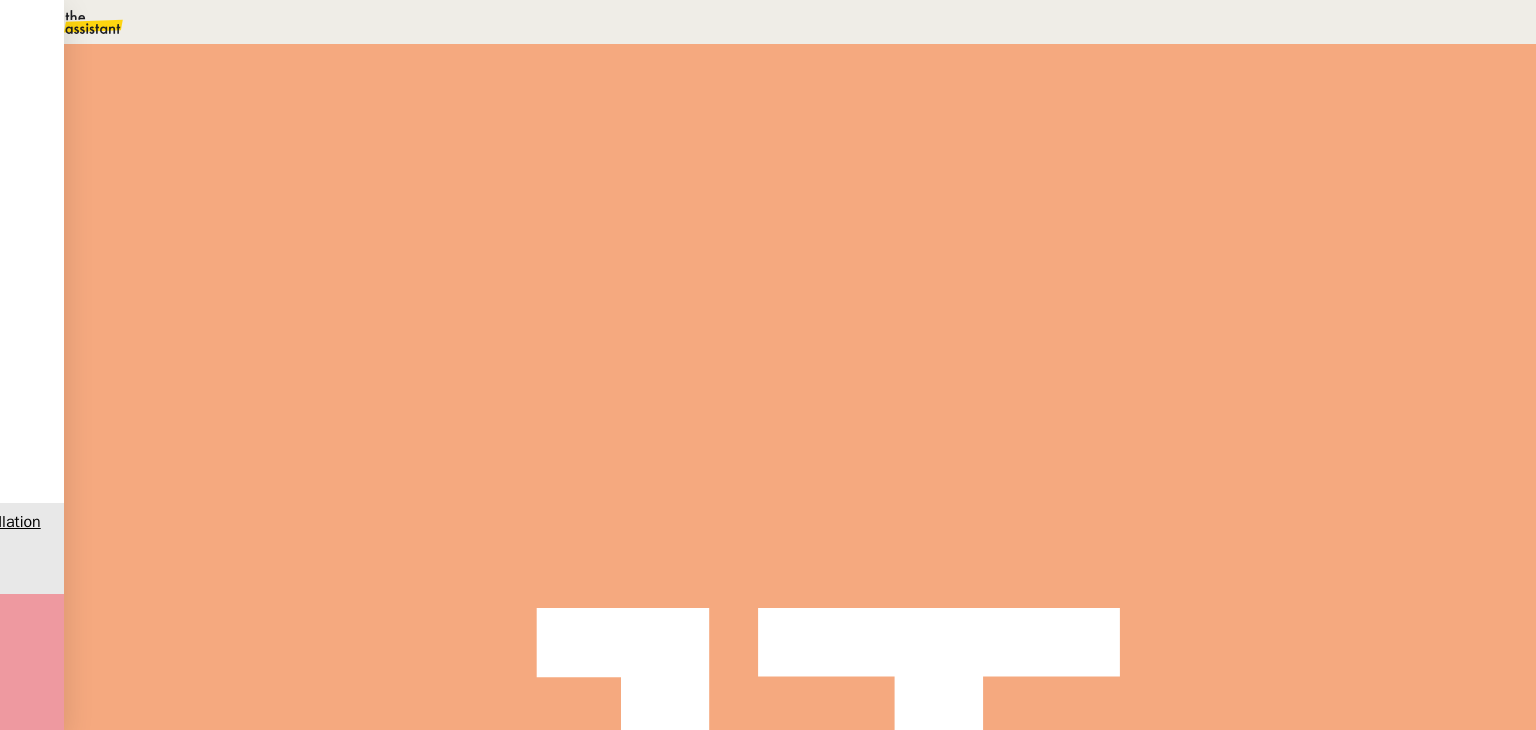 click on "11" at bounding box center [1141, 273] 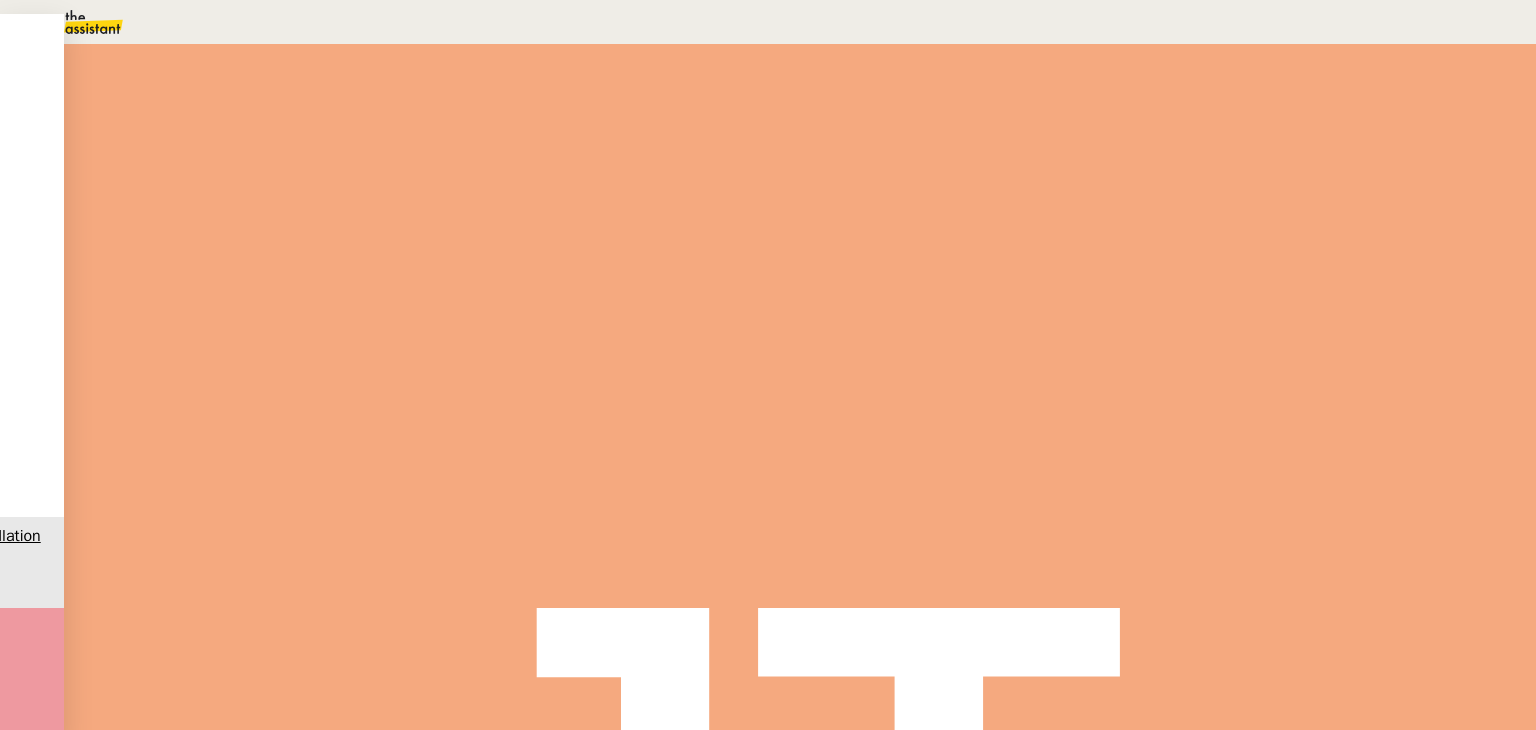 click on "09" at bounding box center (788, 22) 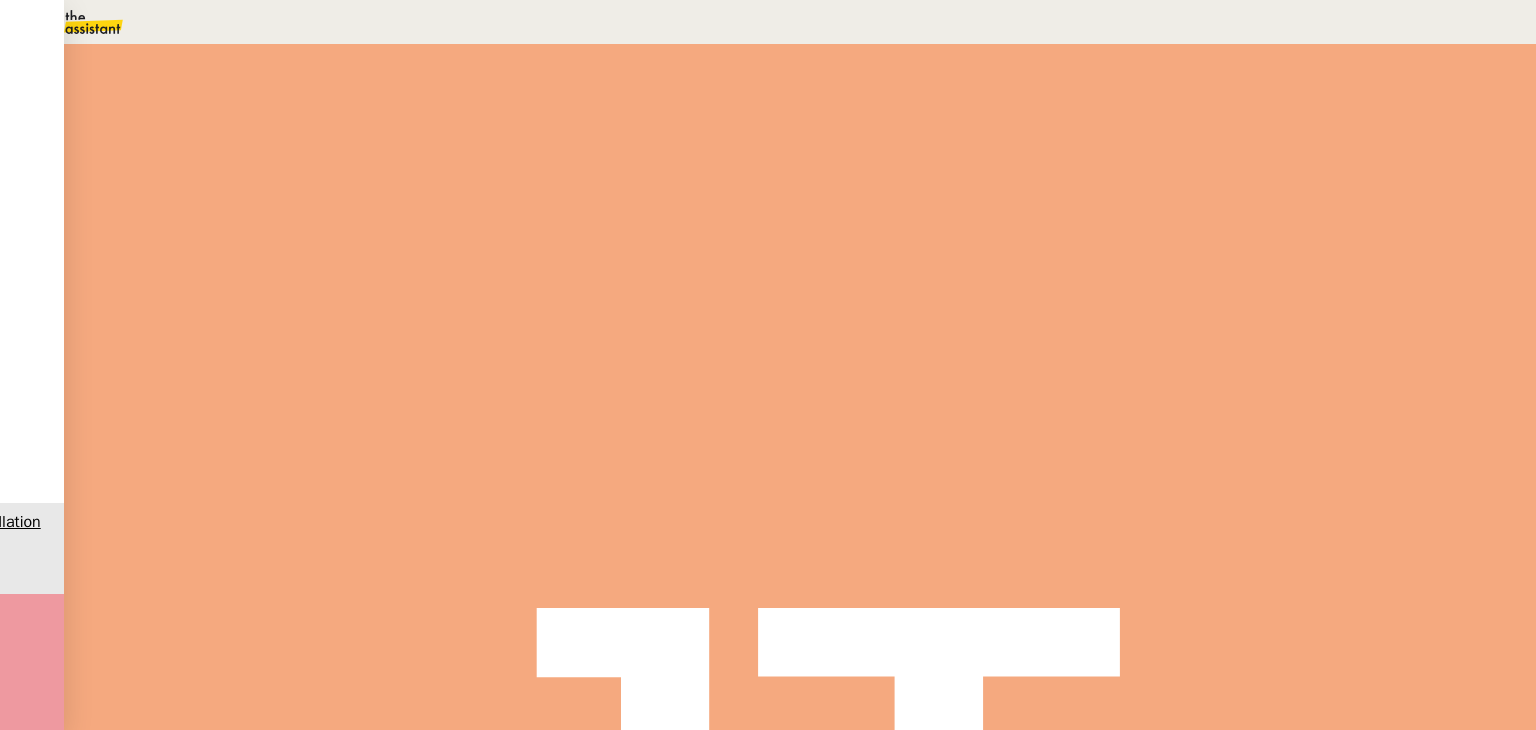 click on "Sauver" at bounding box center (1139, 505) 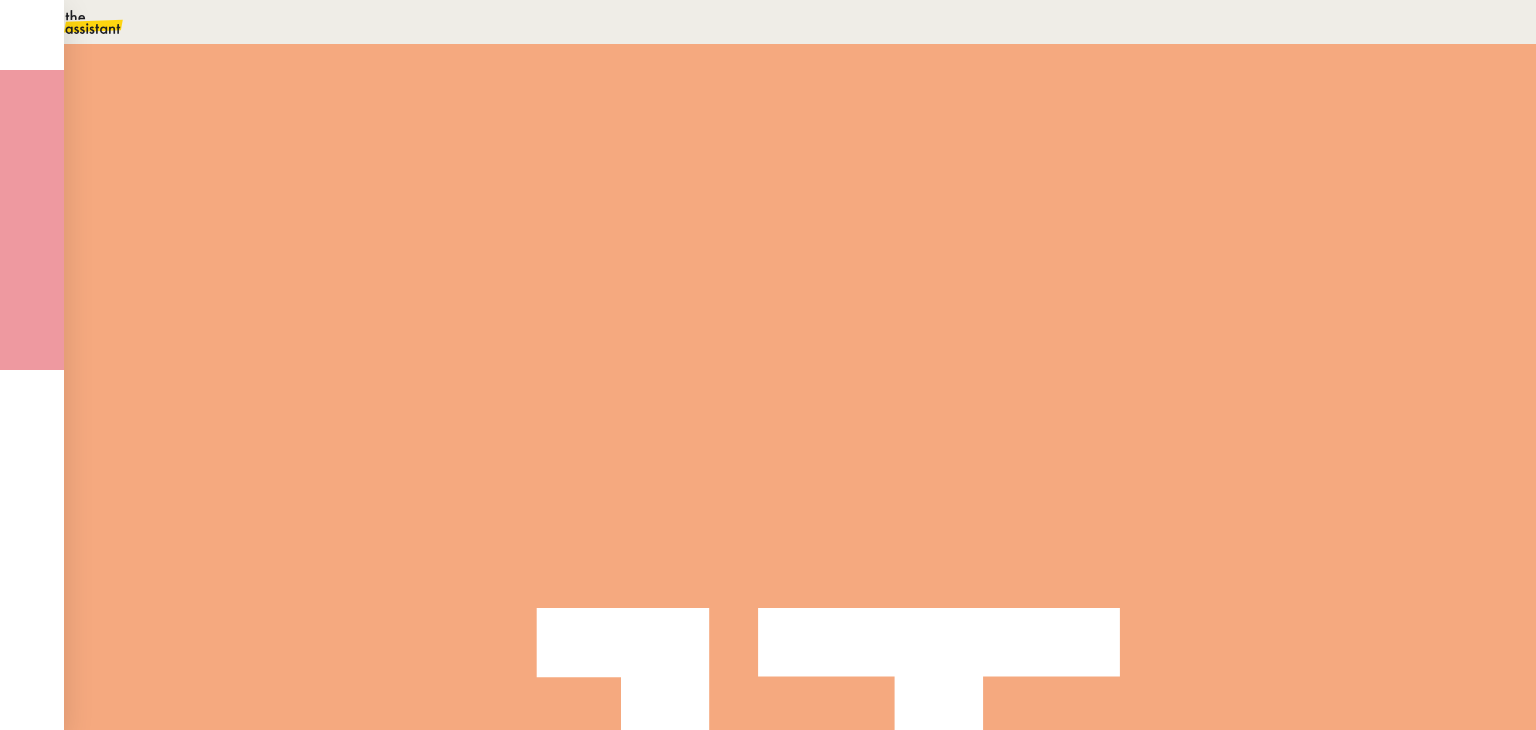 scroll, scrollTop: 0, scrollLeft: 0, axis: both 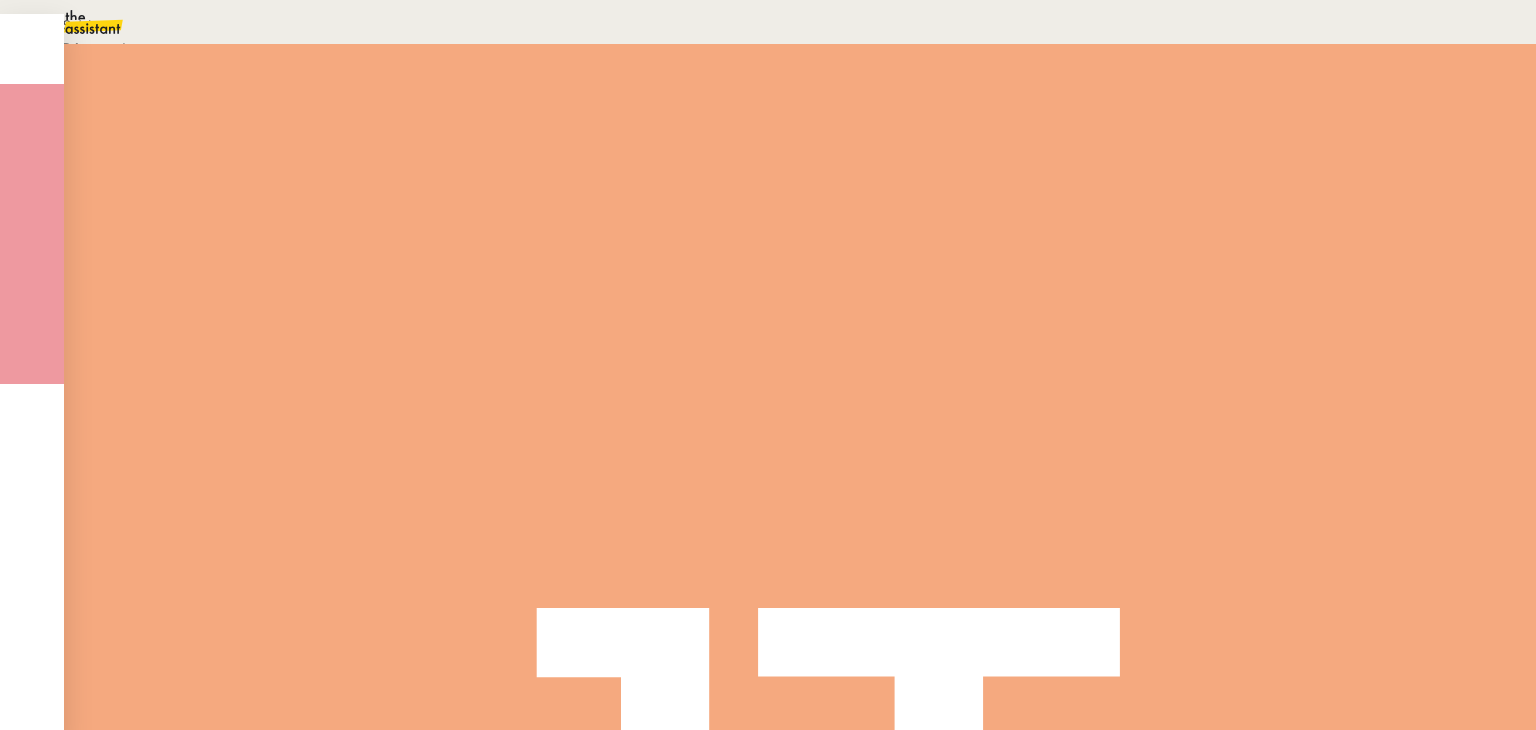 click at bounding box center [768, 812] 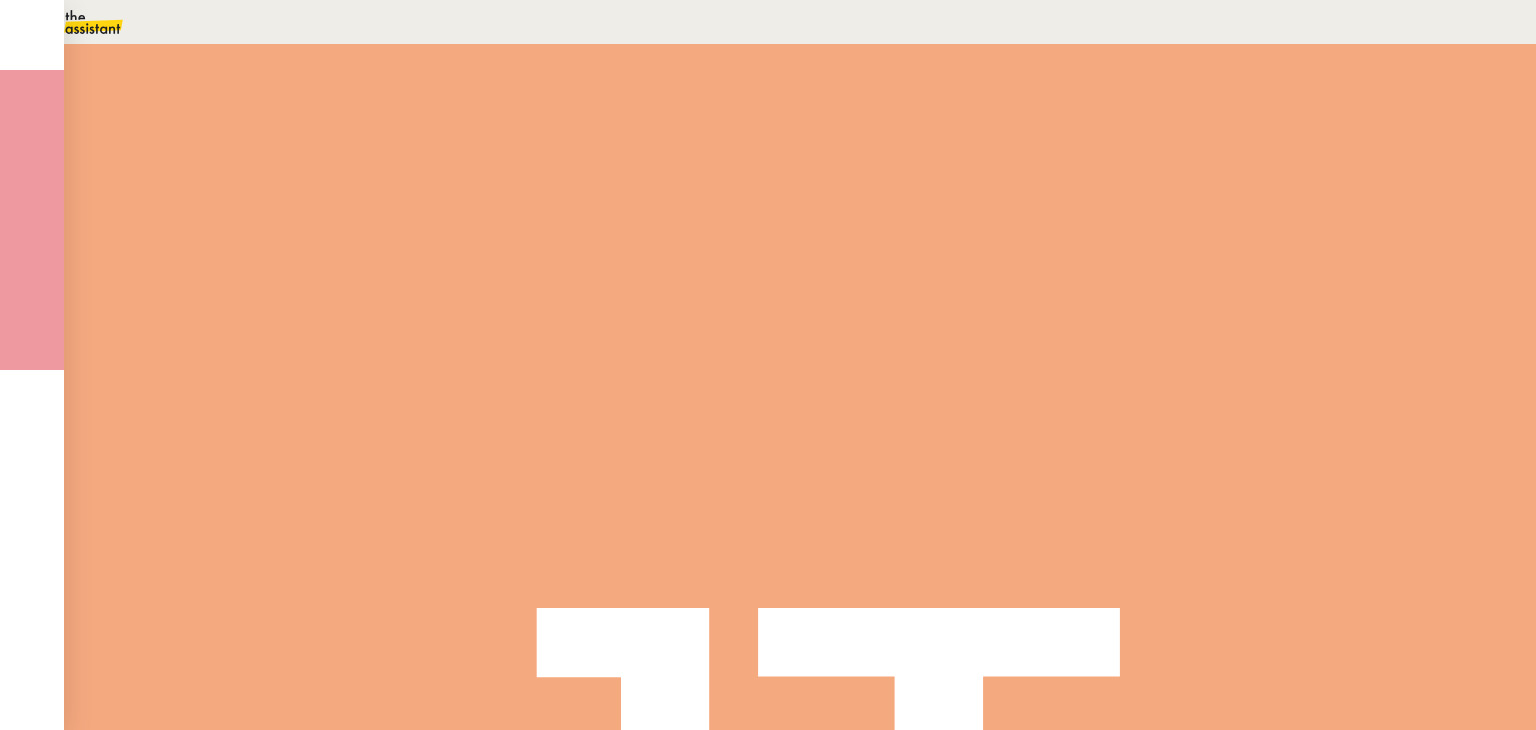 drag, startPoint x: 80, startPoint y: 93, endPoint x: 1316, endPoint y: 196, distance: 1240.2843 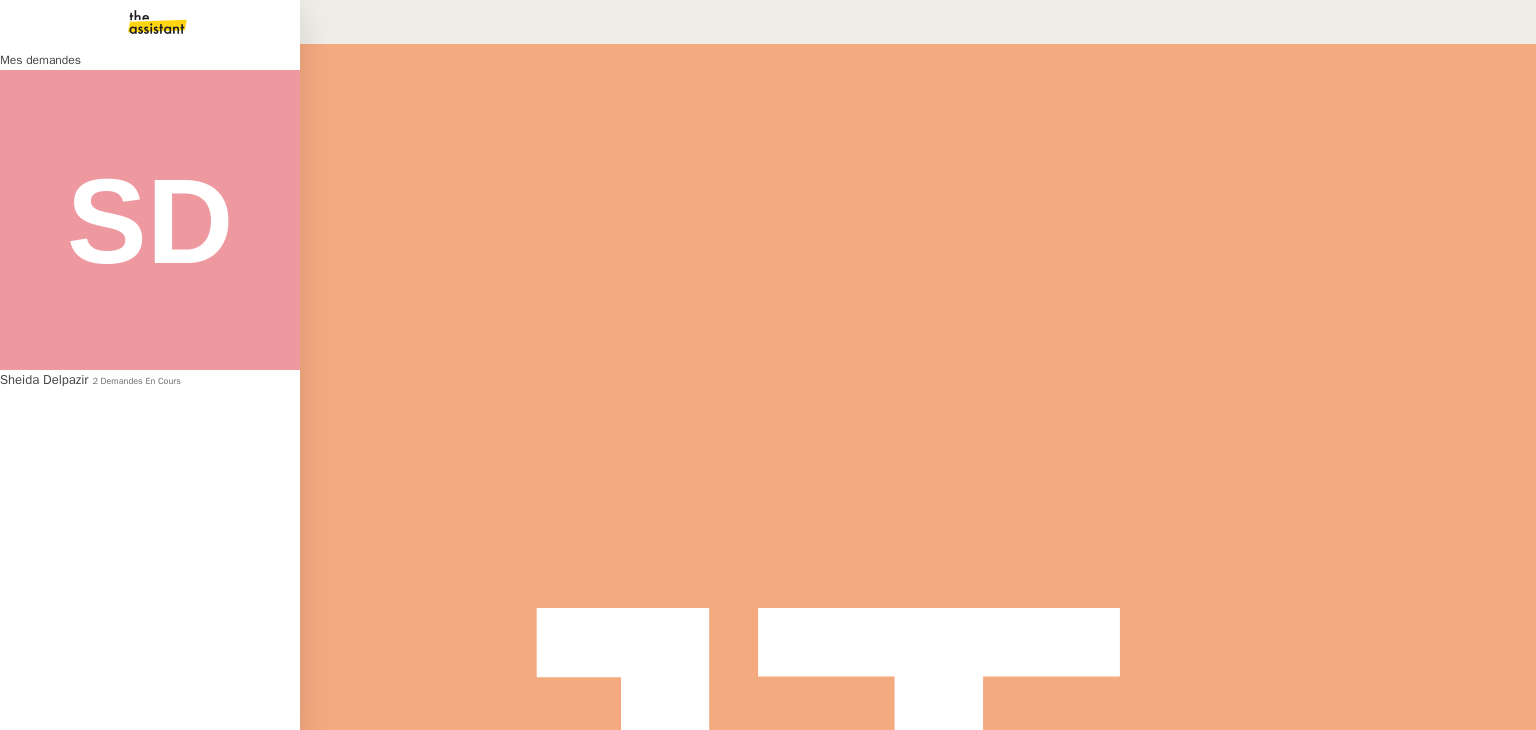 click on "2 demandes en cours" at bounding box center (136, 381) 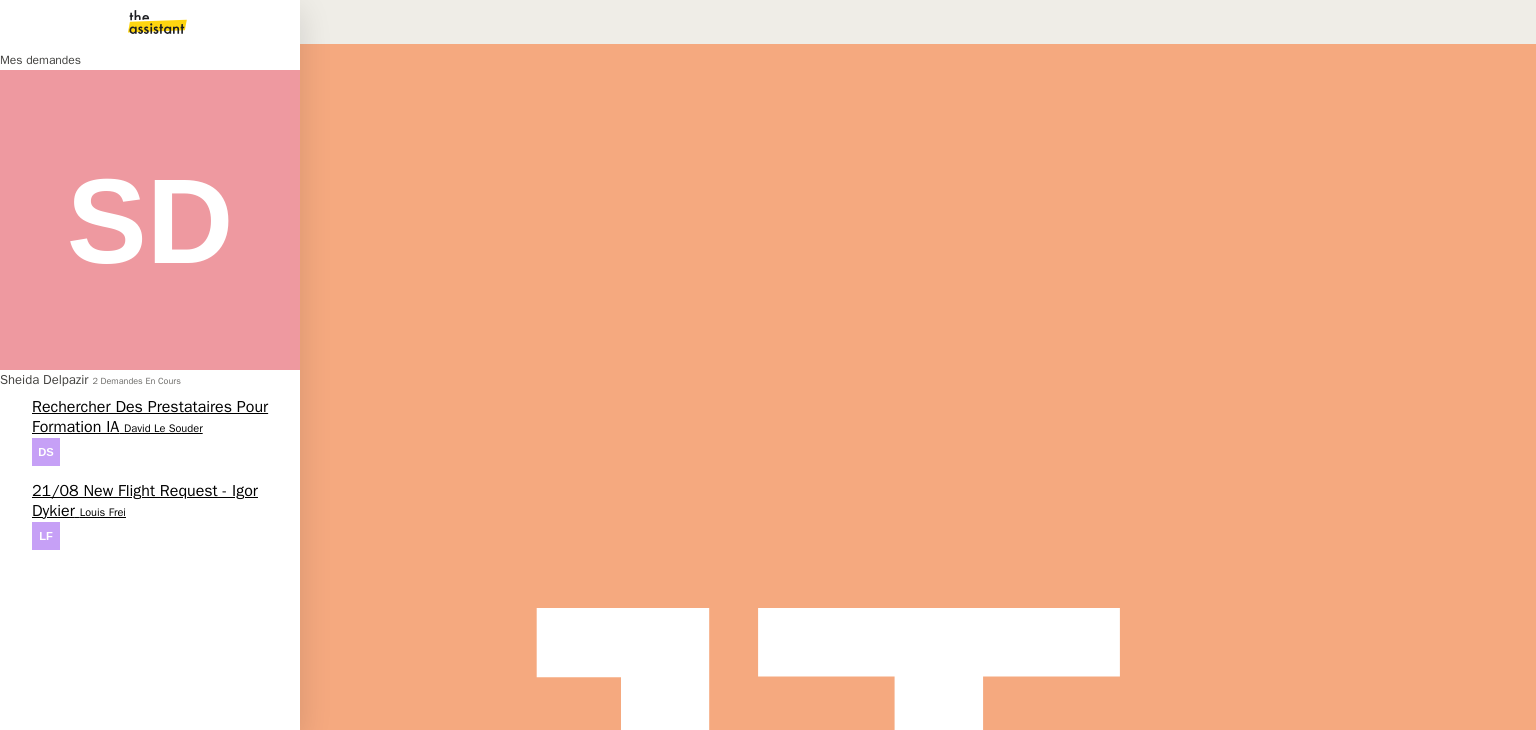 click on "Rechercher des prestataires pour formation IA" at bounding box center [150, 417] 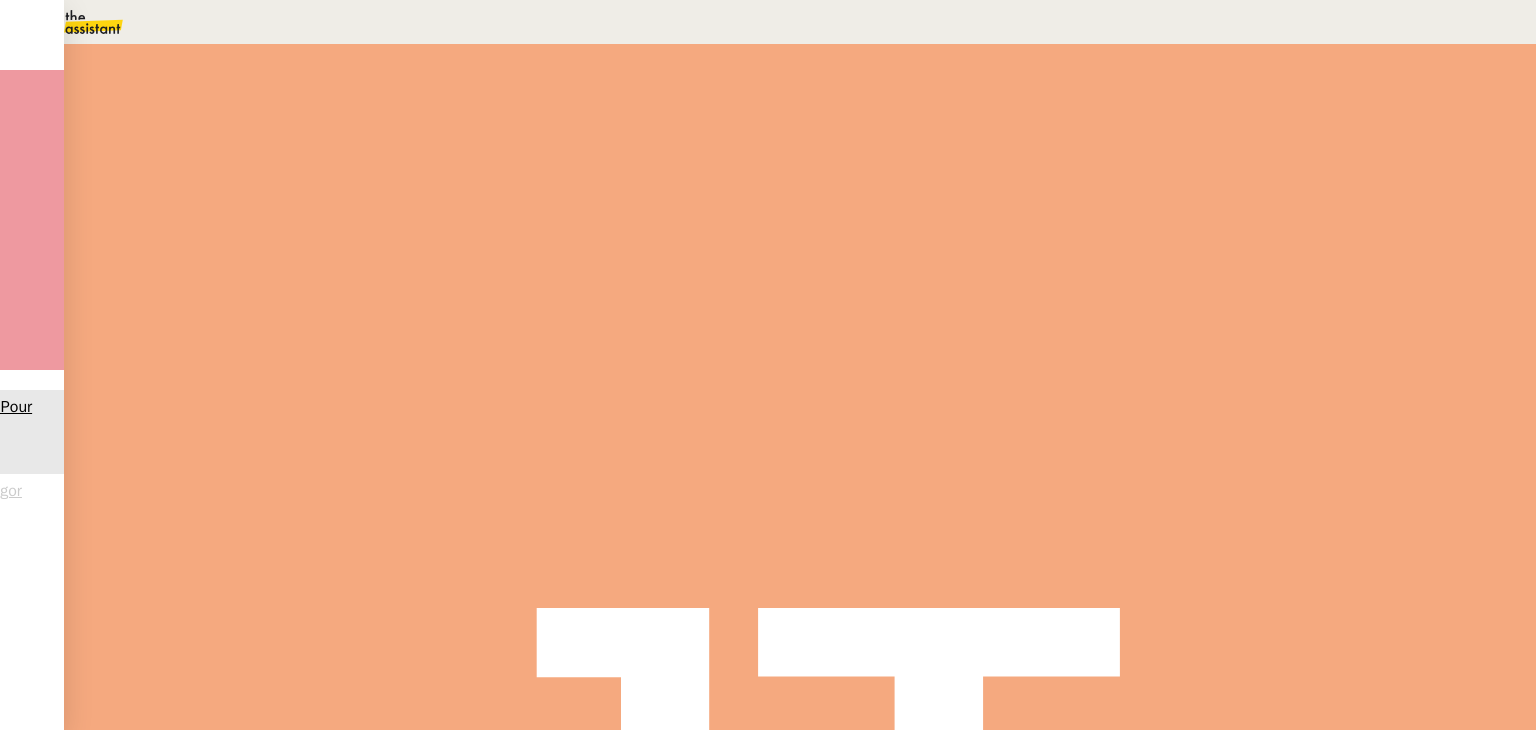 scroll, scrollTop: 2277, scrollLeft: 0, axis: vertical 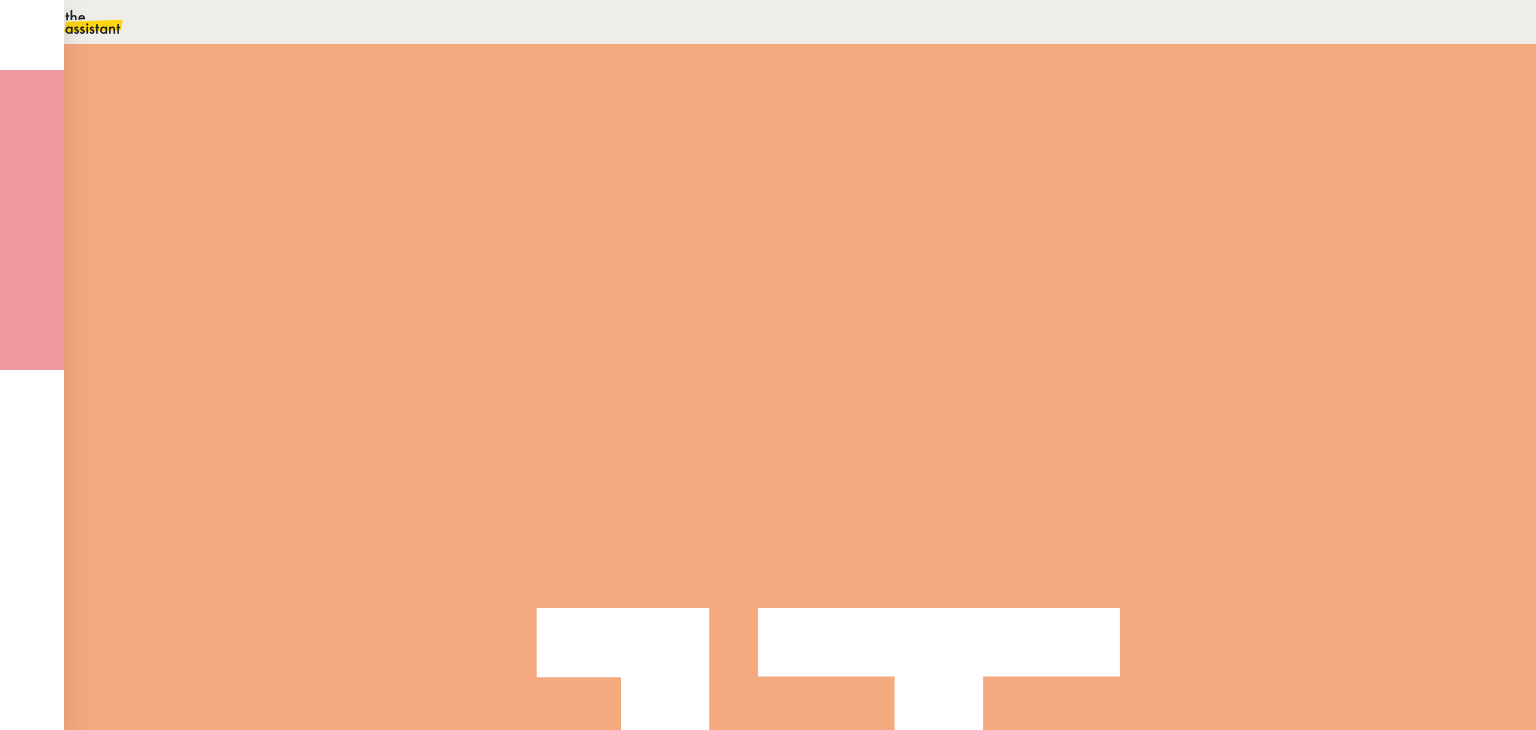 click on "•••" at bounding box center (269, 940) 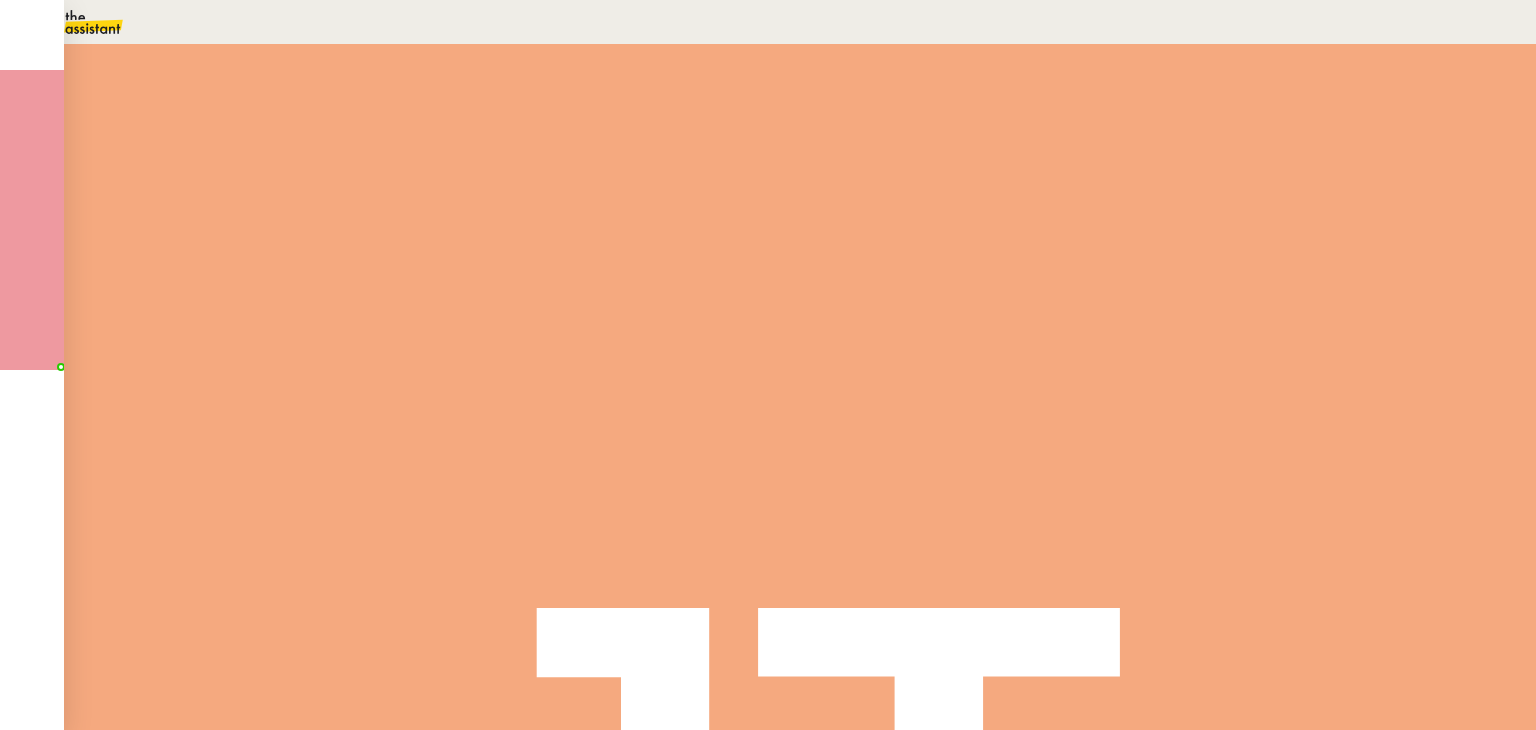 scroll, scrollTop: 0, scrollLeft: 0, axis: both 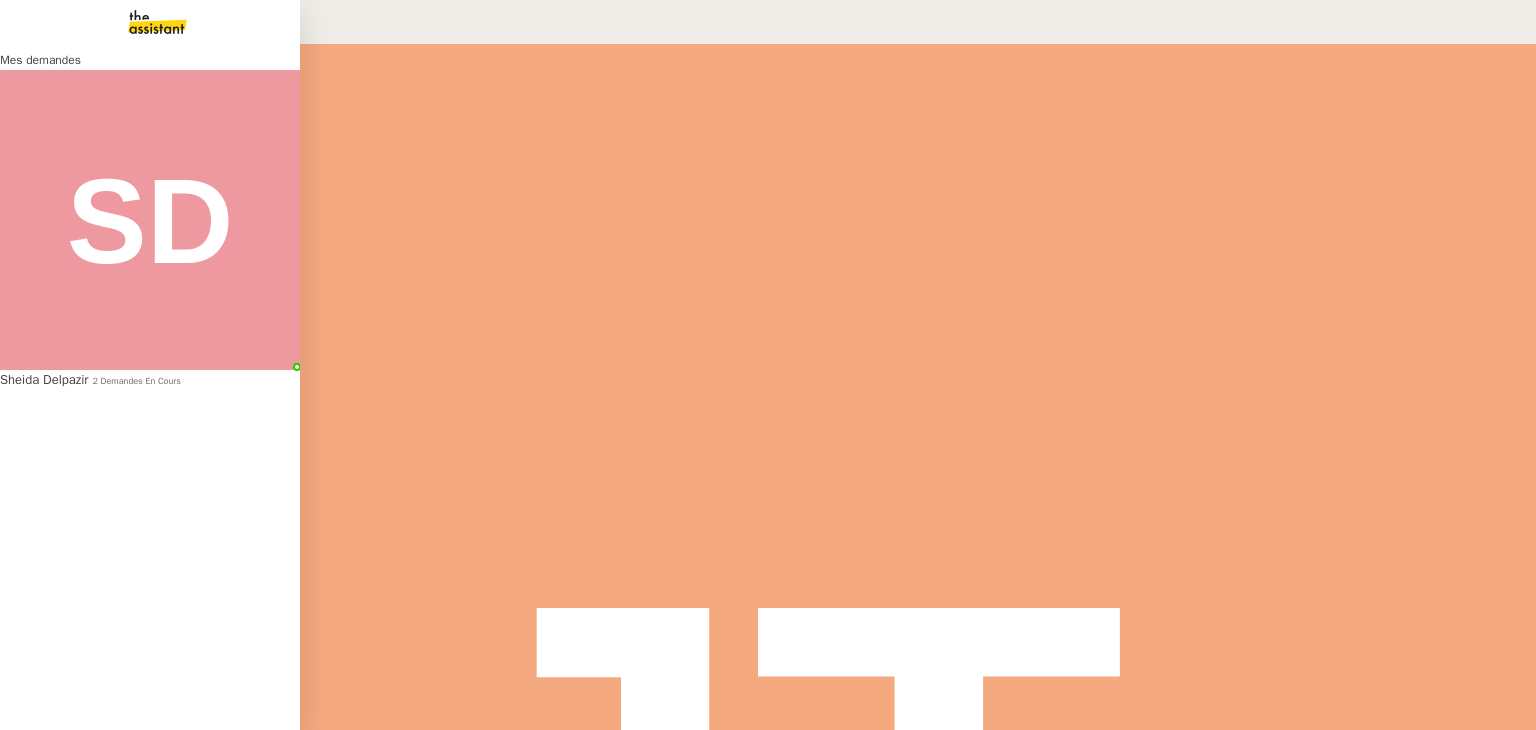 click on "2 demandes en cours" at bounding box center [136, 381] 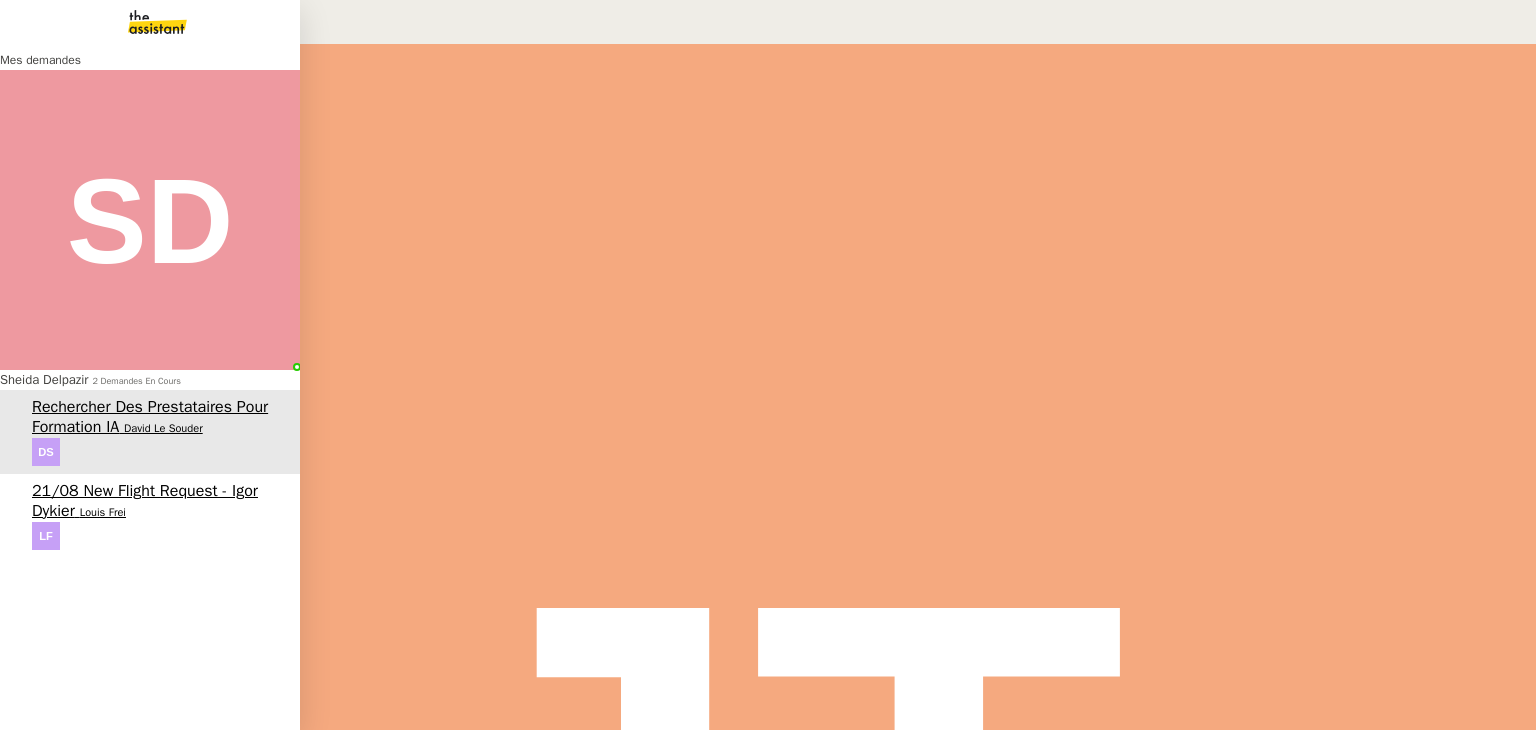 click on "21/08 New flight request - Igor Dykier" at bounding box center (145, 501) 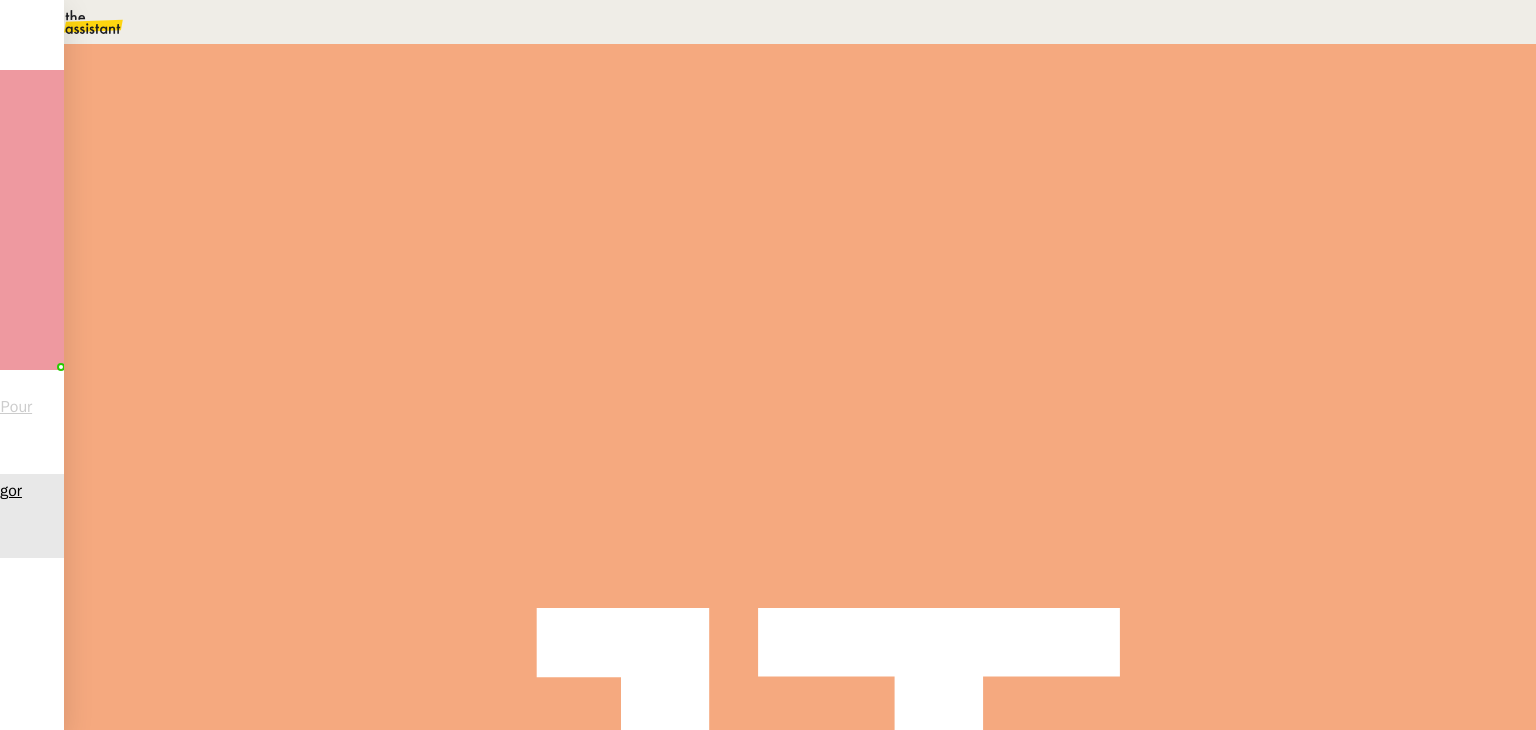 scroll, scrollTop: 0, scrollLeft: 0, axis: both 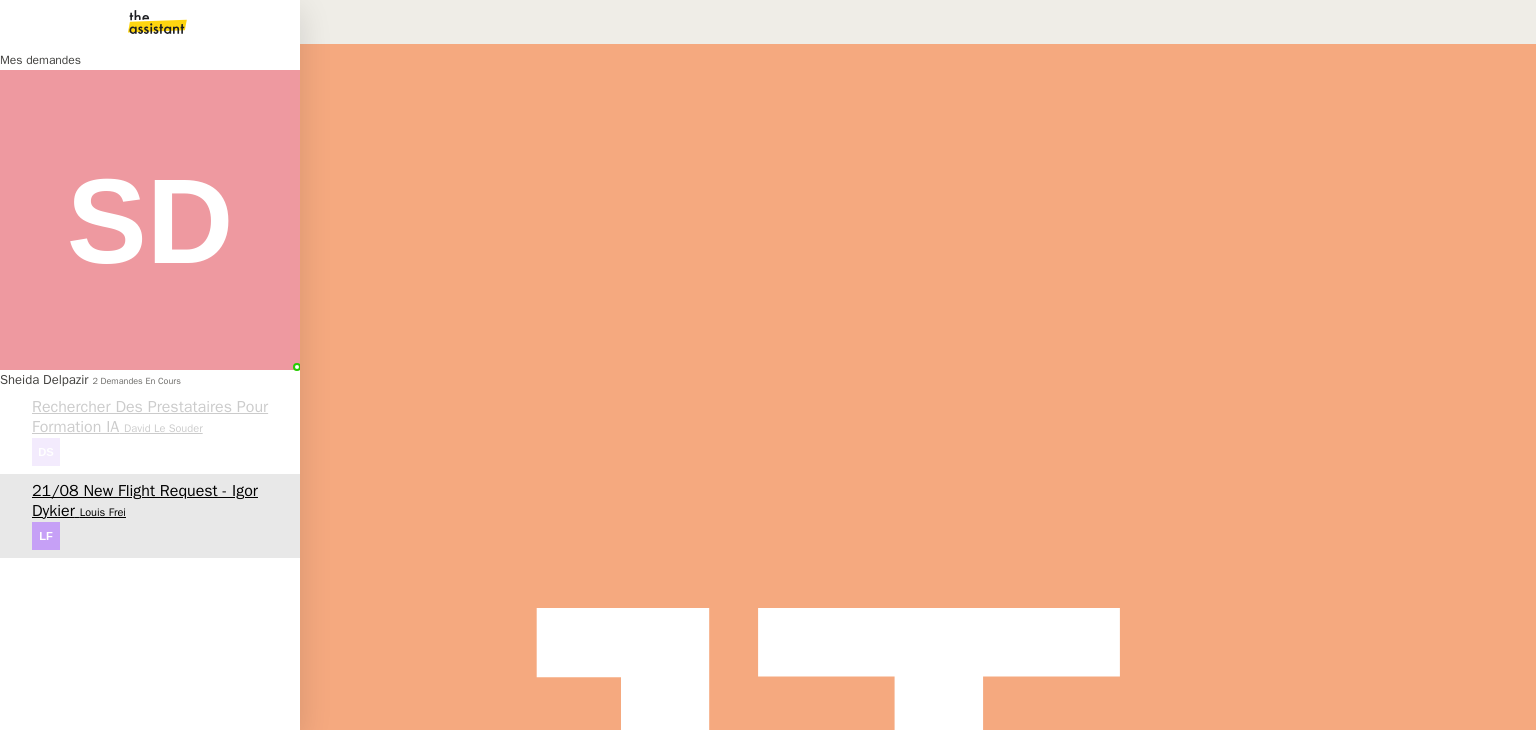 click at bounding box center (141, 22) 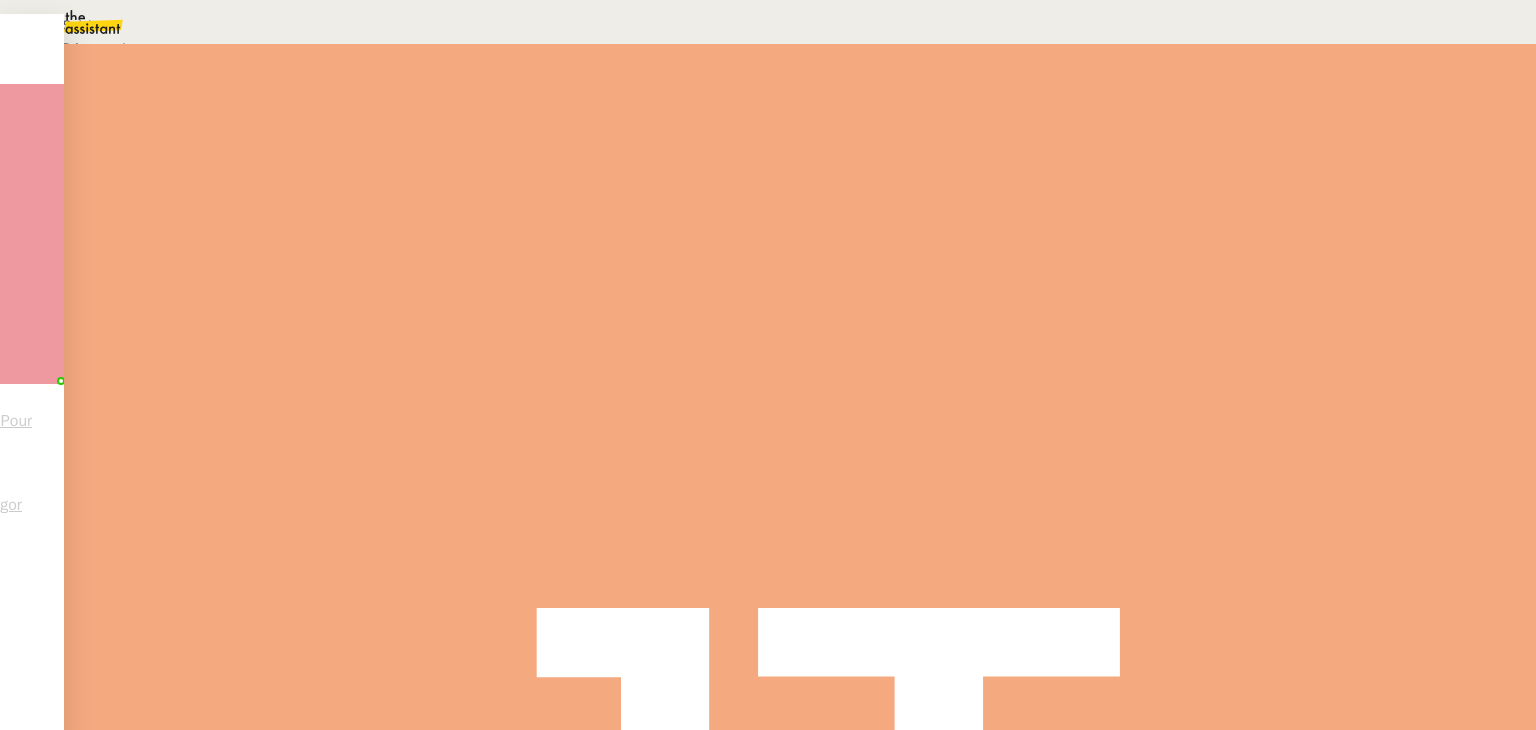 click at bounding box center (768, 812) 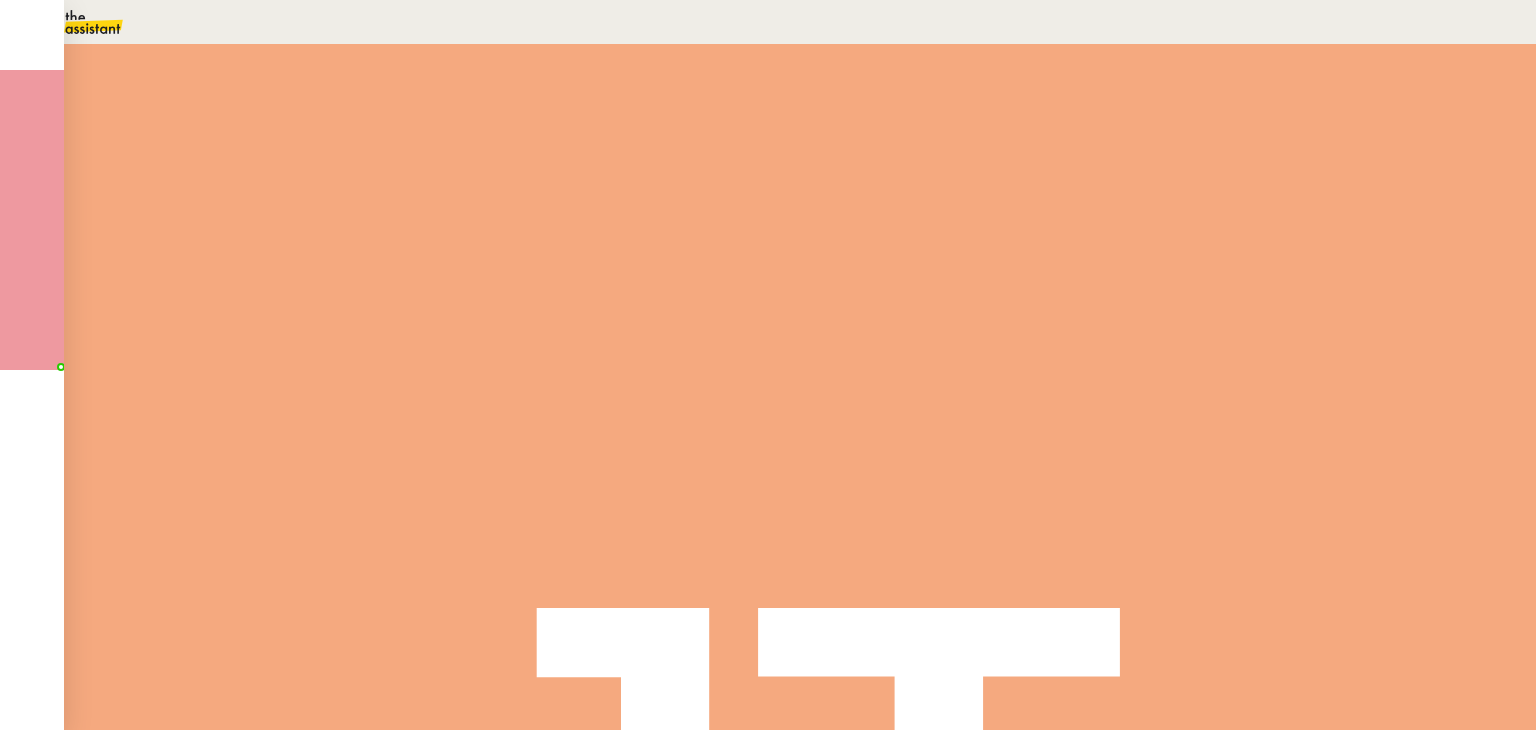 click at bounding box center [768, 812] 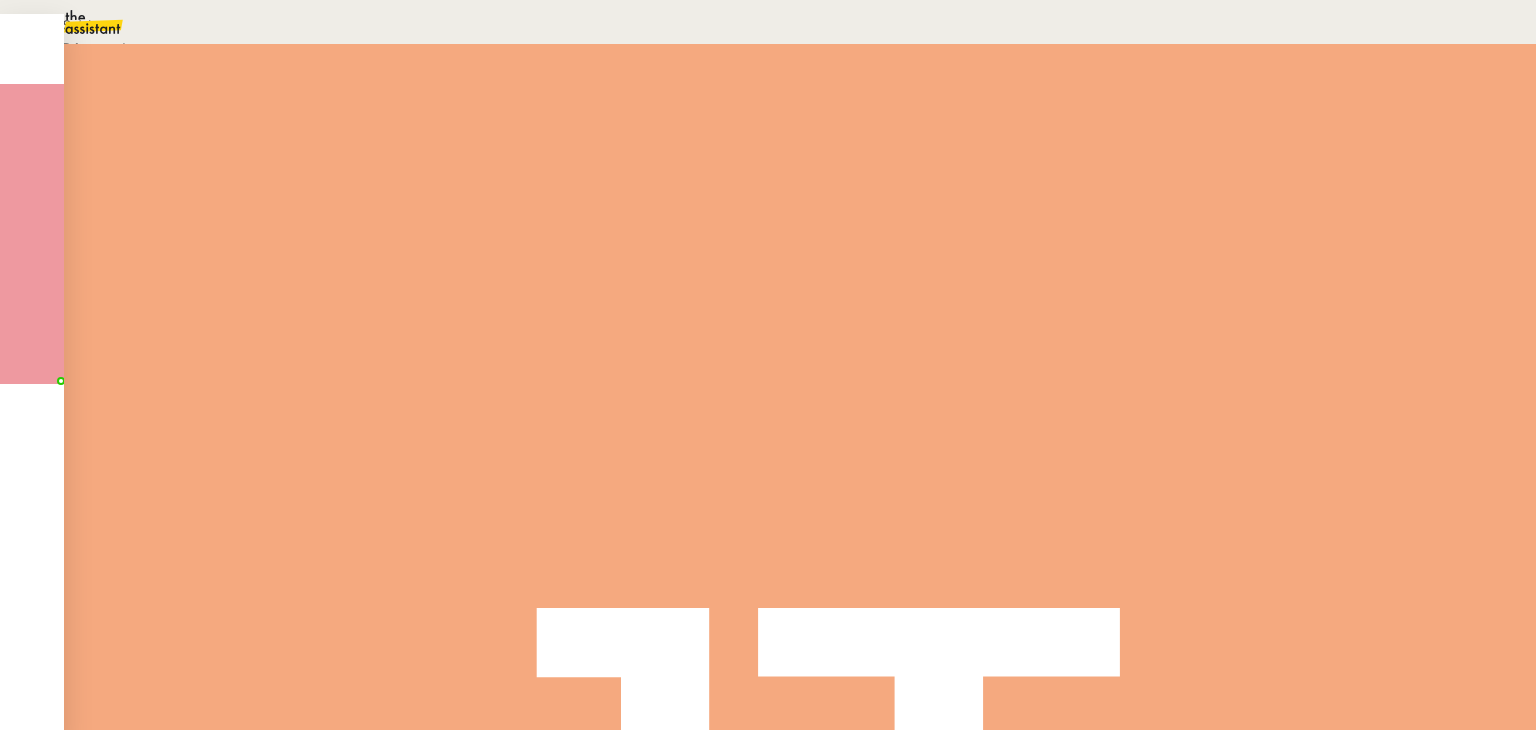 click on "Suivi" at bounding box center [763, 25] 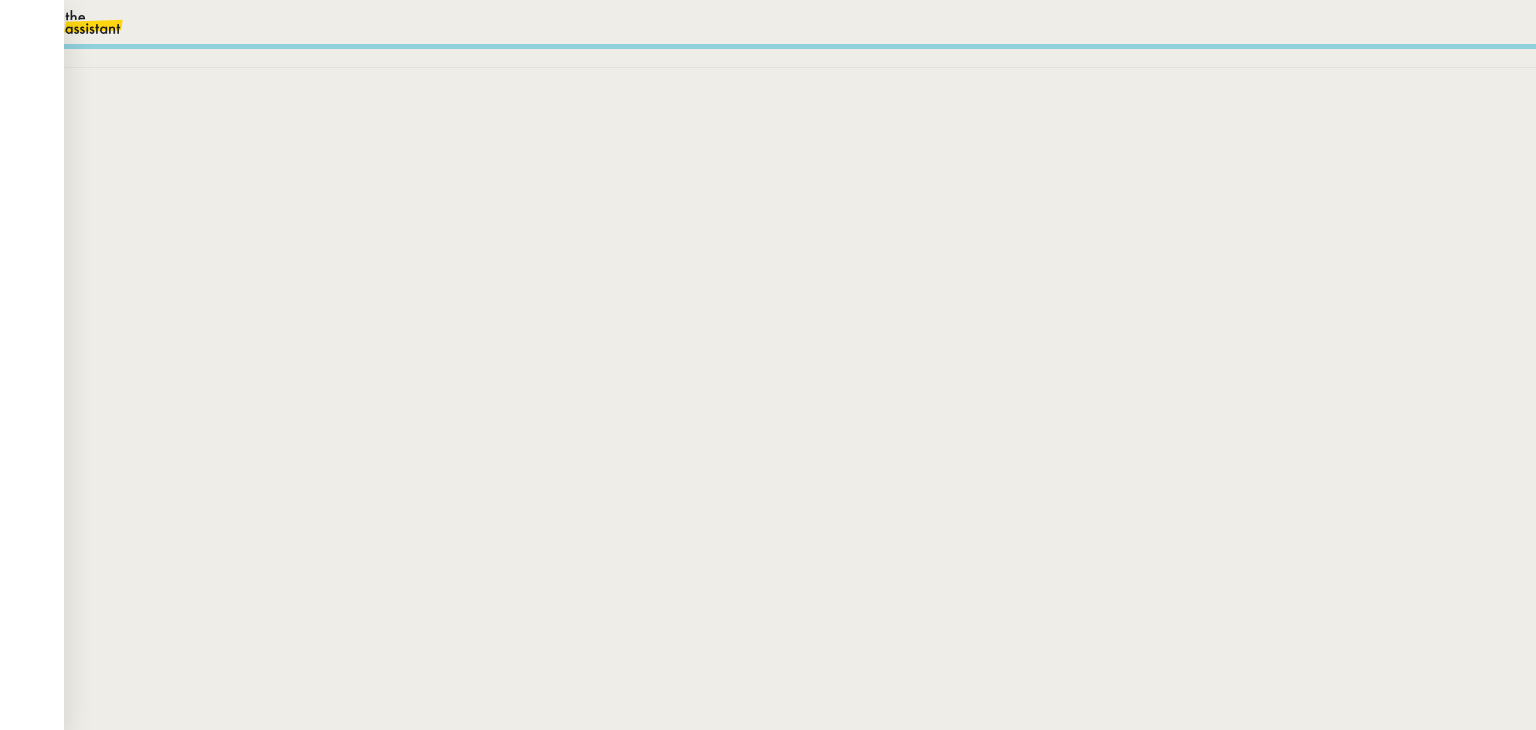 scroll, scrollTop: 0, scrollLeft: 0, axis: both 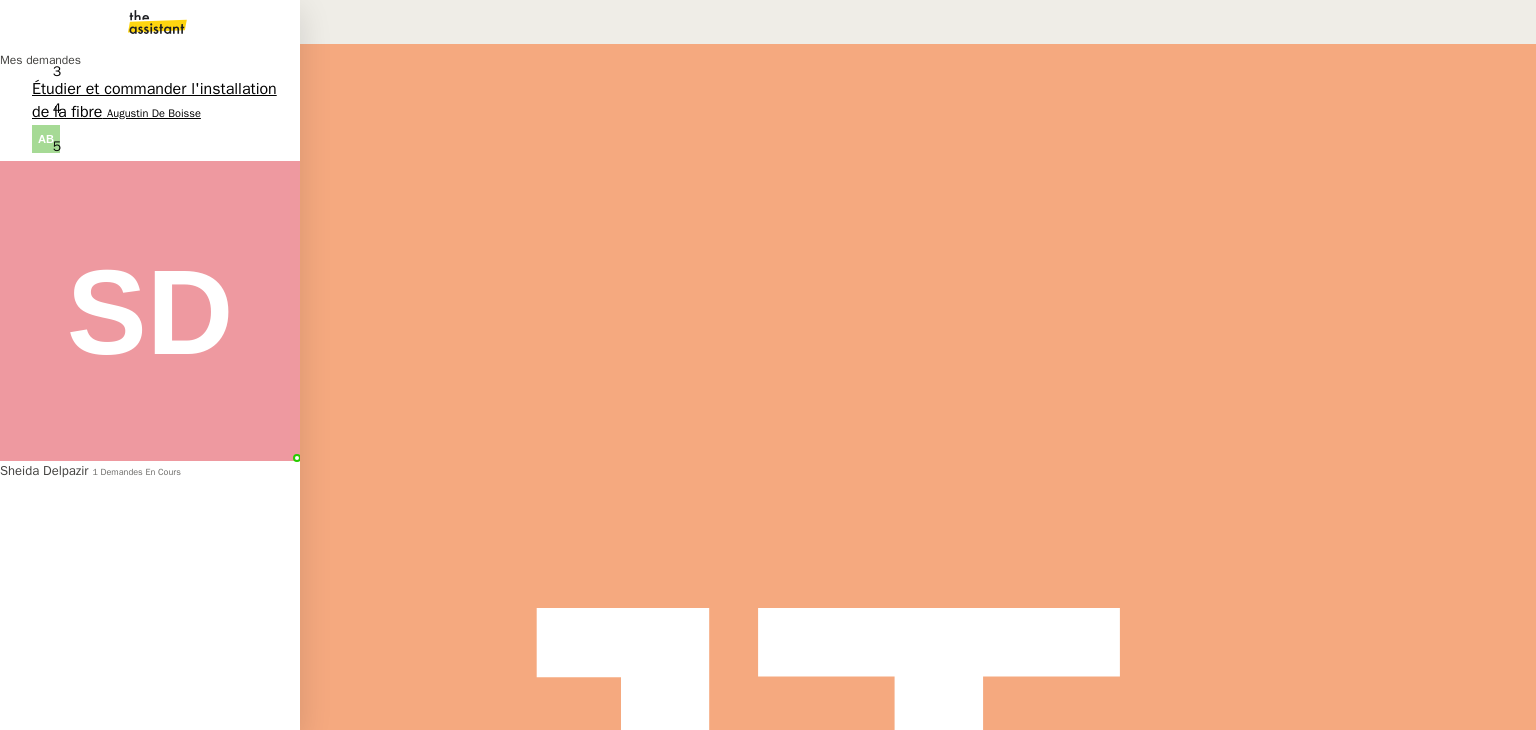 click on "Étudier et commander l'installation de la fibre" at bounding box center [154, 100] 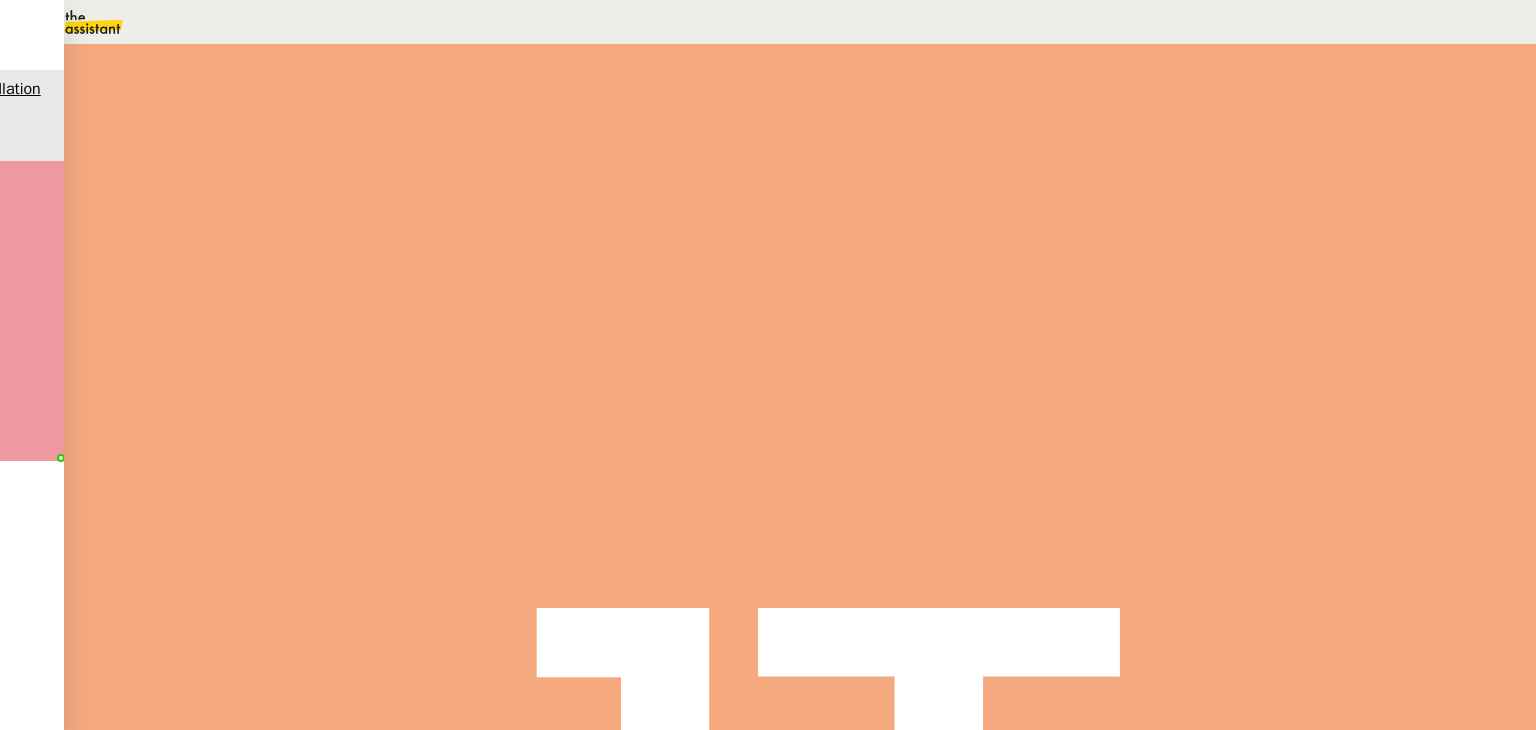 scroll, scrollTop: 0, scrollLeft: 0, axis: both 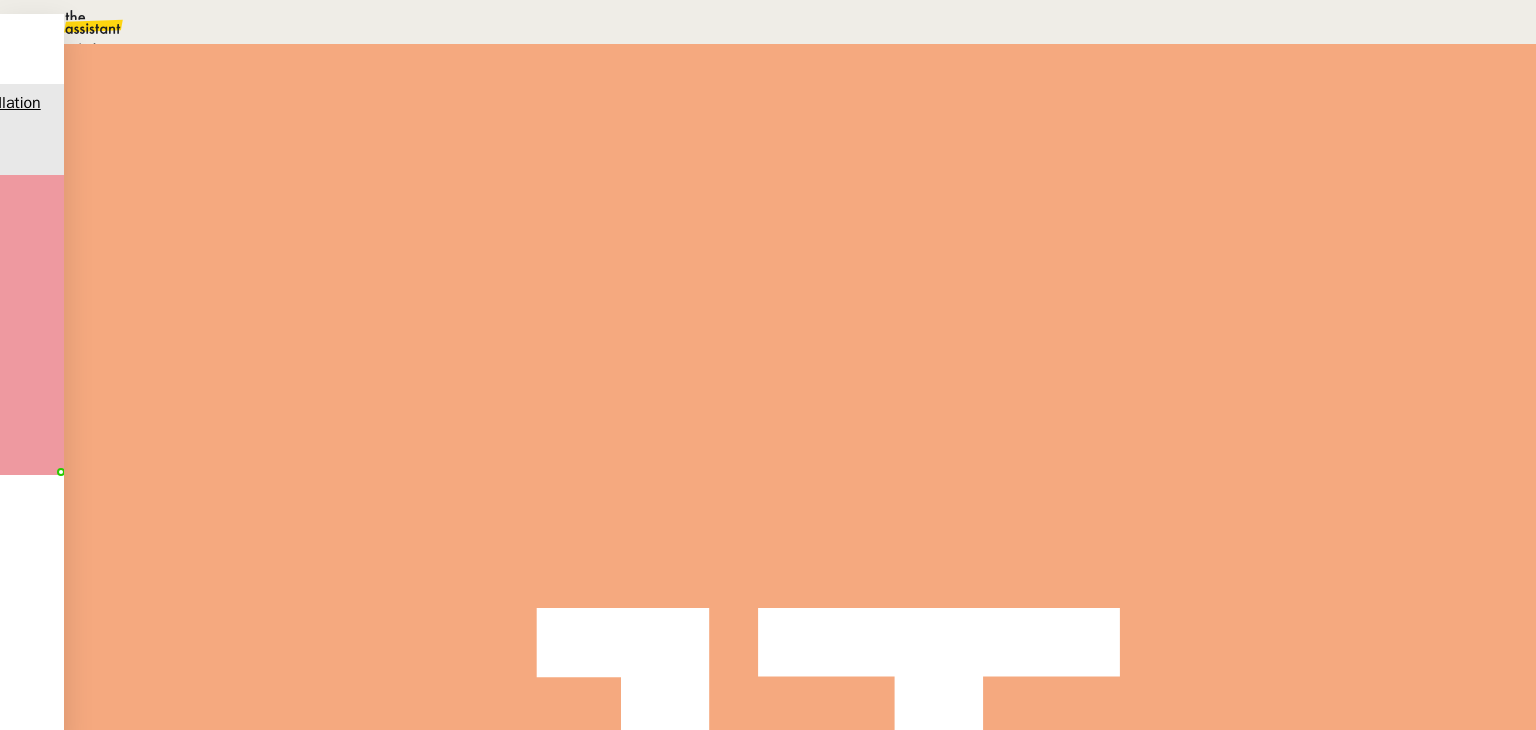 click on "Aucune action supplémentaire n'est nécessaire." at bounding box center (213, 49) 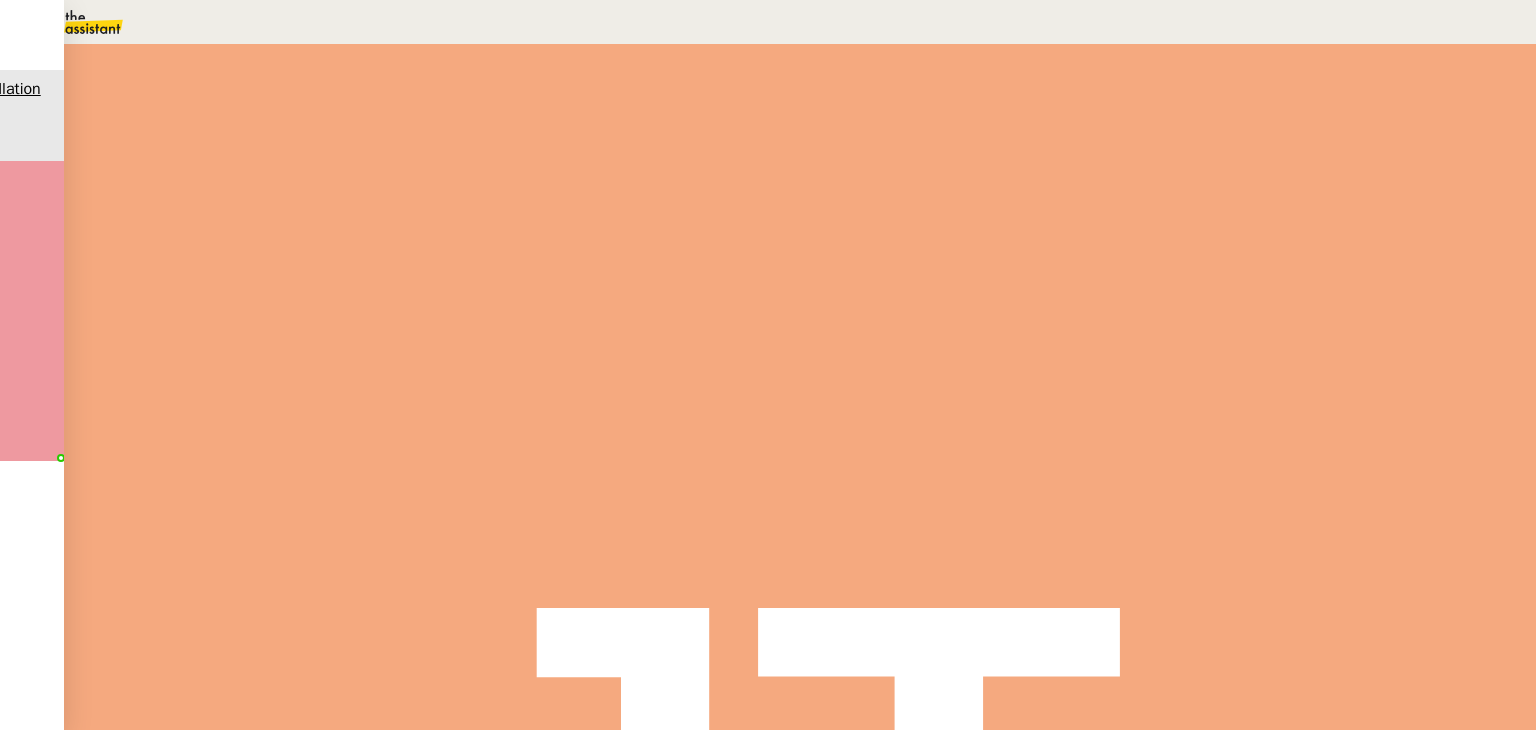 click on "Sauver" at bounding box center [1139, 188] 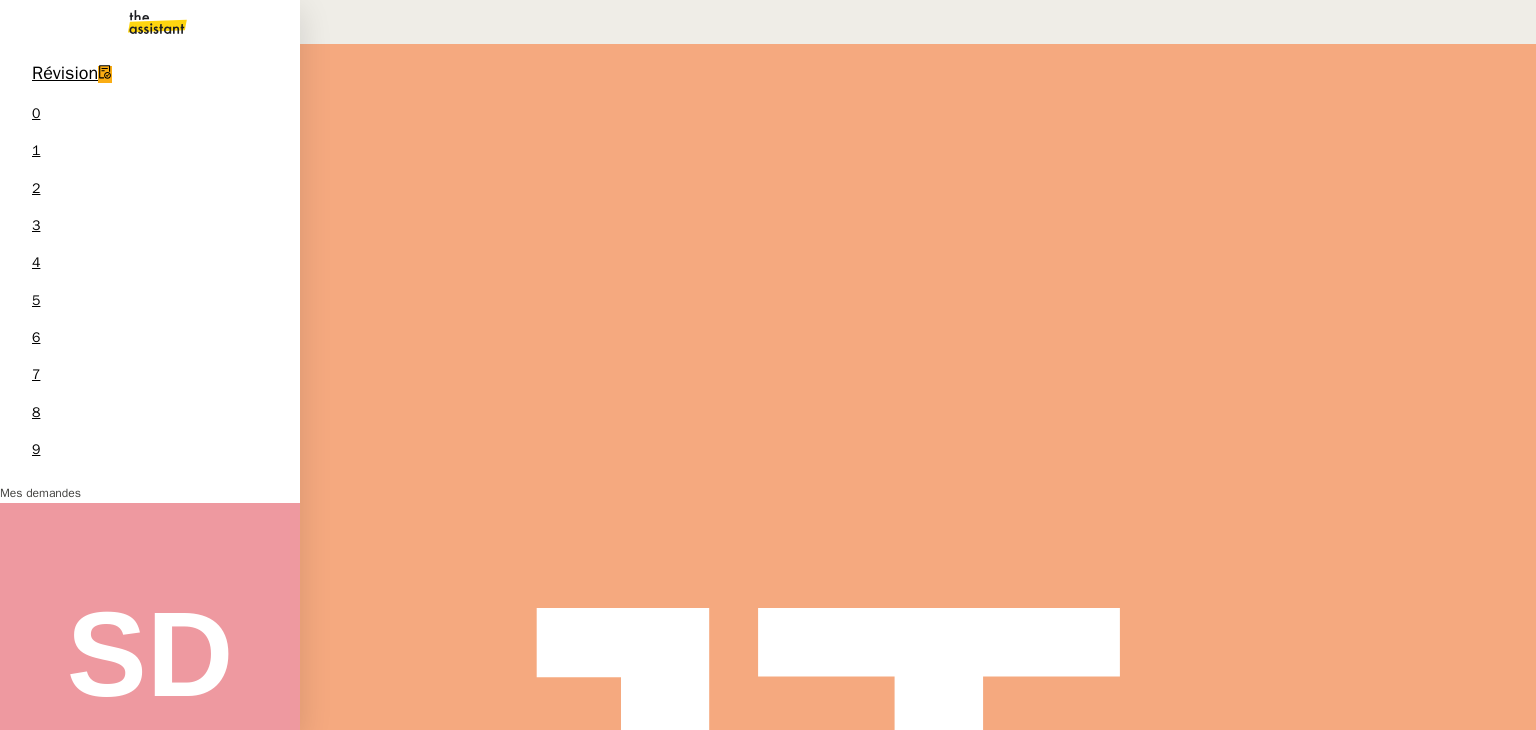 click on "Sheida Delpazir" at bounding box center (44, 812) 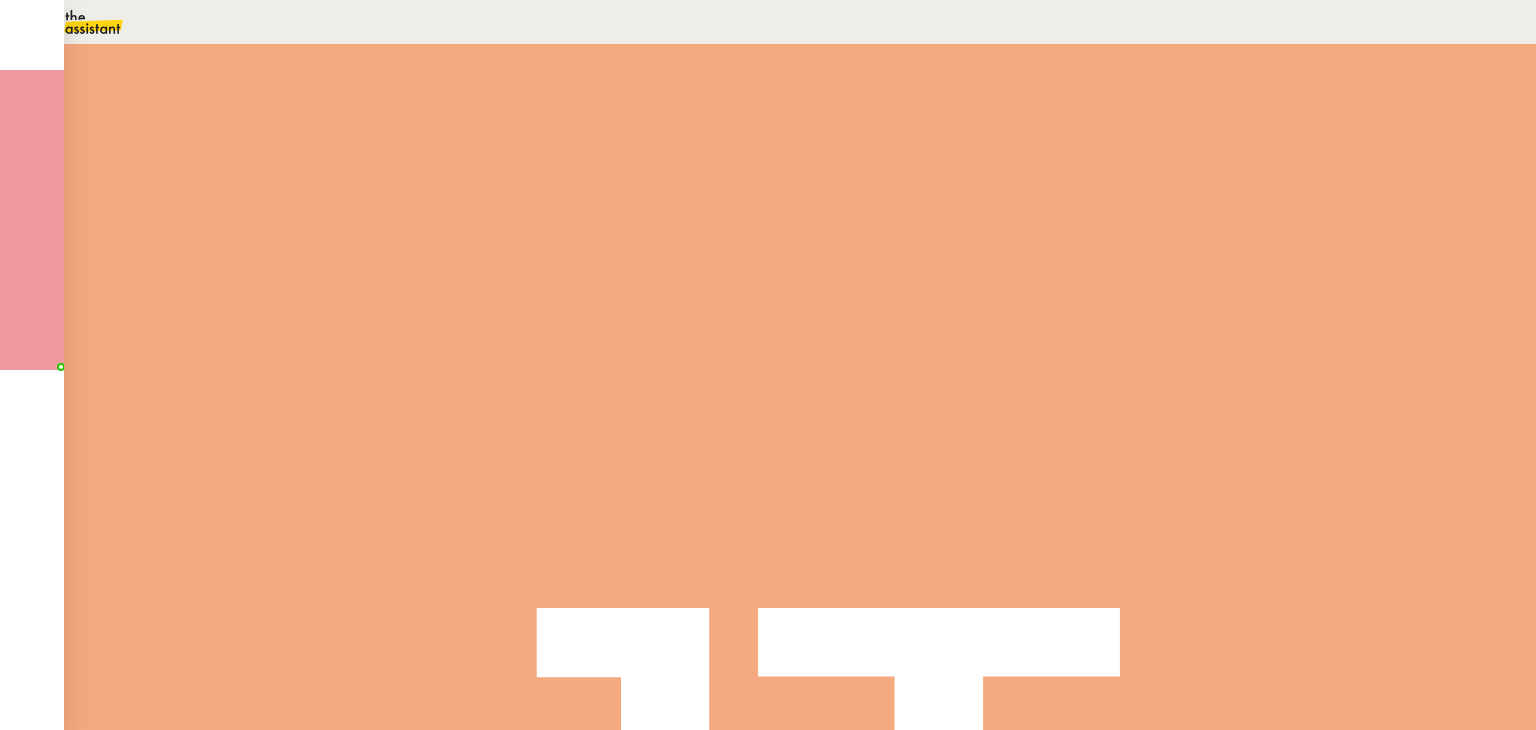 click at bounding box center (768, 790) 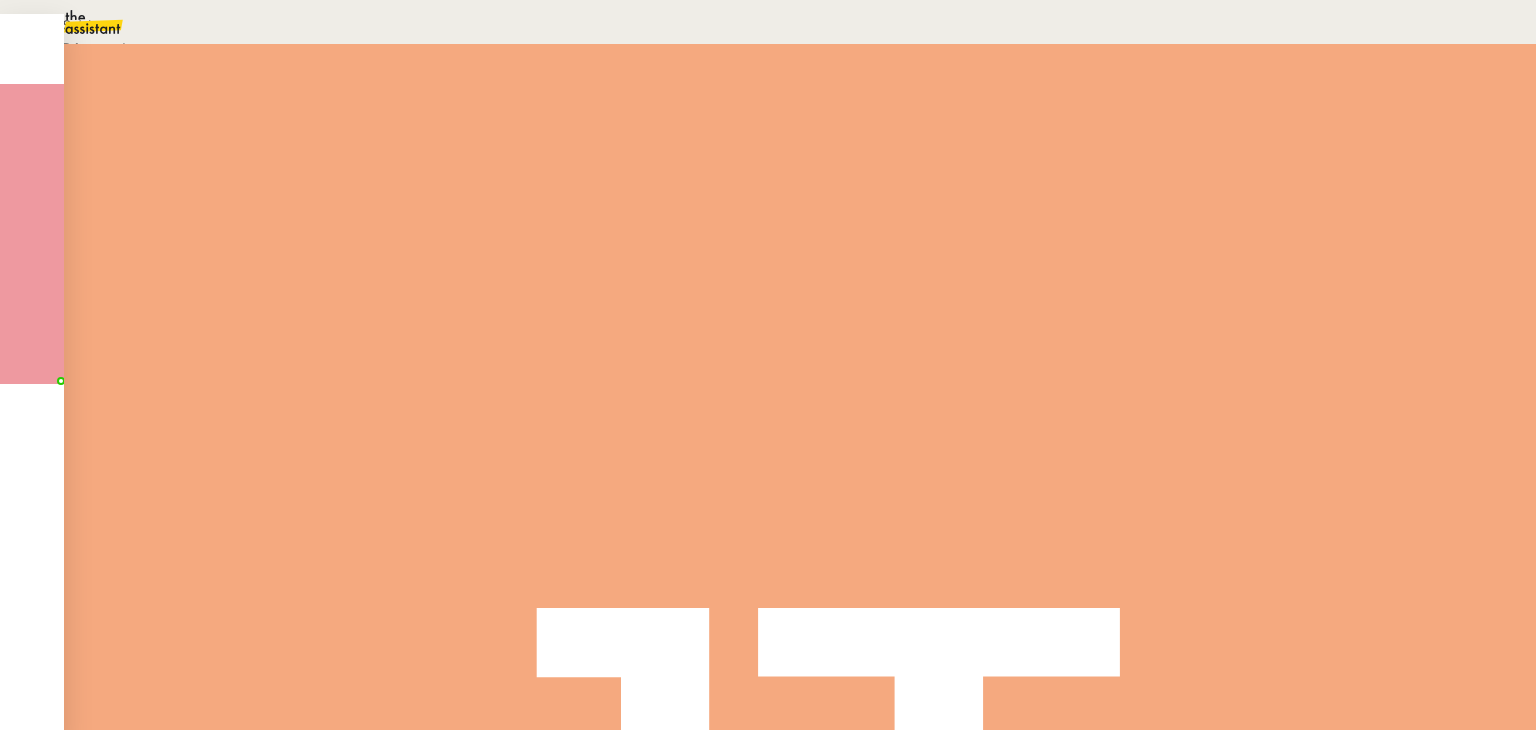 click on "Suivi" at bounding box center (76, 25) 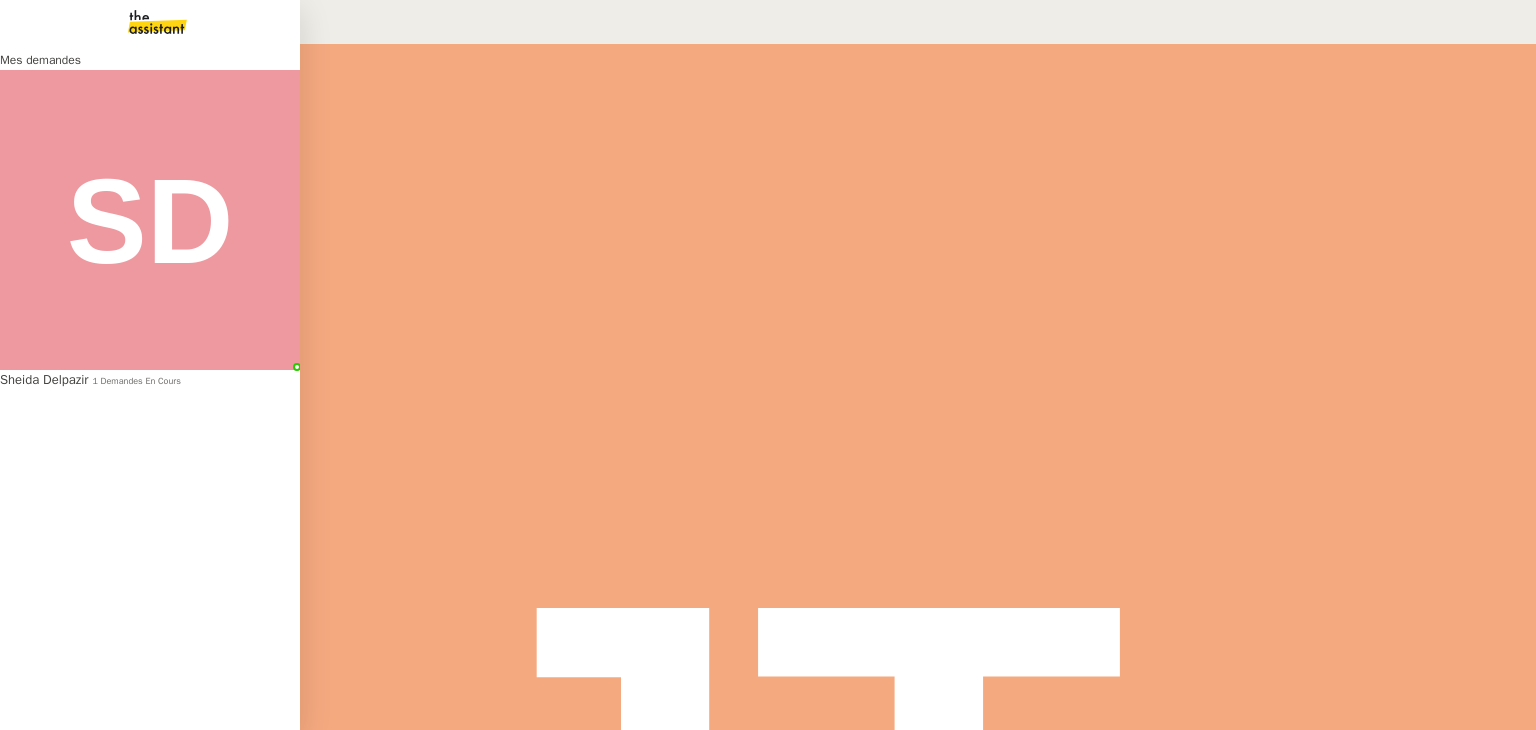 click on "1 demandes en cours" at bounding box center (136, 381) 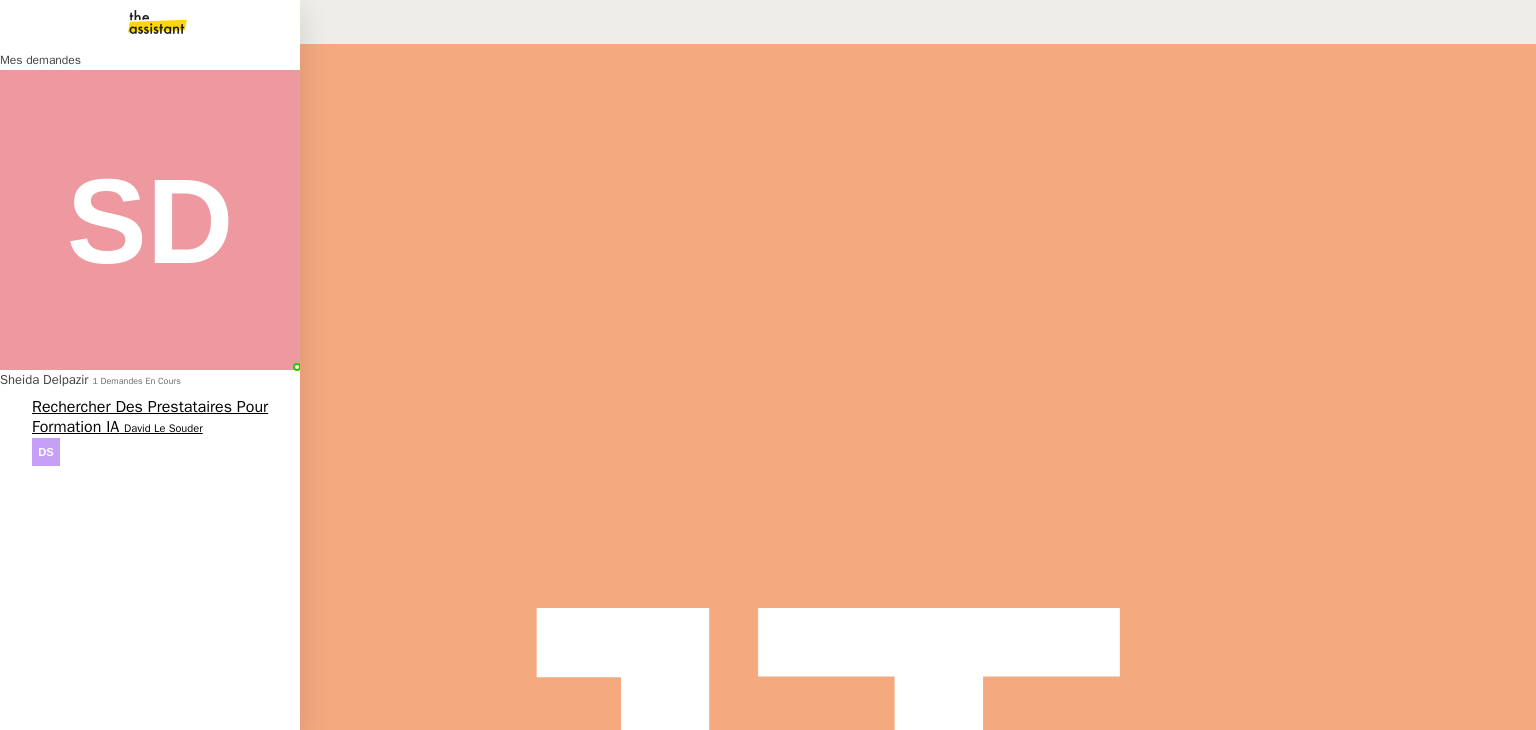 click on "1 demandes en cours" at bounding box center [136, 381] 